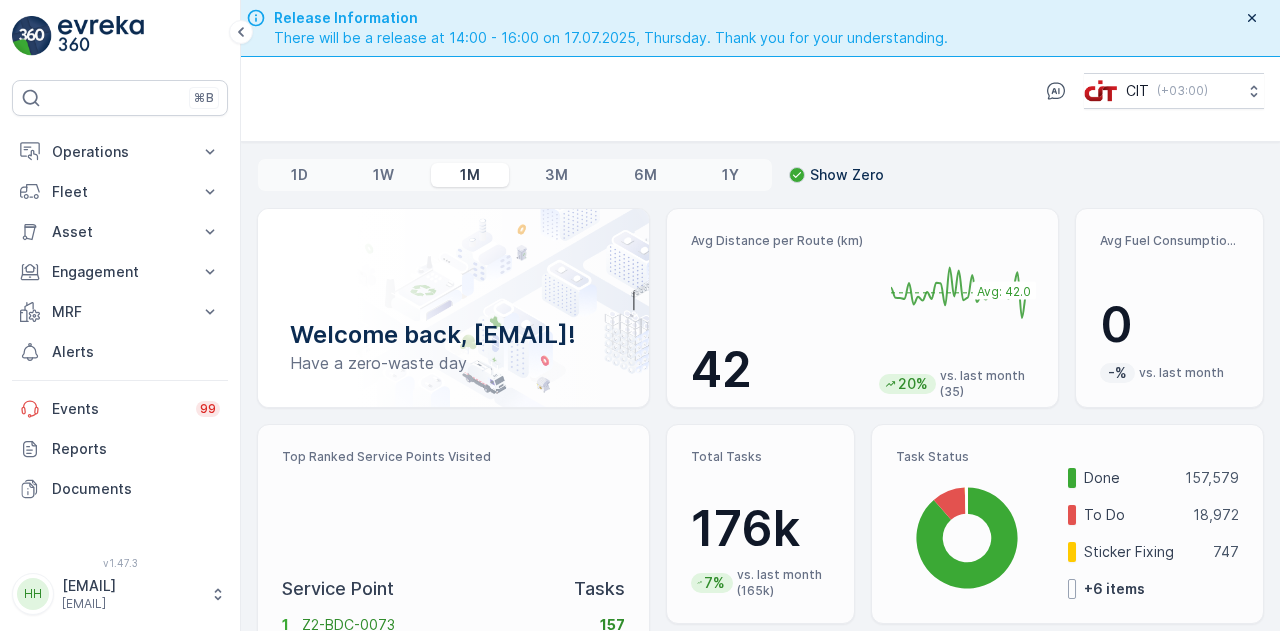 scroll, scrollTop: 0, scrollLeft: 0, axis: both 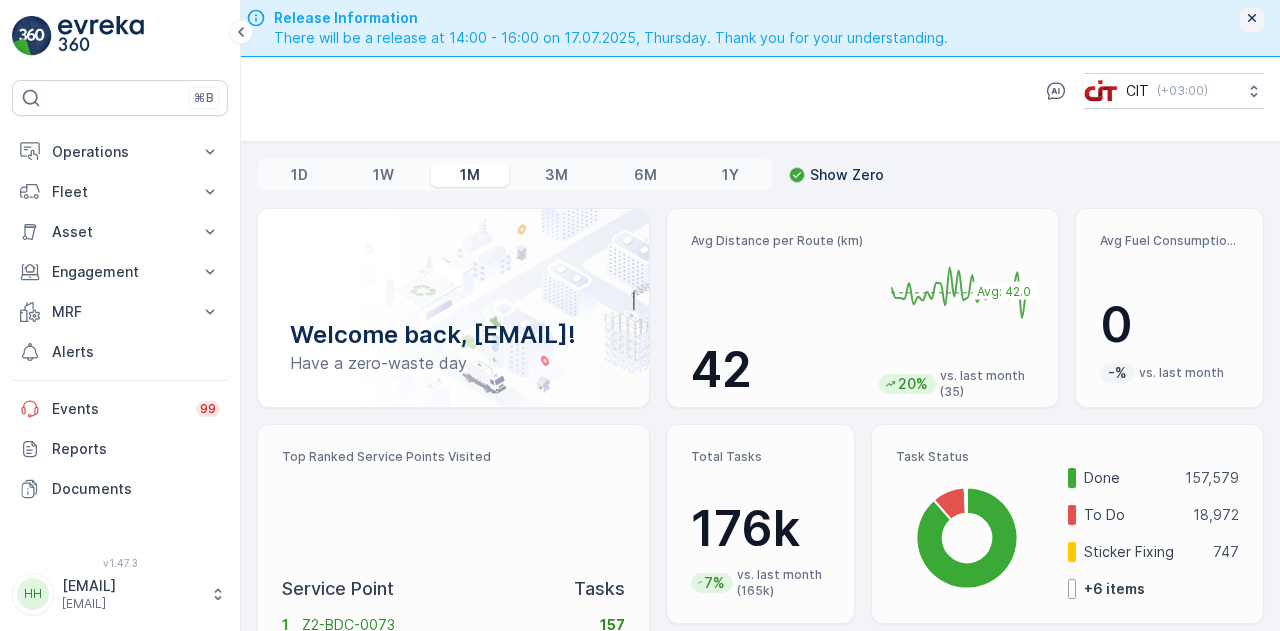 click 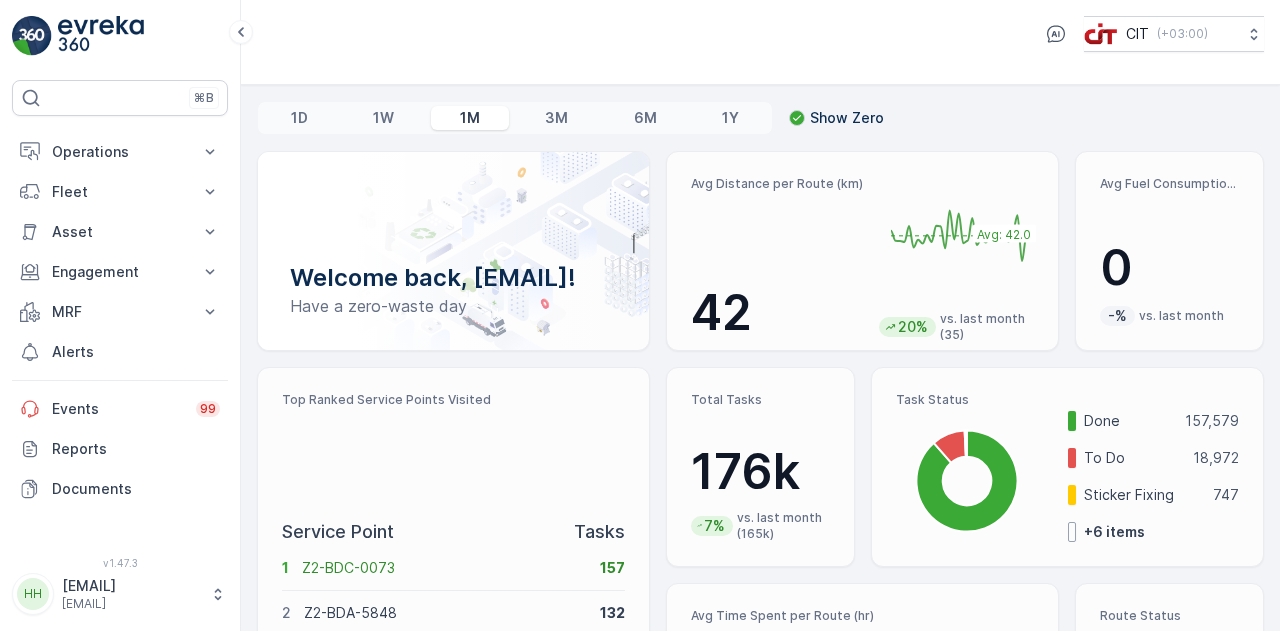 click on "1W" at bounding box center (383, 118) 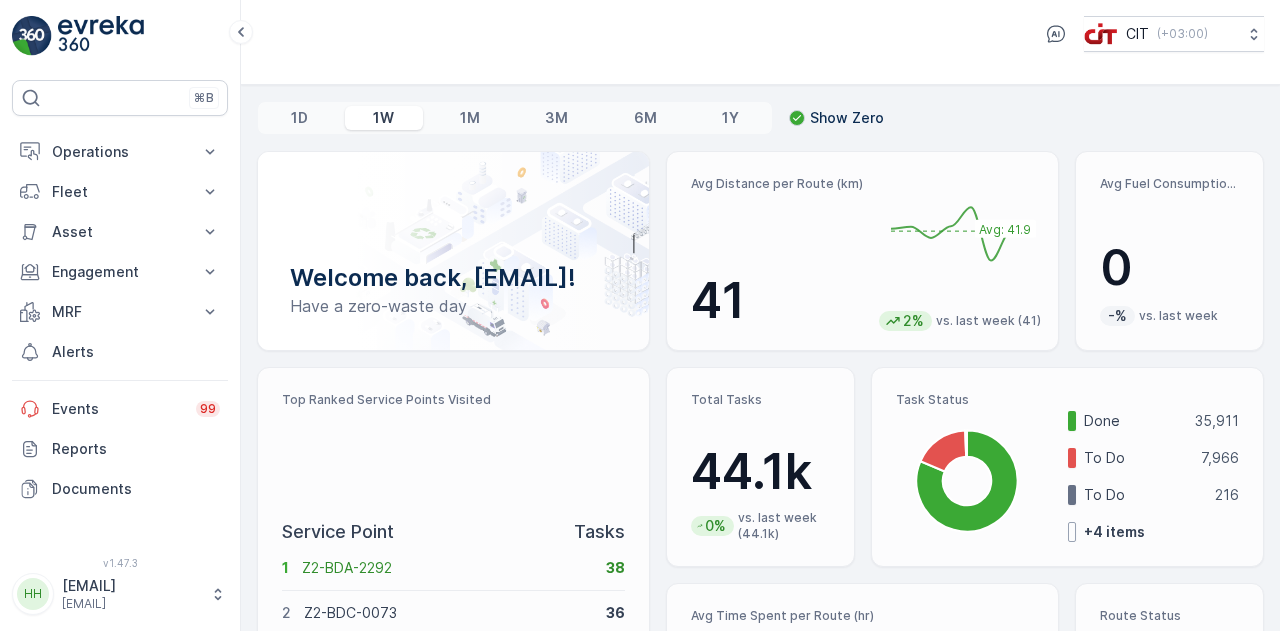 click on "+ 4   items" at bounding box center (1114, 532) 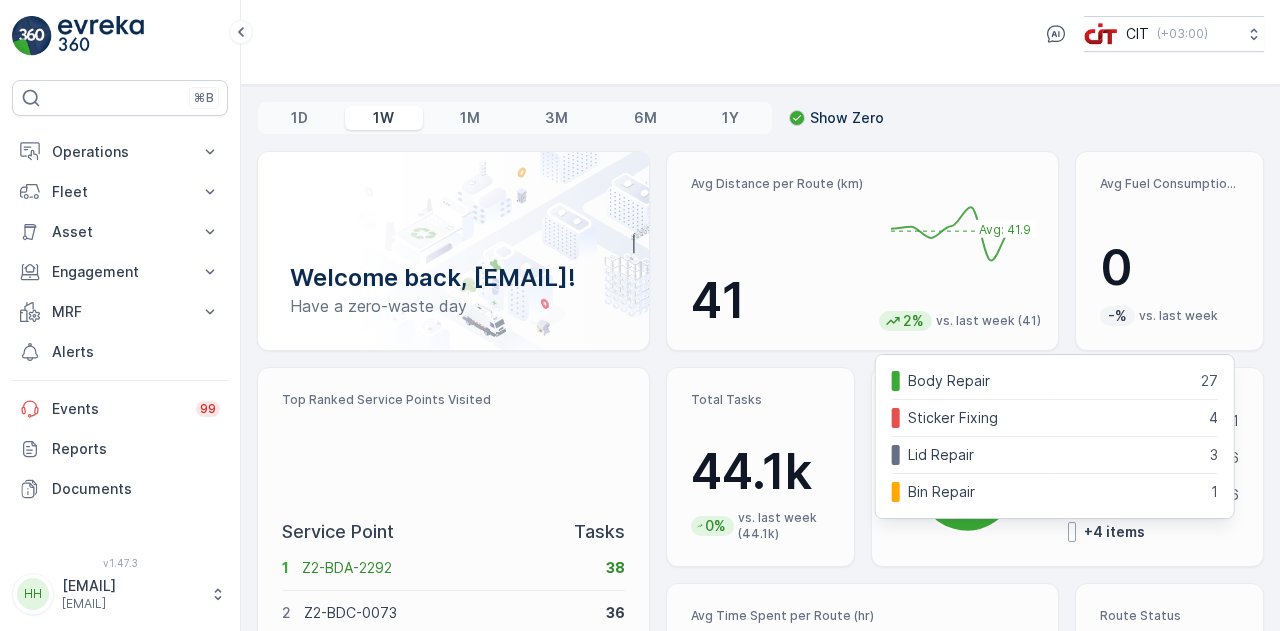 click on "CIT ( +03:00 )" at bounding box center (760, 34) 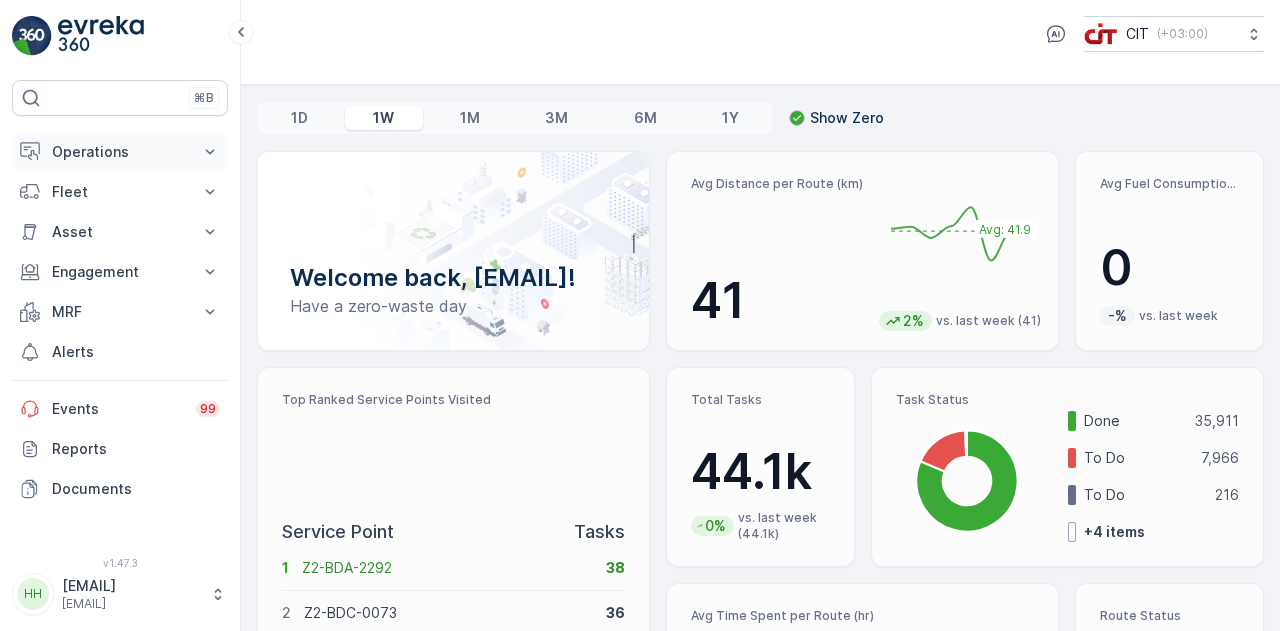 click 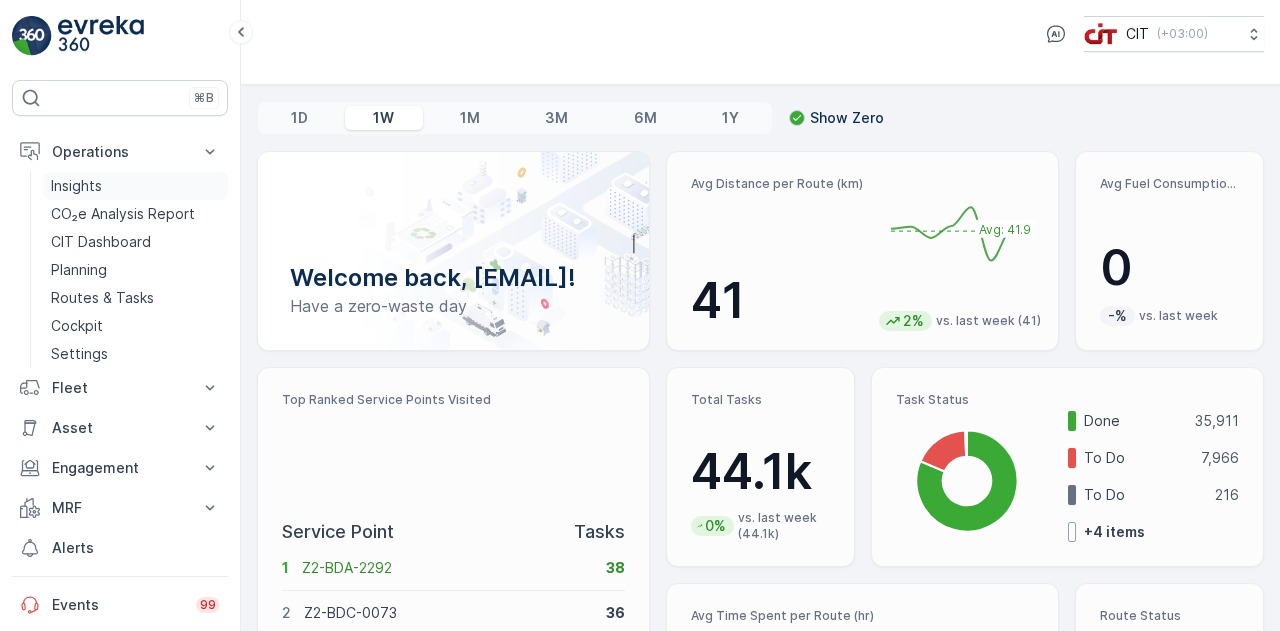 click on "Insights" at bounding box center [76, 186] 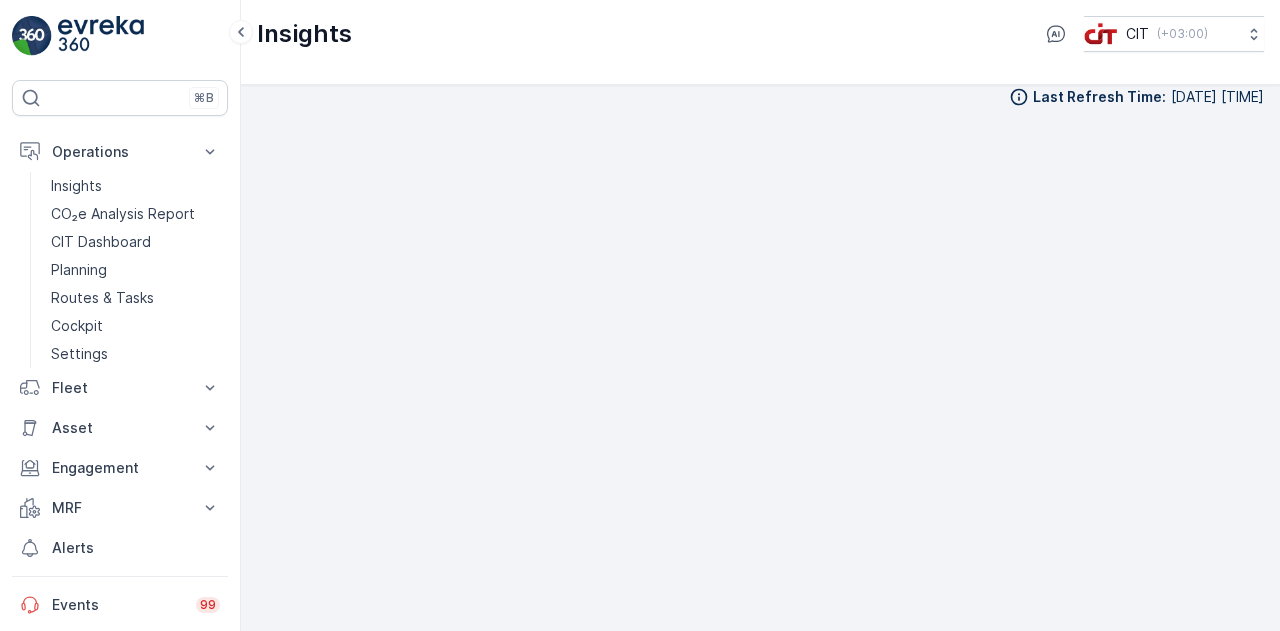 scroll, scrollTop: 17, scrollLeft: 0, axis: vertical 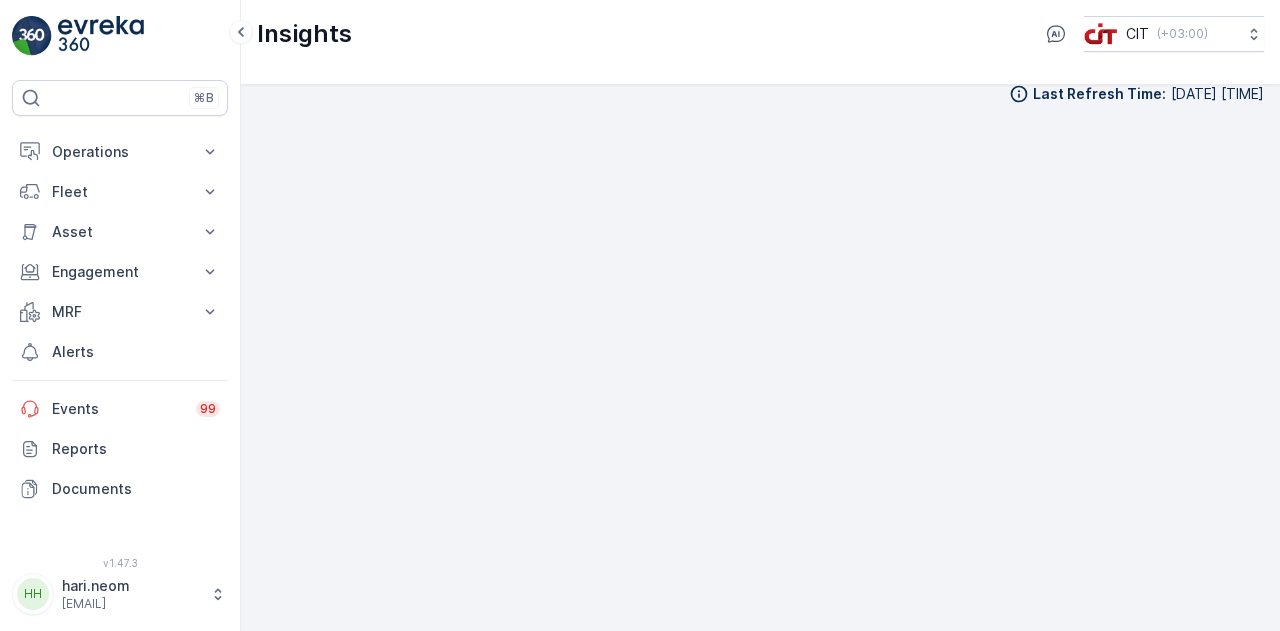 click on "Last Refresh Time : [DATE] [TIME]" at bounding box center (760, 94) 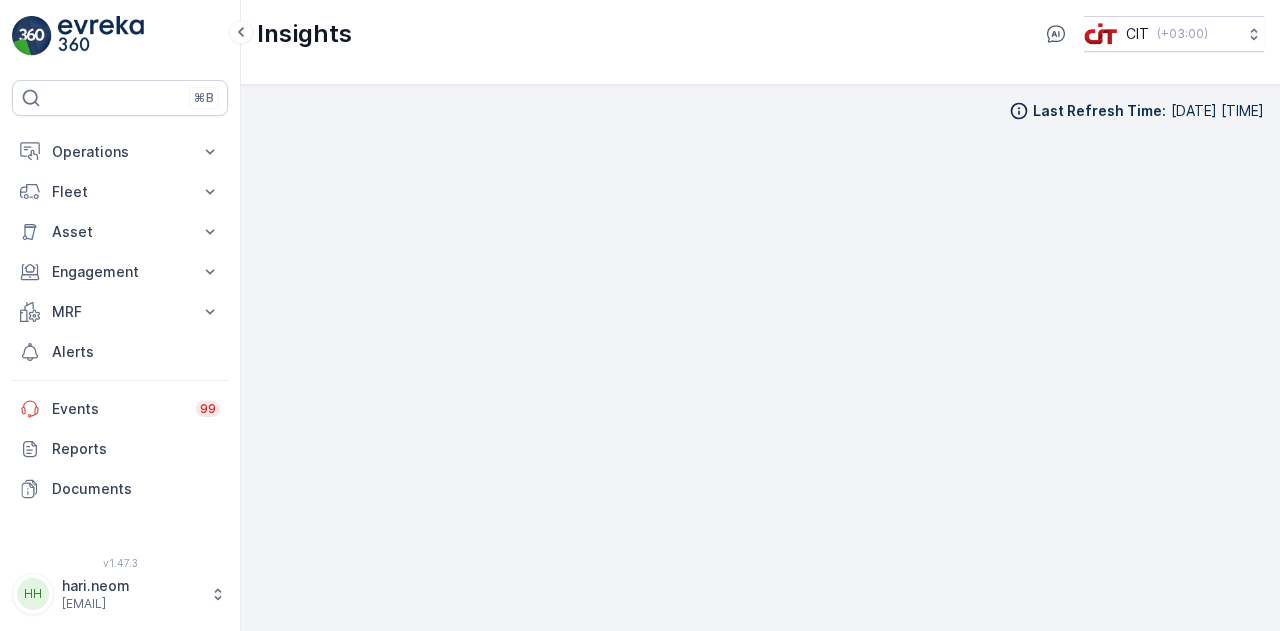 scroll, scrollTop: 14, scrollLeft: 0, axis: vertical 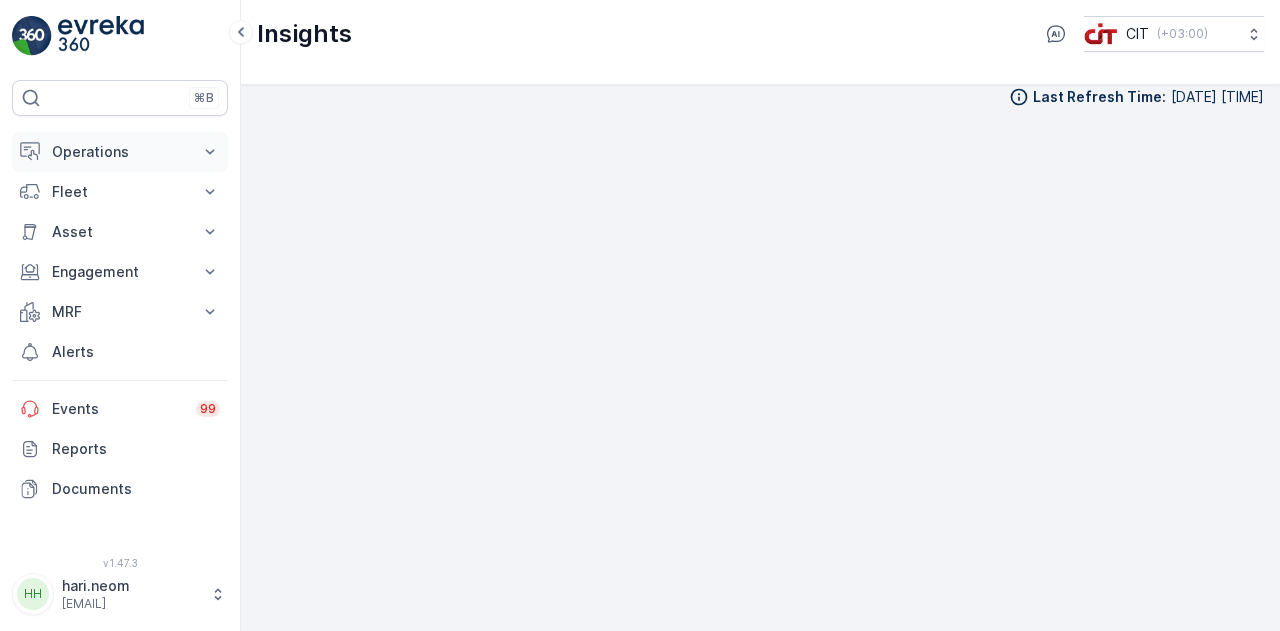 click 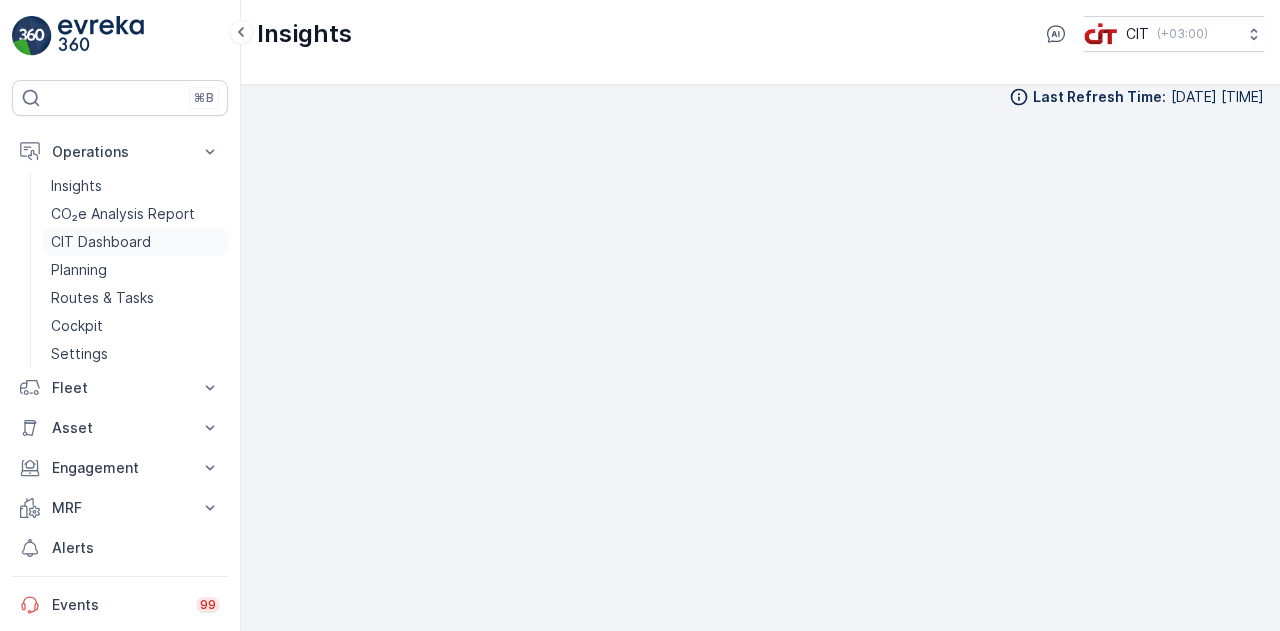 click on "CIT Dashboard" at bounding box center (101, 242) 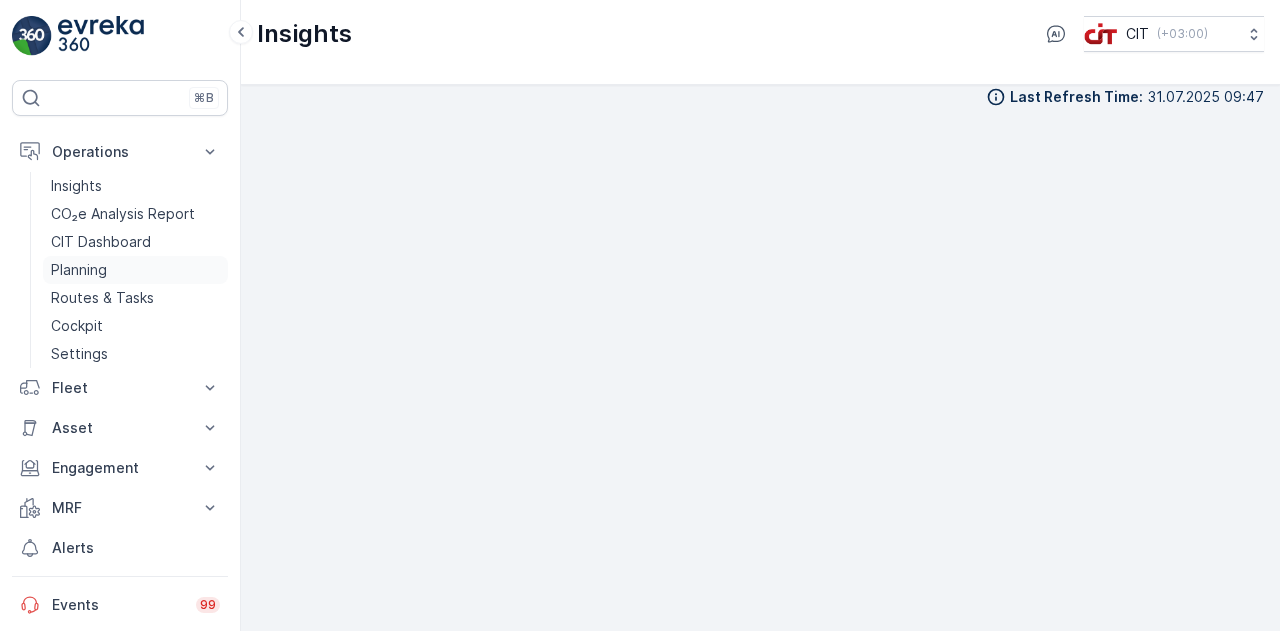 click on "Planning" at bounding box center [79, 270] 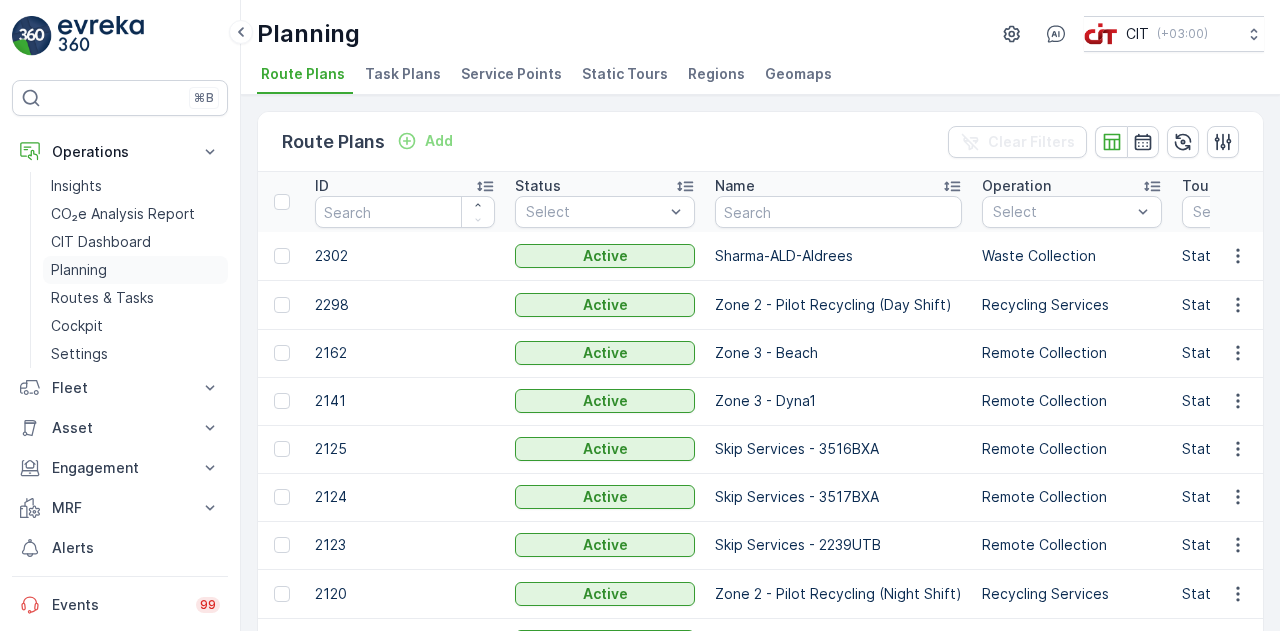 click on "Planning" at bounding box center (79, 270) 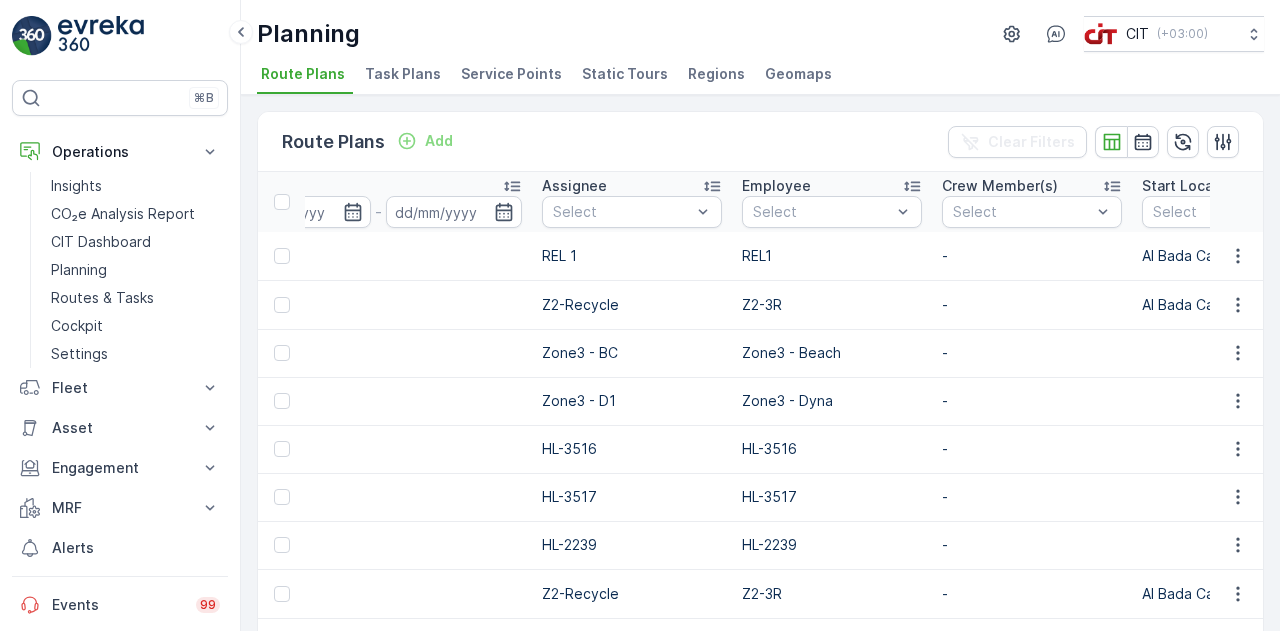 scroll, scrollTop: 0, scrollLeft: 3070, axis: horizontal 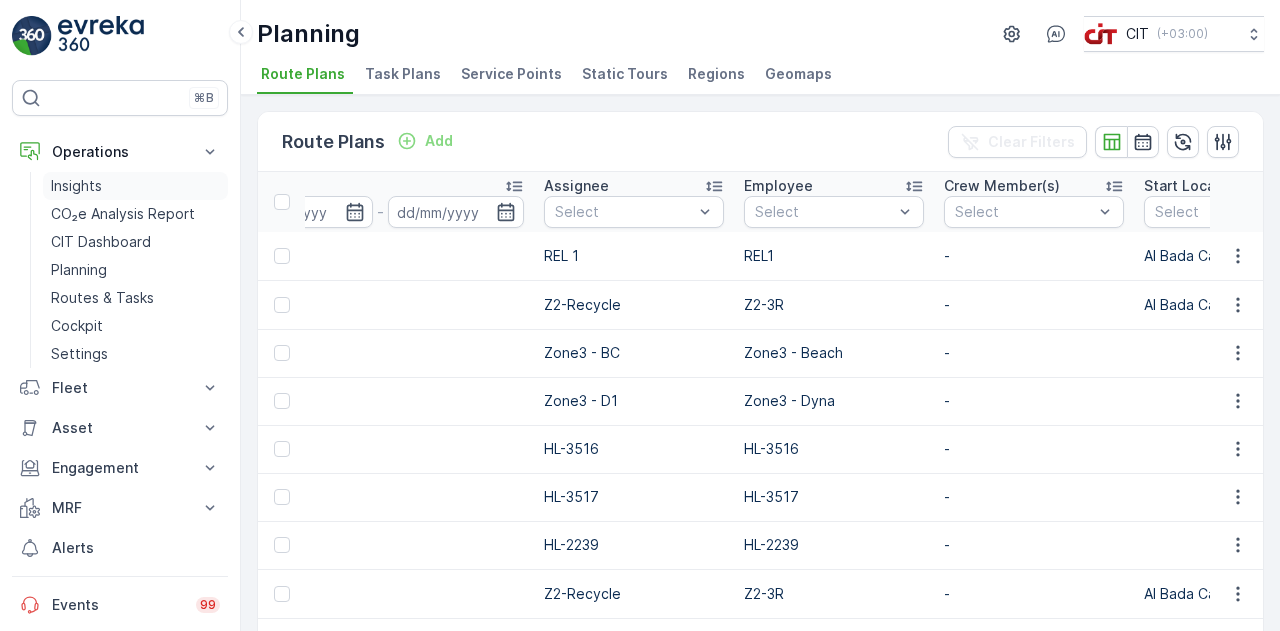 click on "Insights" at bounding box center [76, 186] 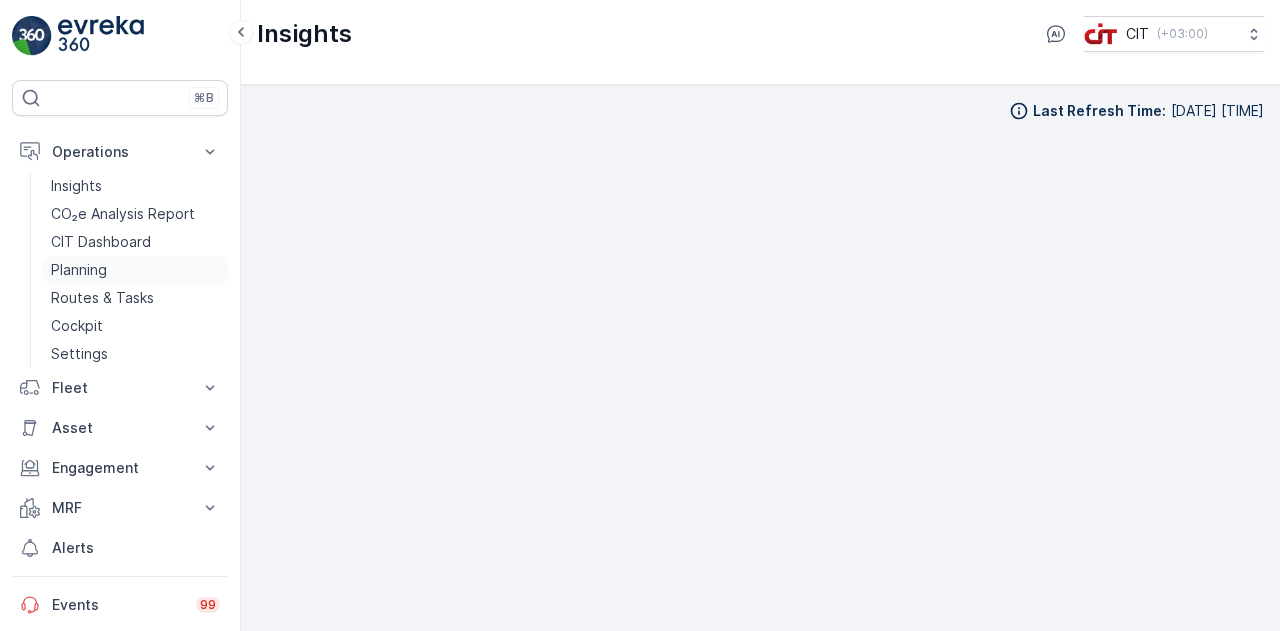 click on "Planning" at bounding box center (79, 270) 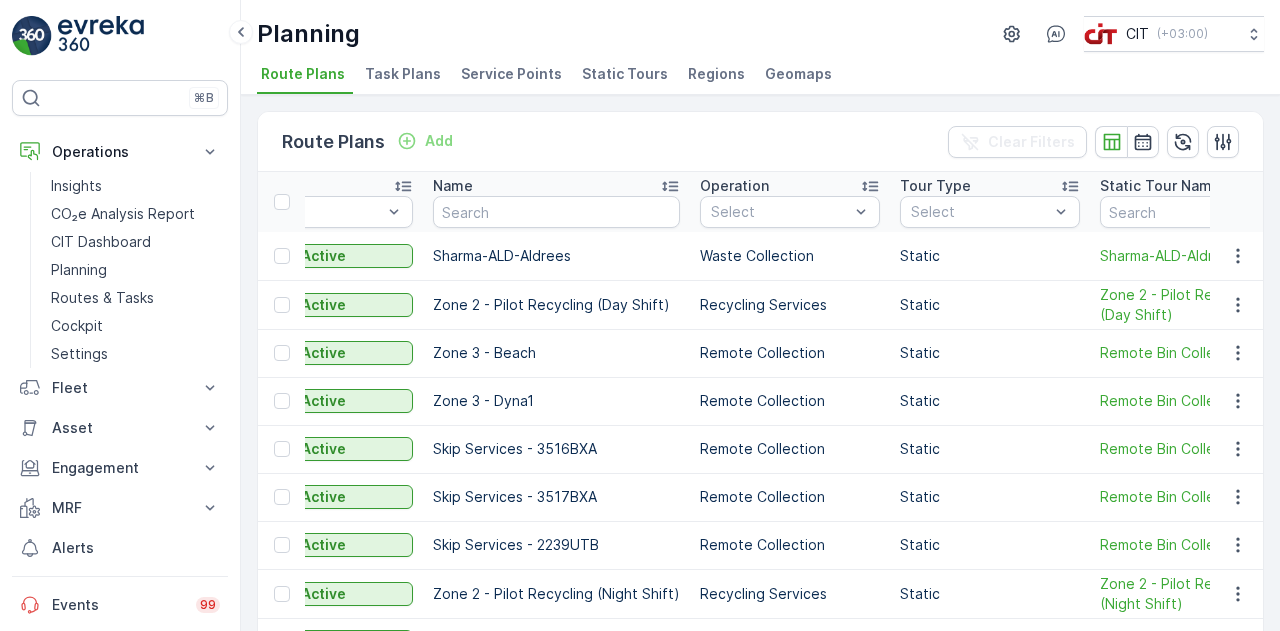 scroll, scrollTop: 0, scrollLeft: 0, axis: both 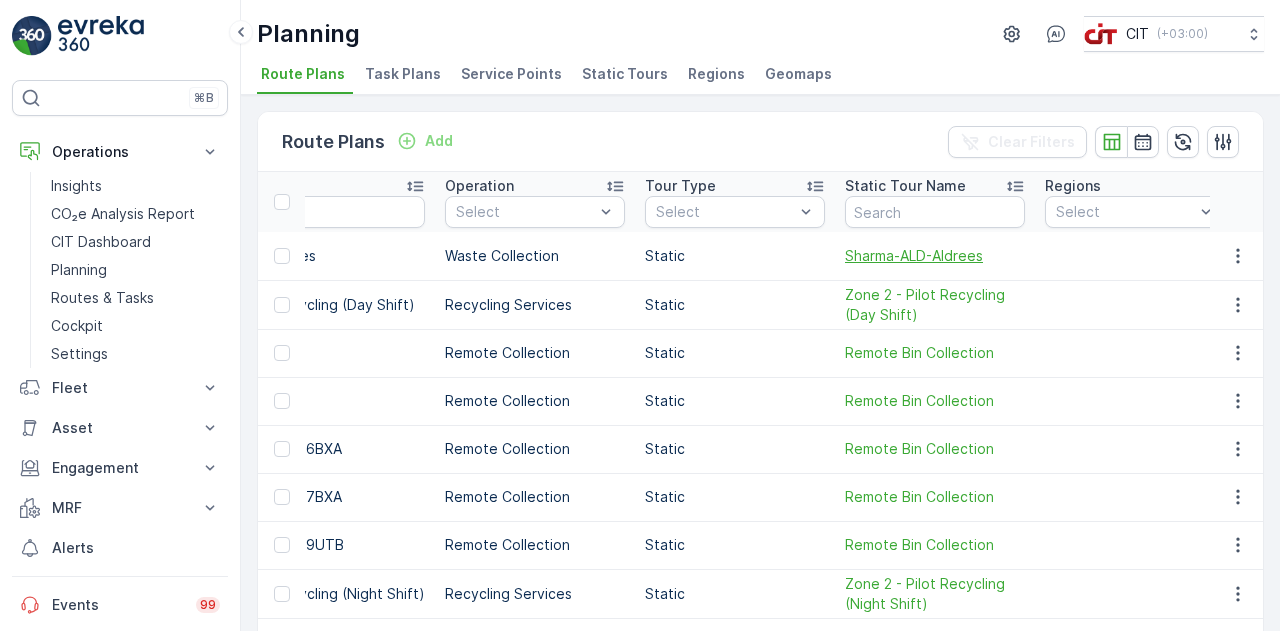 click on "Sharma-ALD-Aldrees" at bounding box center (935, 256) 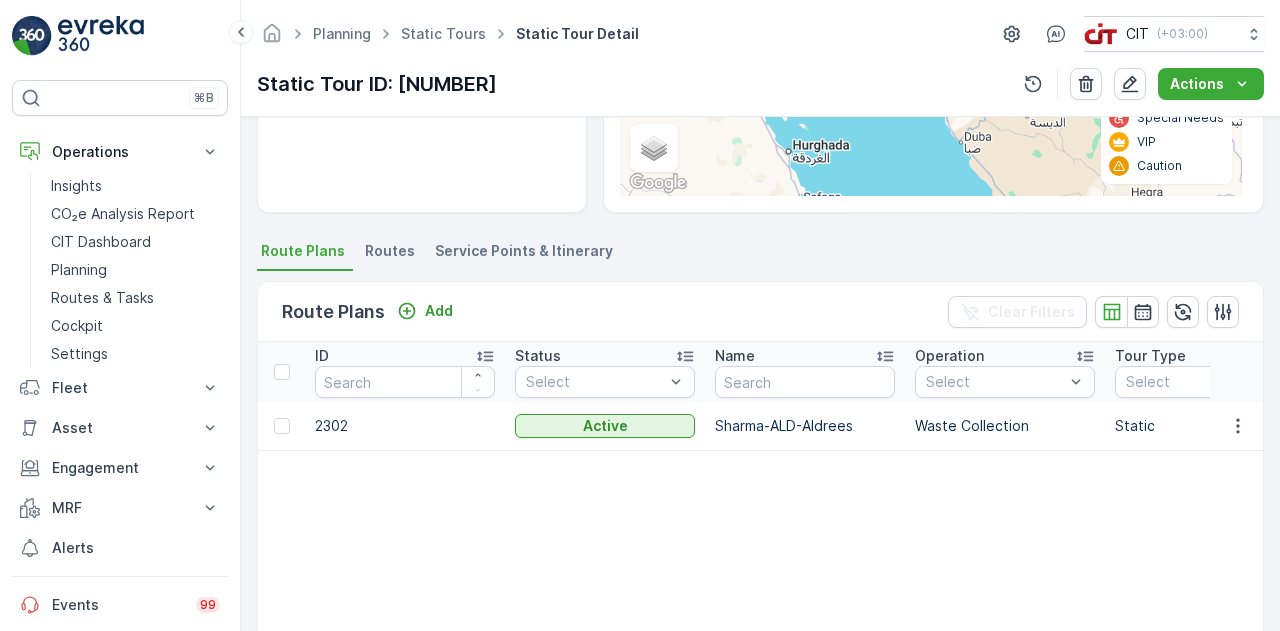 scroll, scrollTop: 321, scrollLeft: 0, axis: vertical 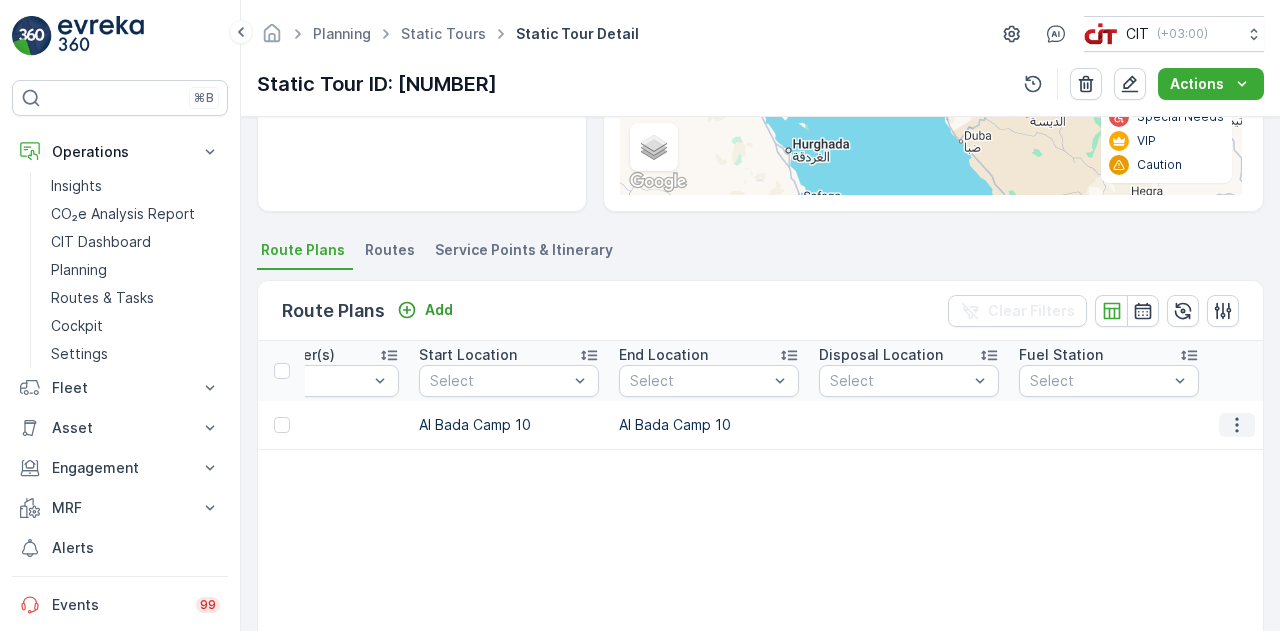 click 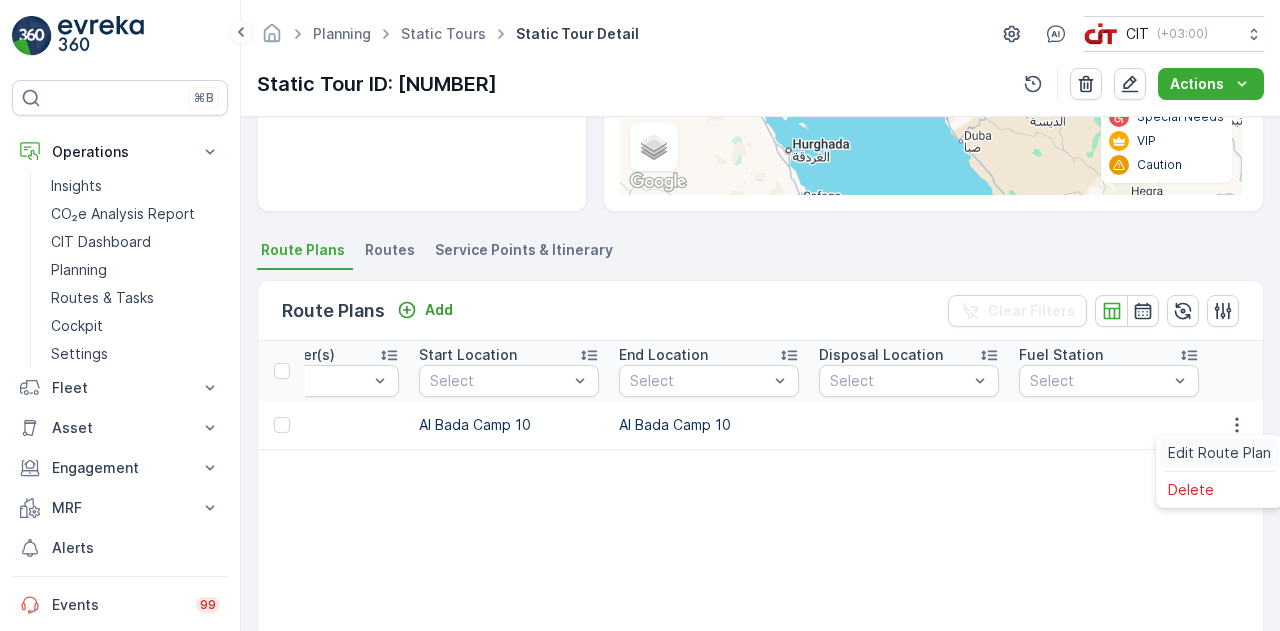 click on "Edit Route Plan" at bounding box center (1219, 453) 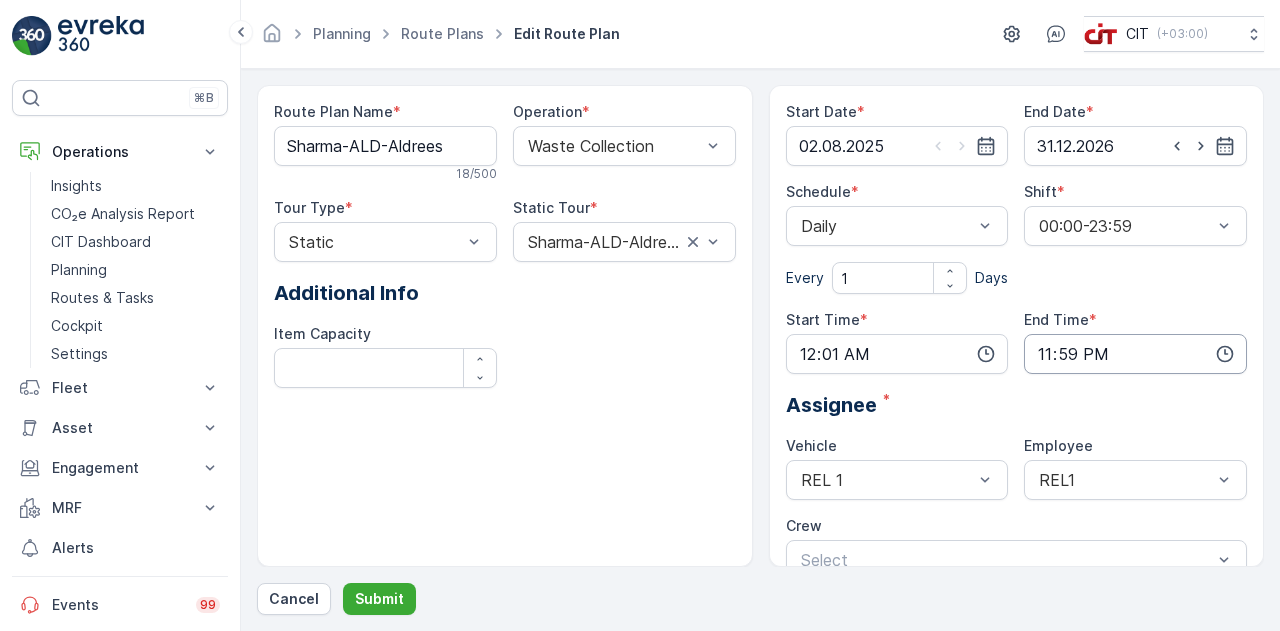 scroll, scrollTop: 234, scrollLeft: 0, axis: vertical 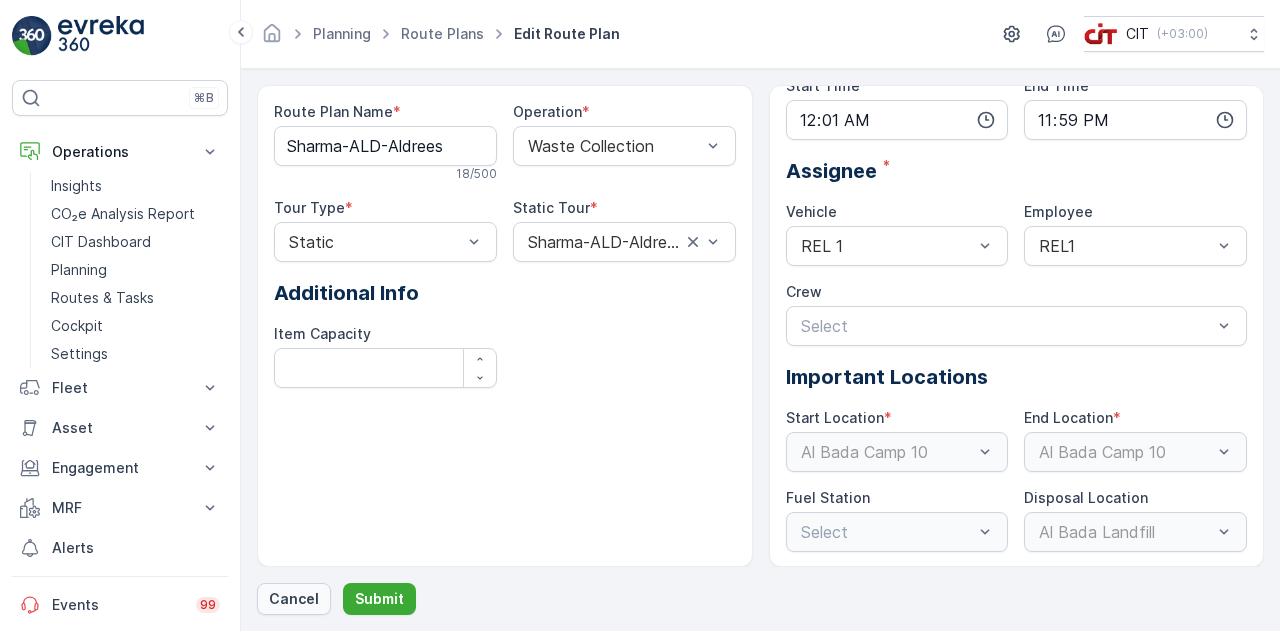 click on "Cancel" at bounding box center [294, 599] 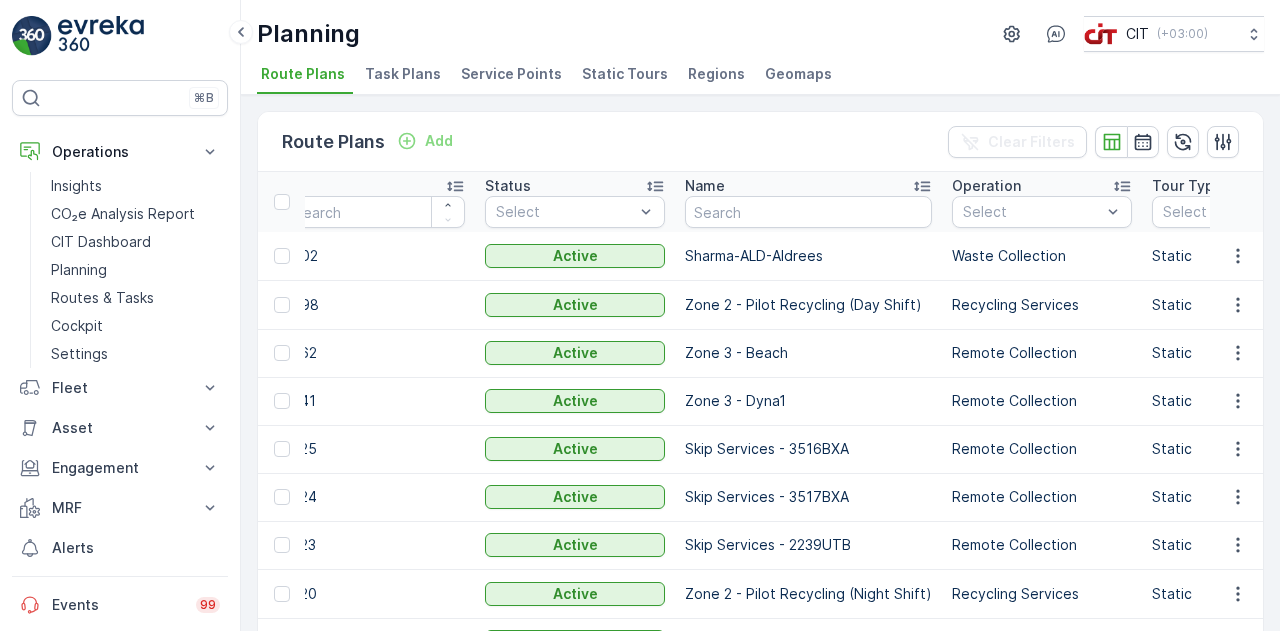scroll, scrollTop: 0, scrollLeft: 0, axis: both 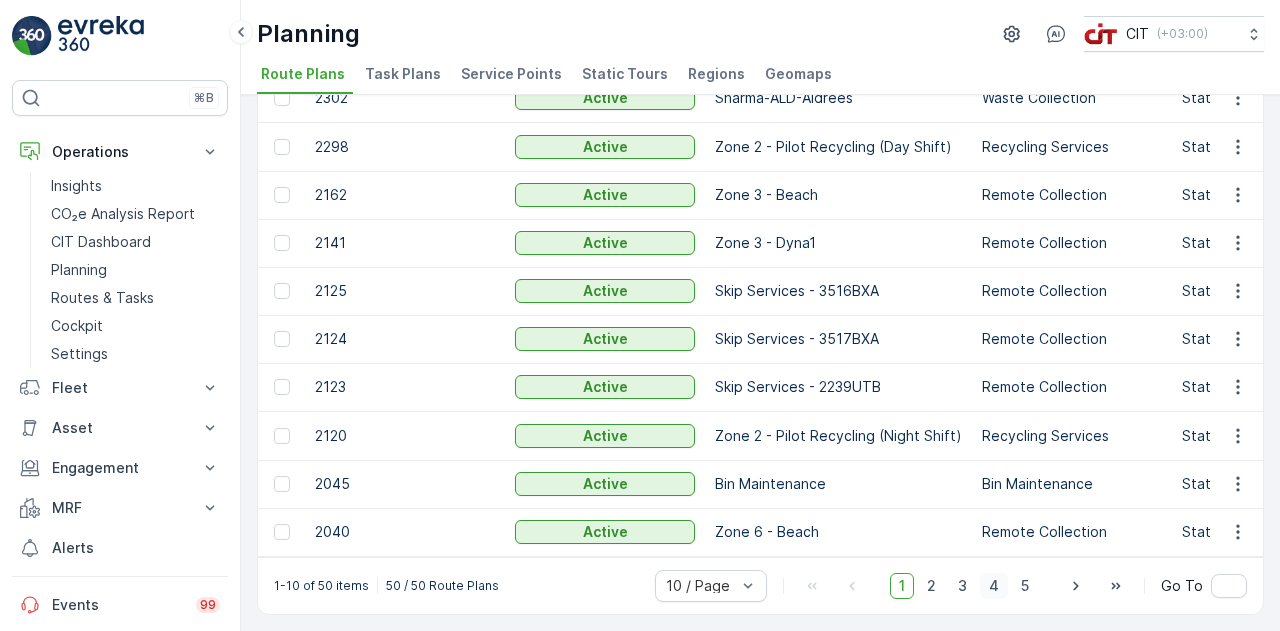 click on "4" at bounding box center (994, 586) 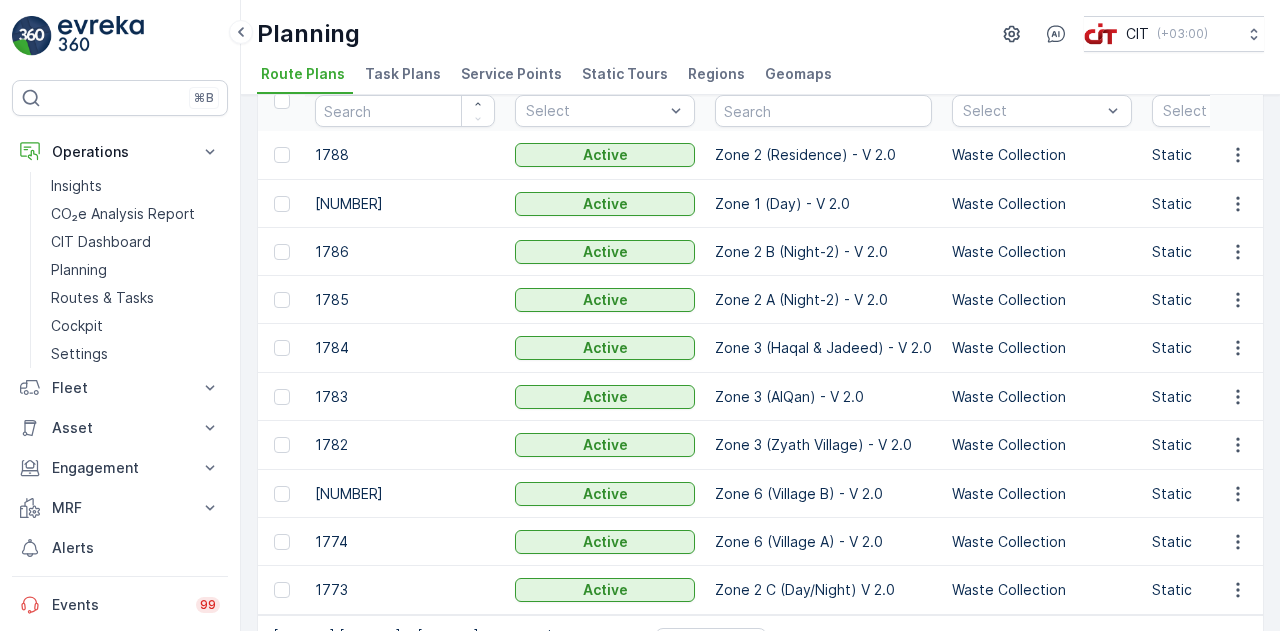 scroll, scrollTop: 165, scrollLeft: 0, axis: vertical 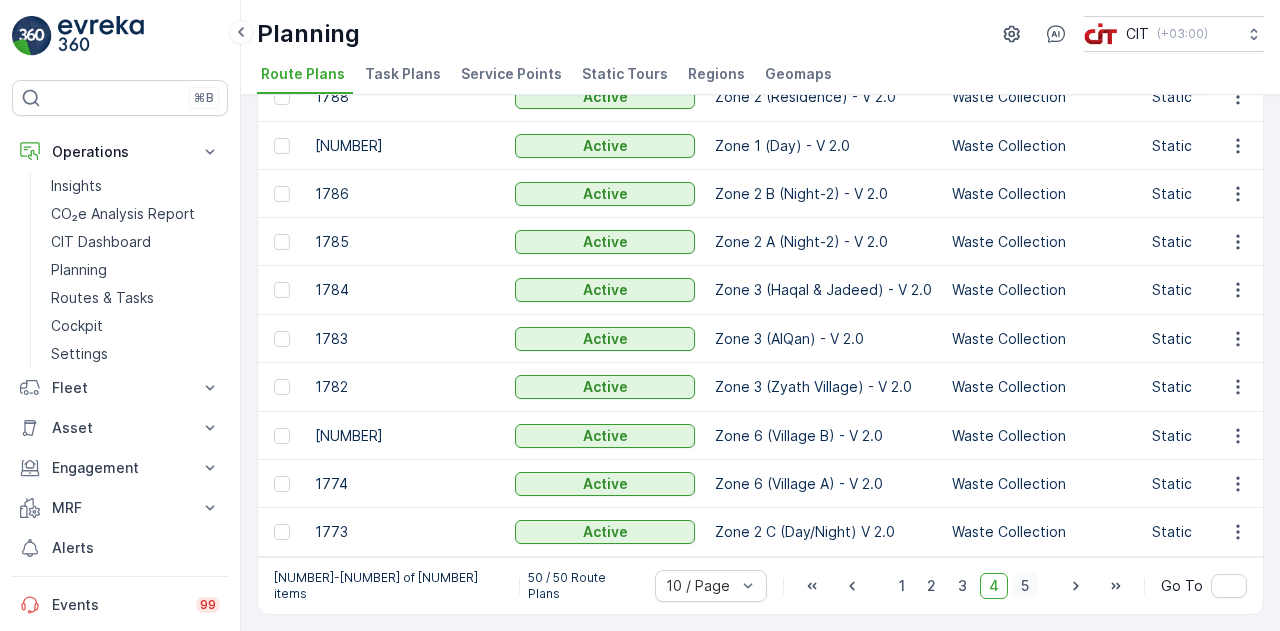 click on "5" at bounding box center (1025, 586) 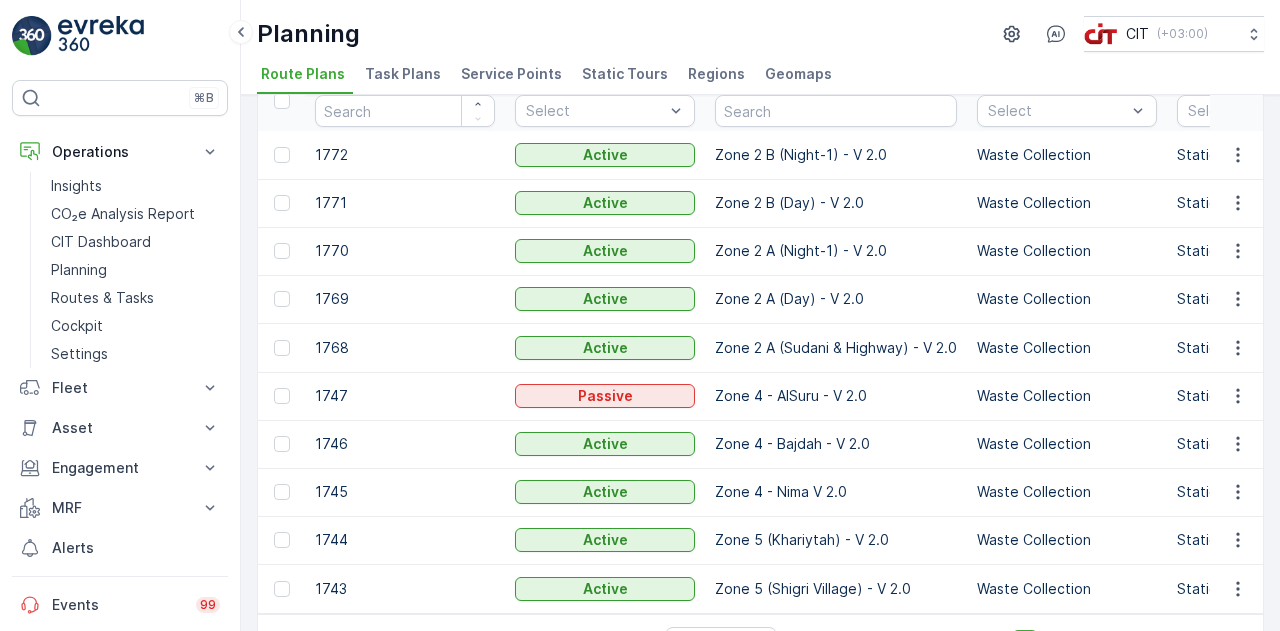 scroll, scrollTop: 164, scrollLeft: 0, axis: vertical 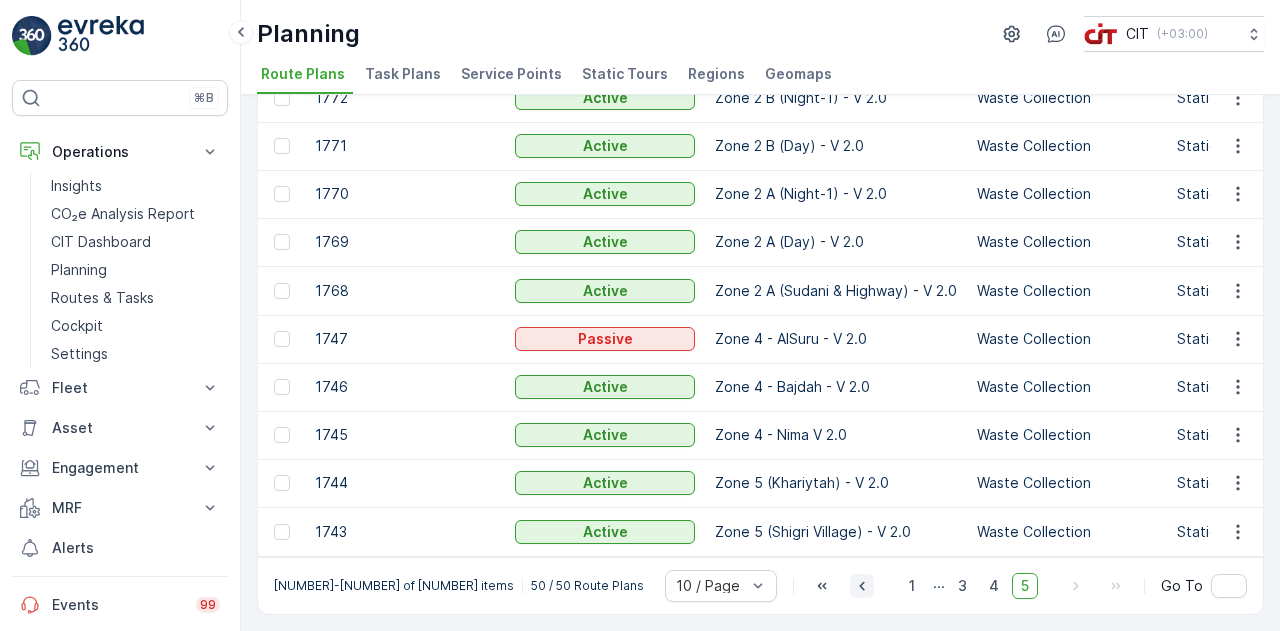 click 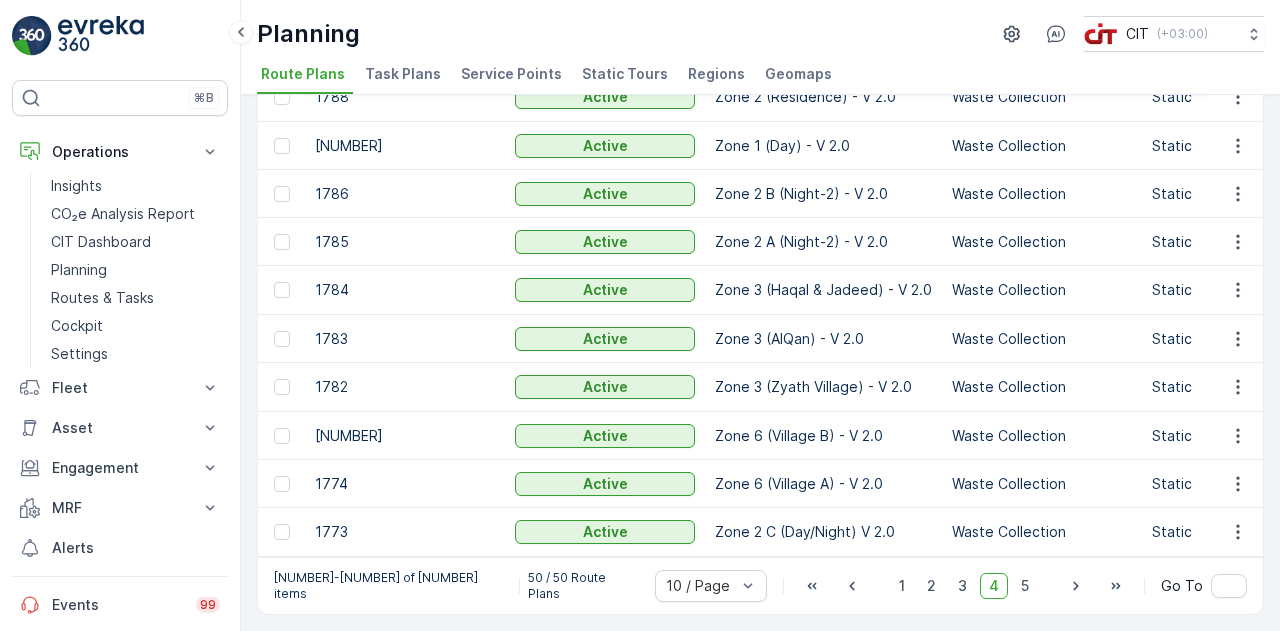 scroll, scrollTop: 0, scrollLeft: 0, axis: both 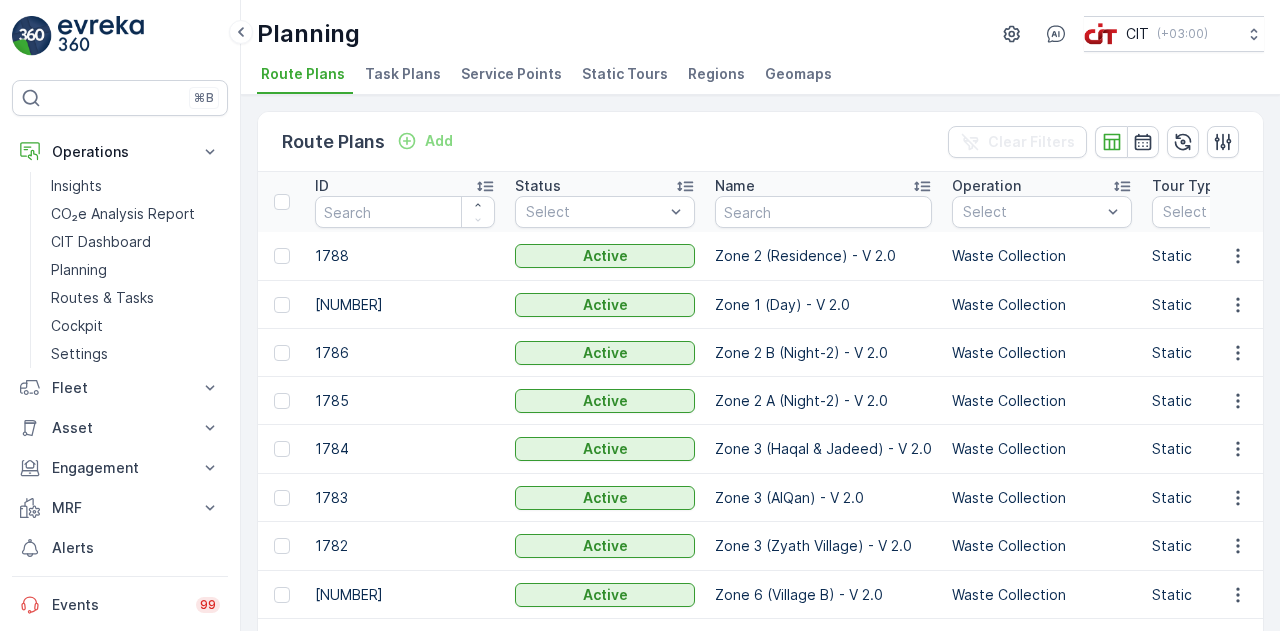 click on "Task Plans" at bounding box center [403, 74] 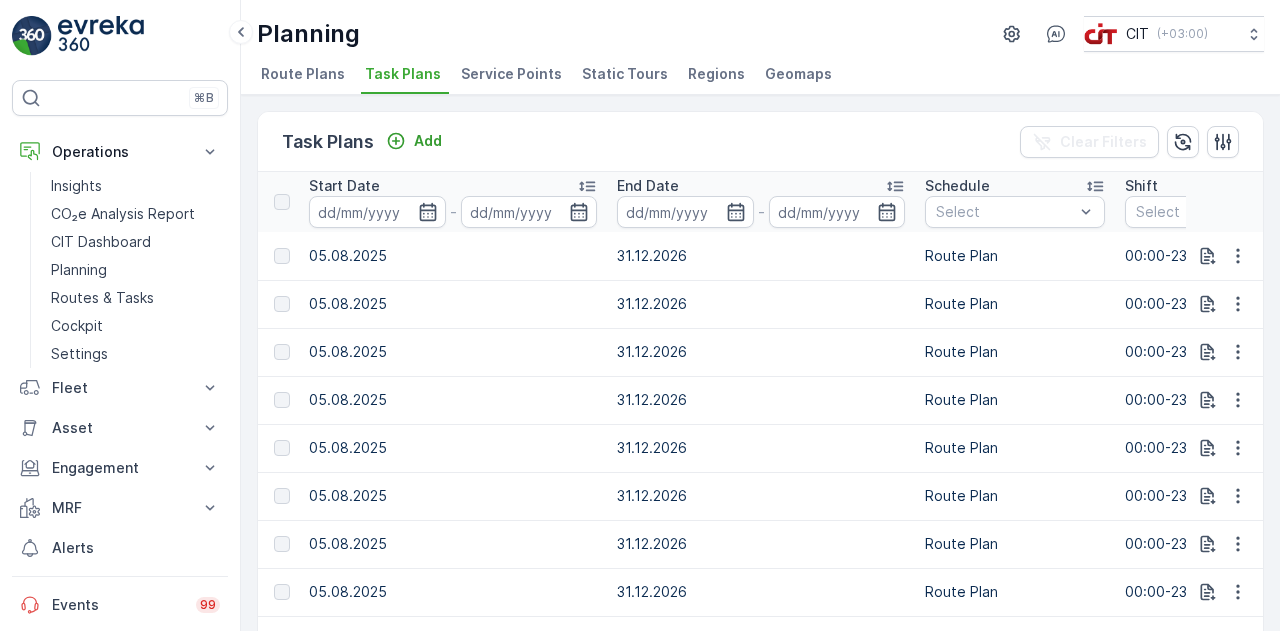 scroll, scrollTop: 0, scrollLeft: 1597, axis: horizontal 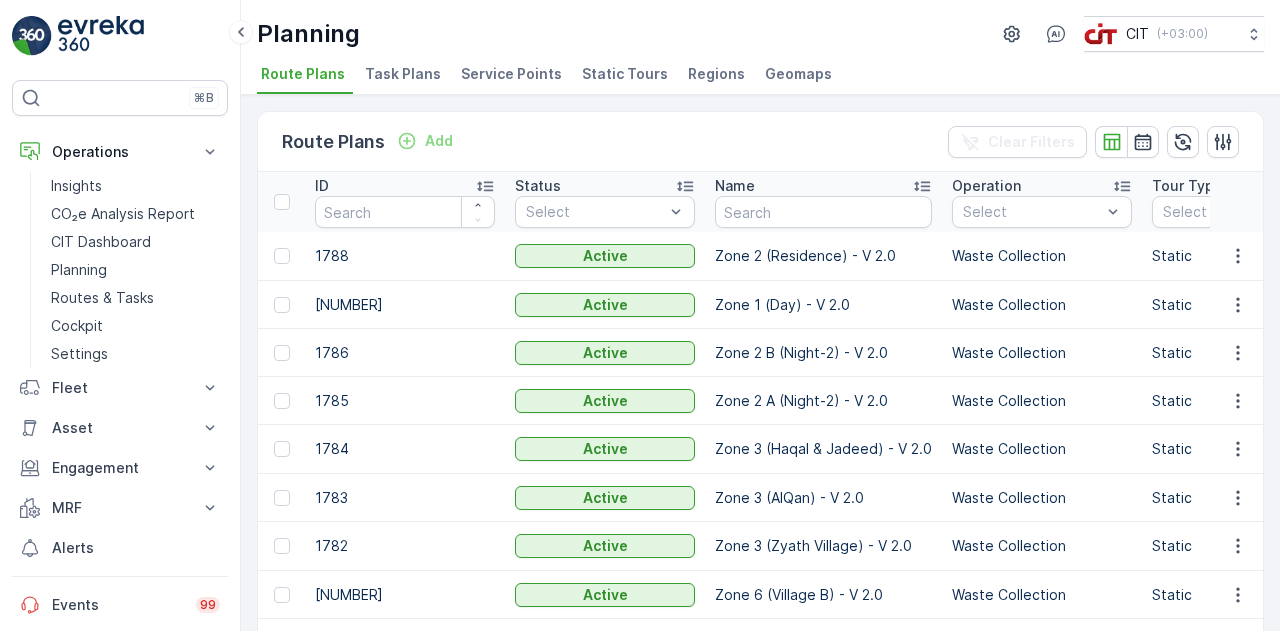 click on "Task Plans" at bounding box center [403, 74] 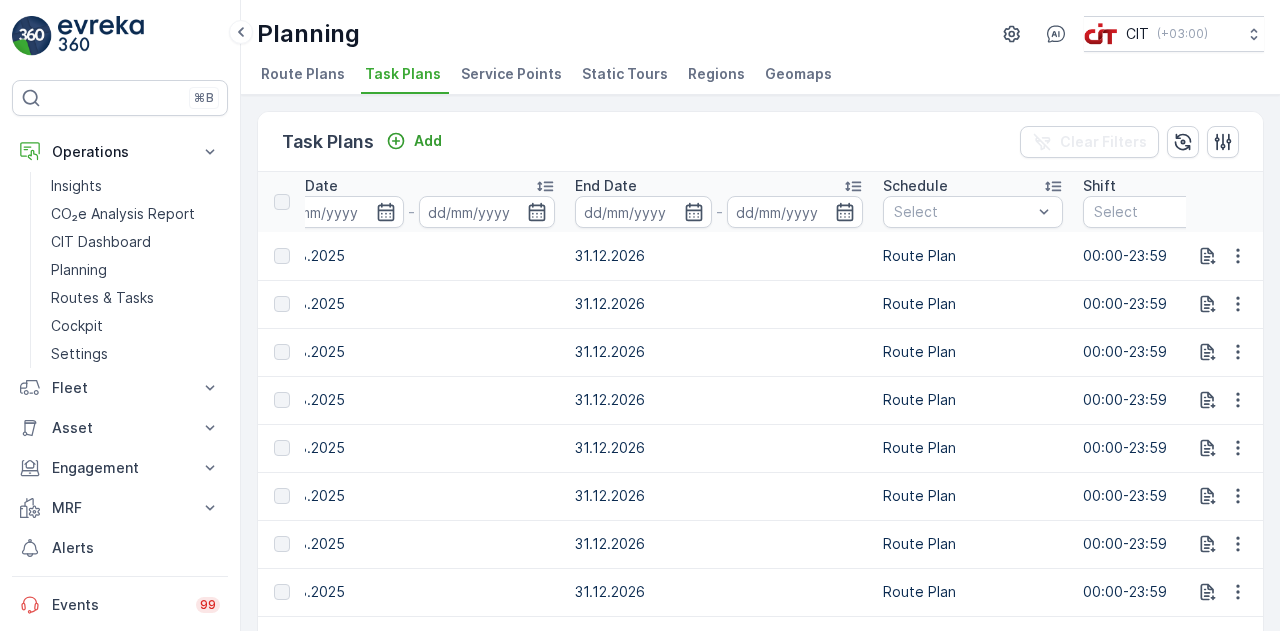 scroll, scrollTop: 0, scrollLeft: 1597, axis: horizontal 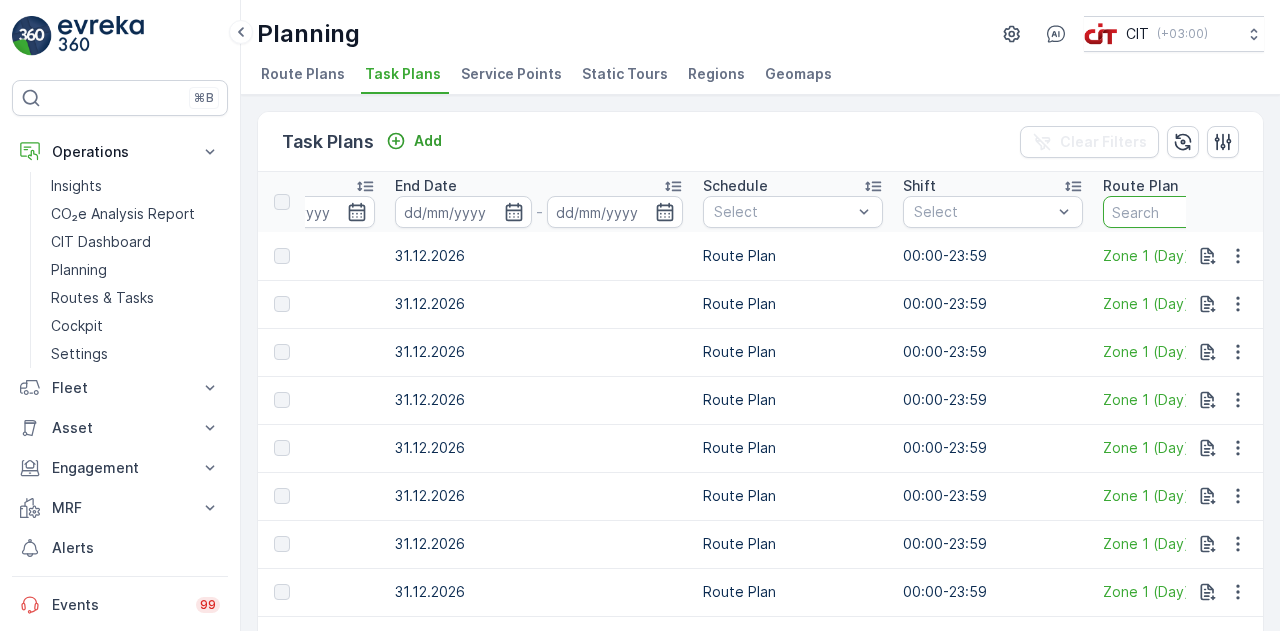 click at bounding box center [1193, 212] 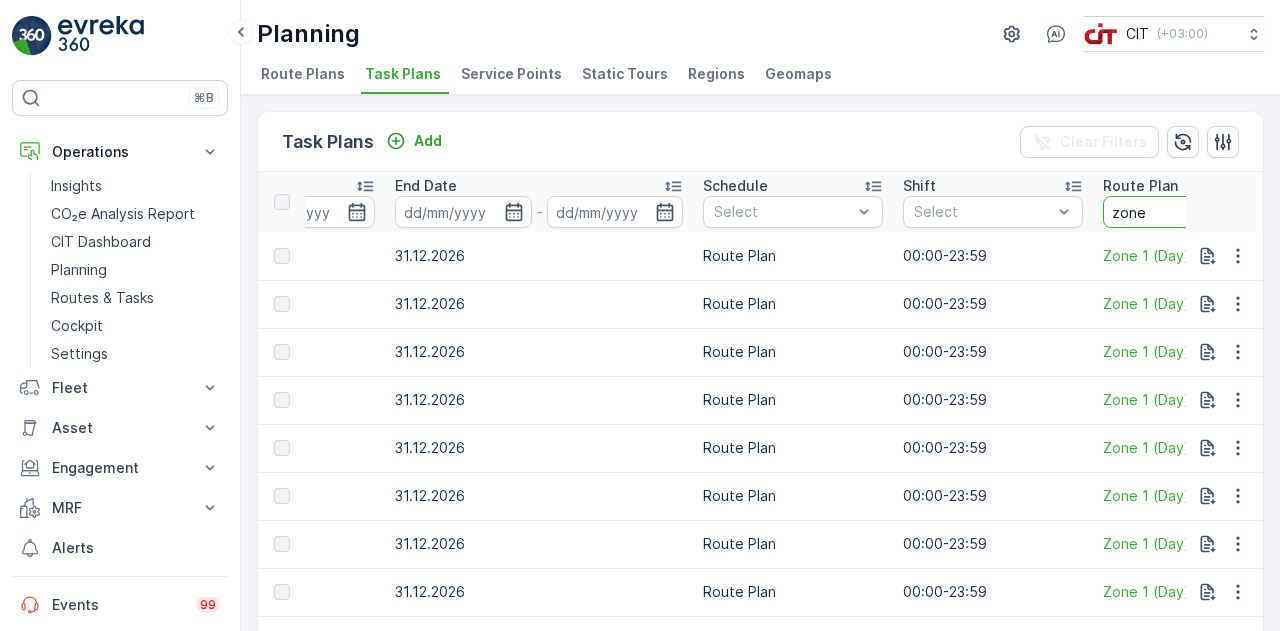 type on "zone 1" 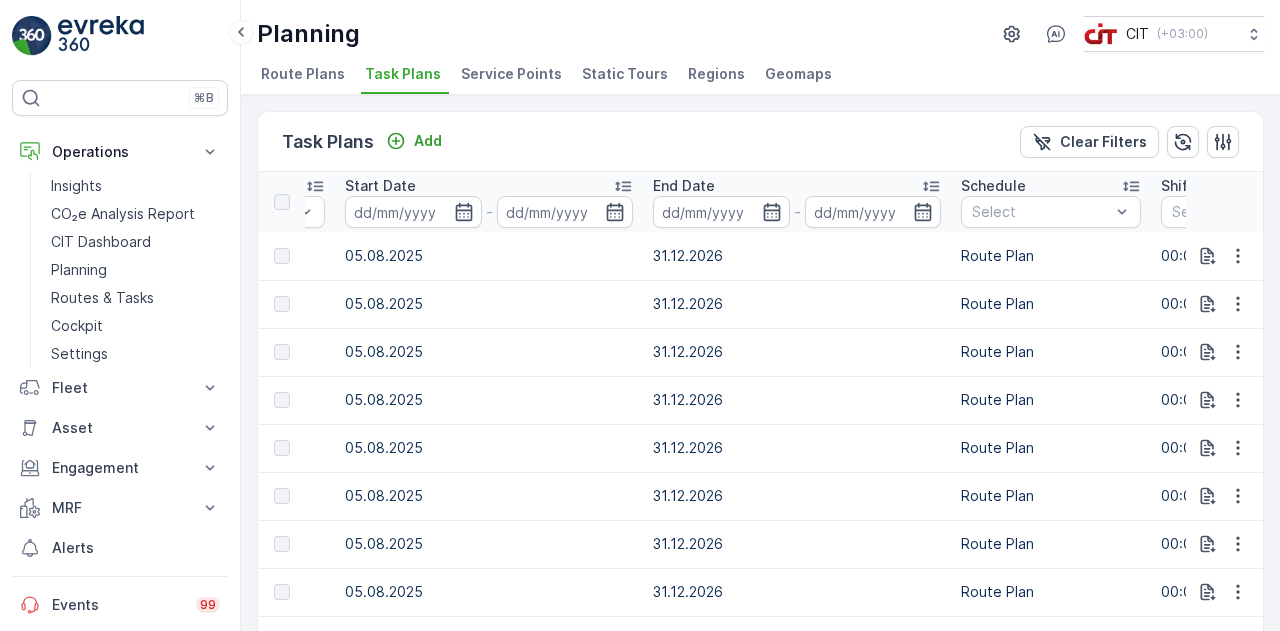 scroll, scrollTop: 0, scrollLeft: 1597, axis: horizontal 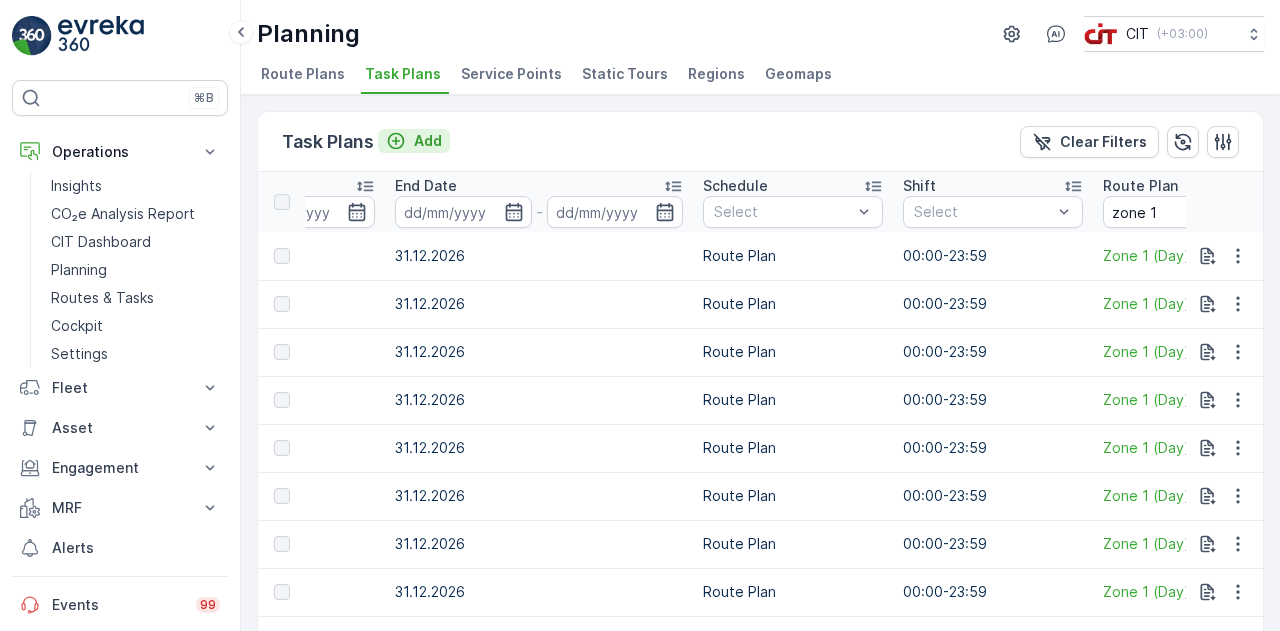 click on "Add" at bounding box center [428, 141] 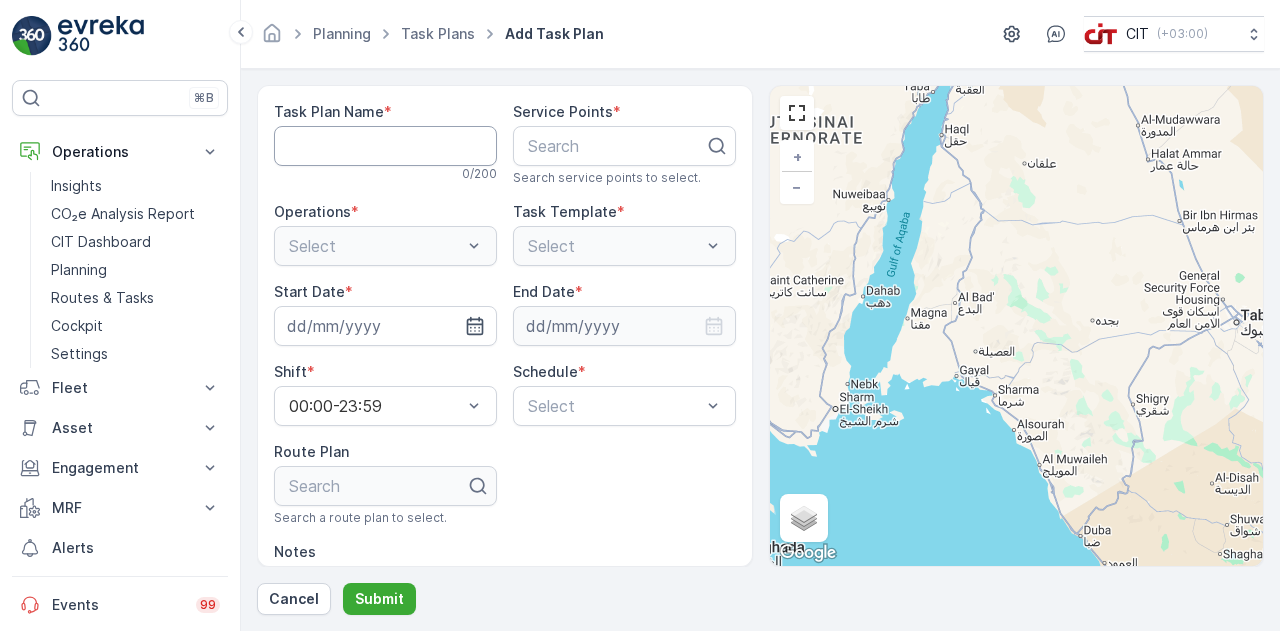 click on "Task Plan Name" at bounding box center (385, 146) 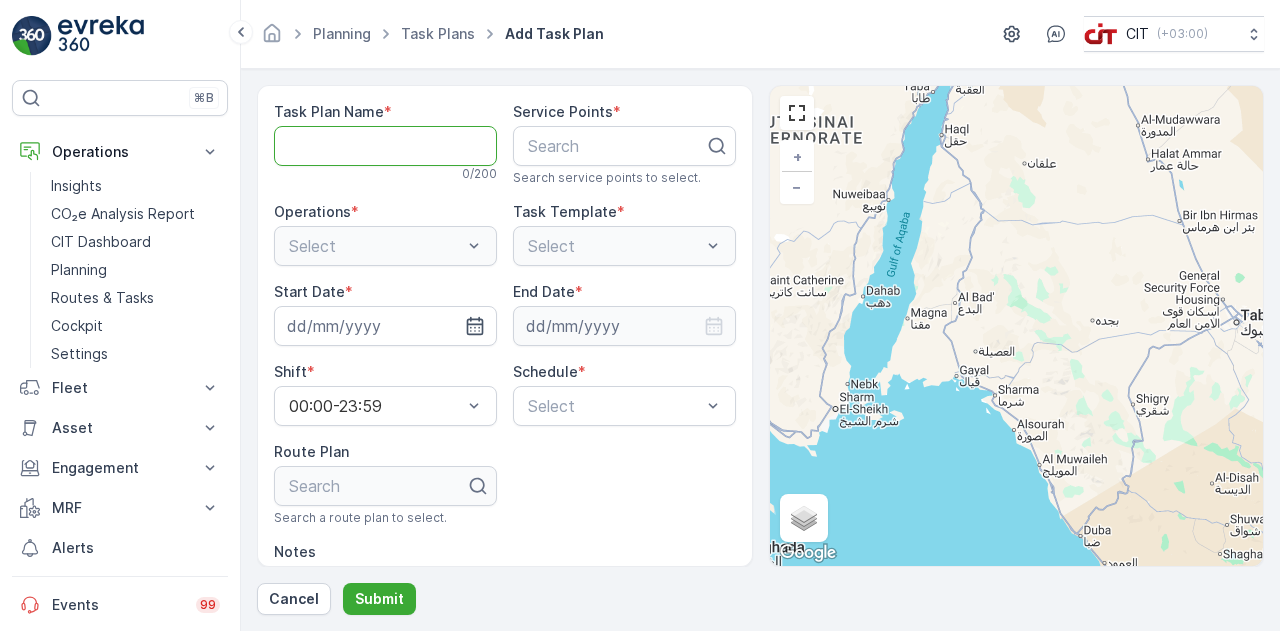 type on "test route zone [NUMBER]" 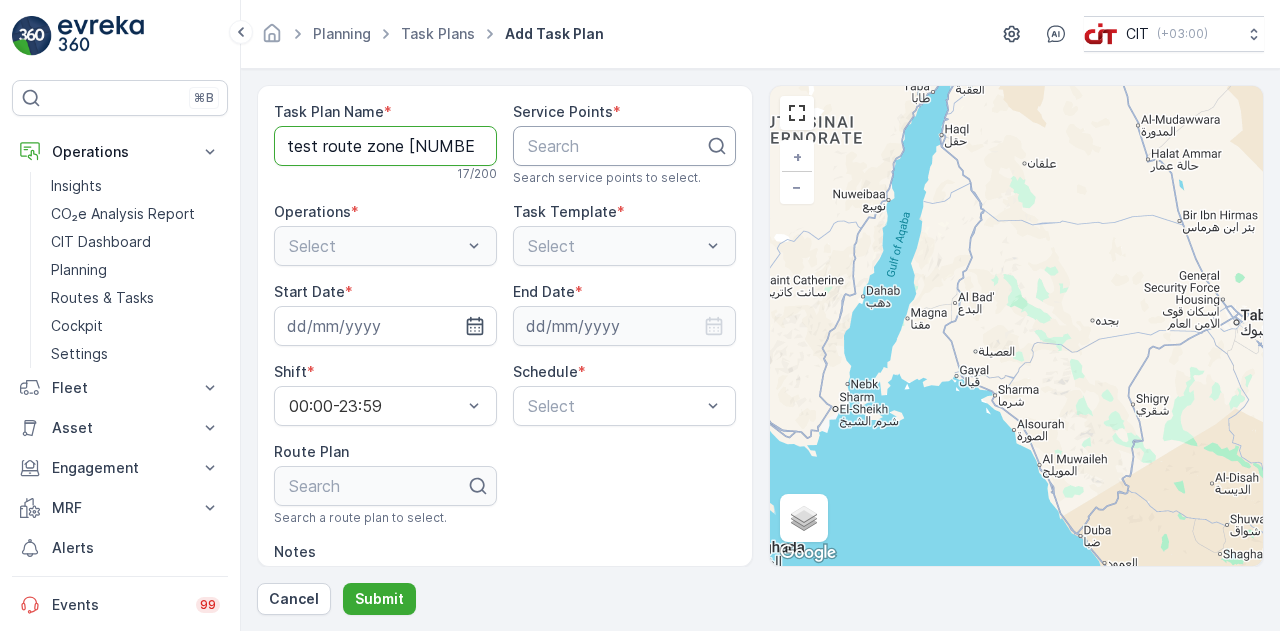 click at bounding box center (616, 146) 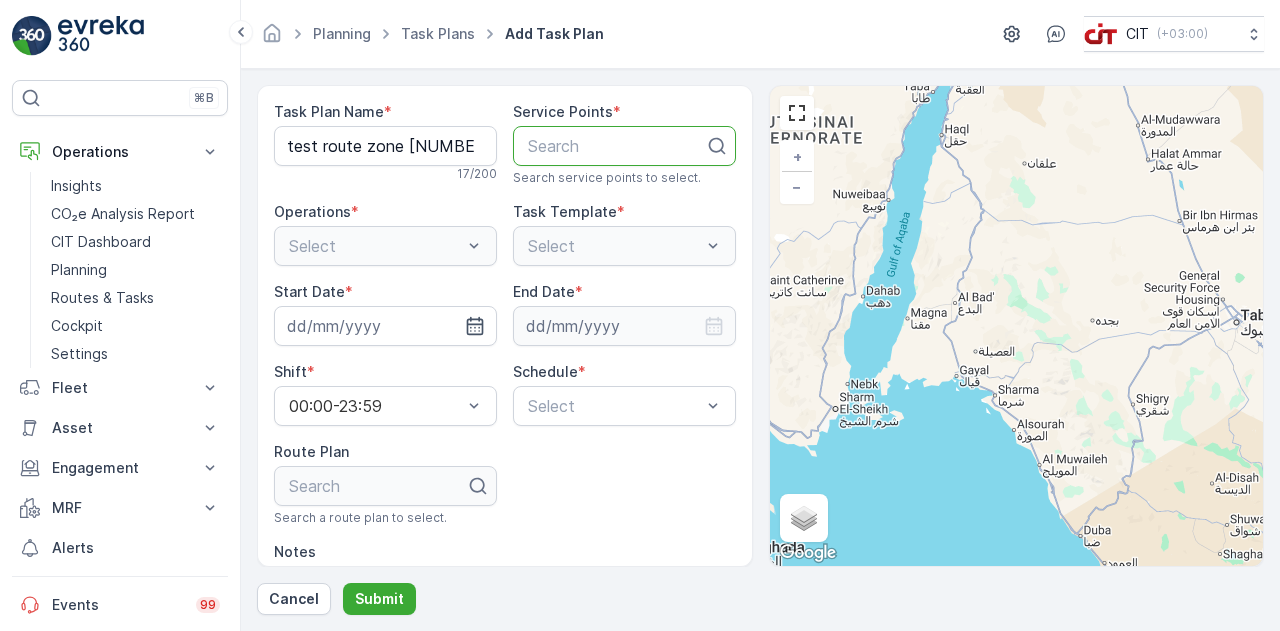click at bounding box center (616, 146) 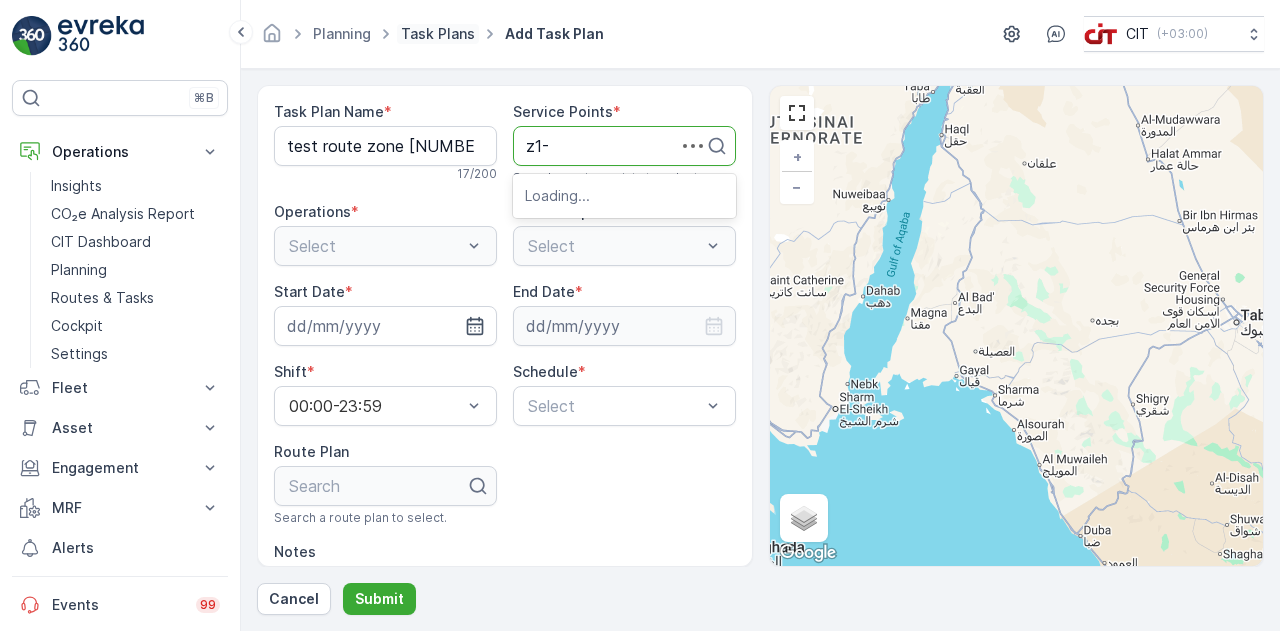 type on "z1-" 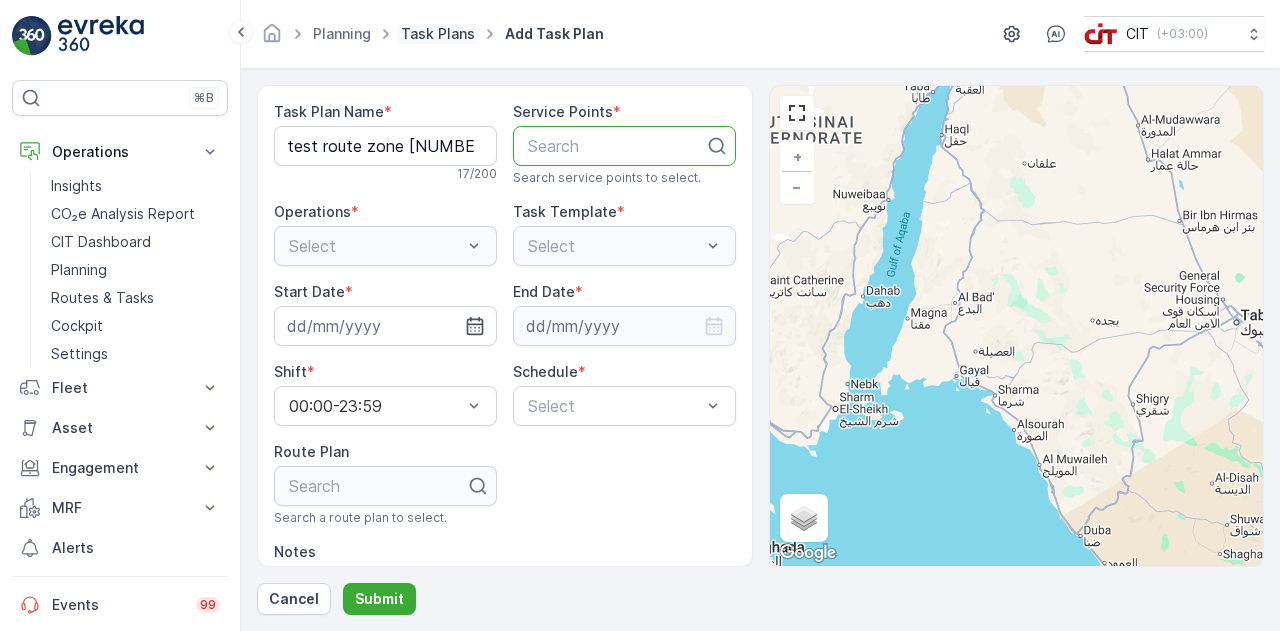 click on "Task Plans" at bounding box center [438, 33] 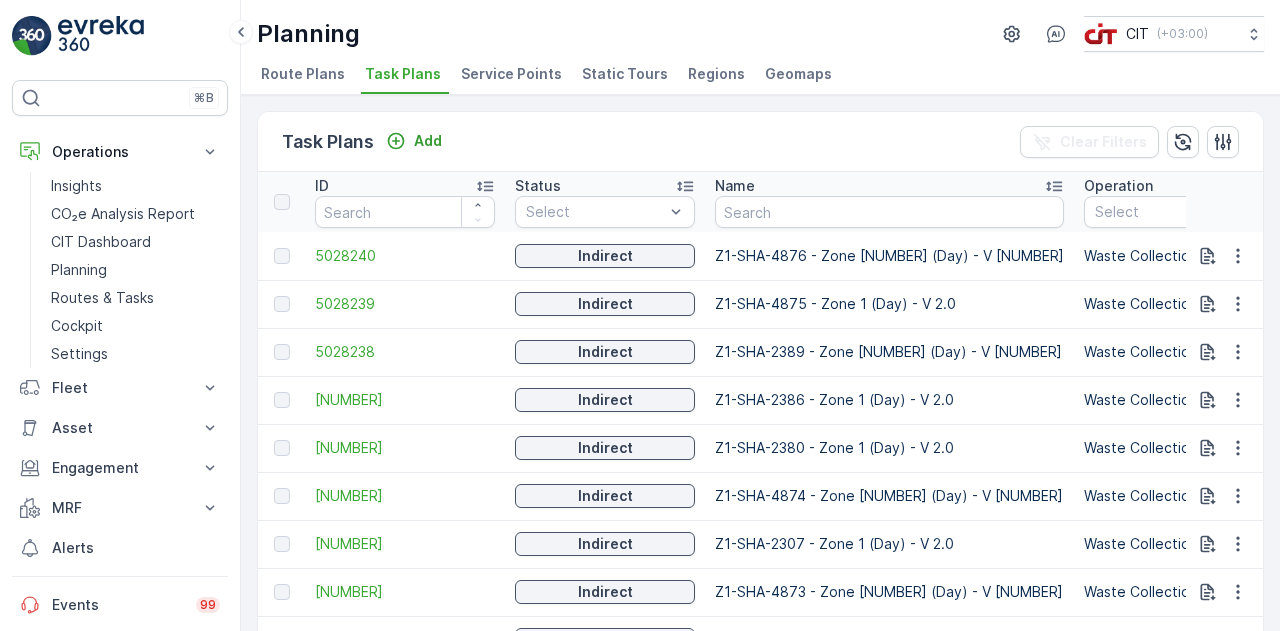 click on "Service Points" at bounding box center [511, 74] 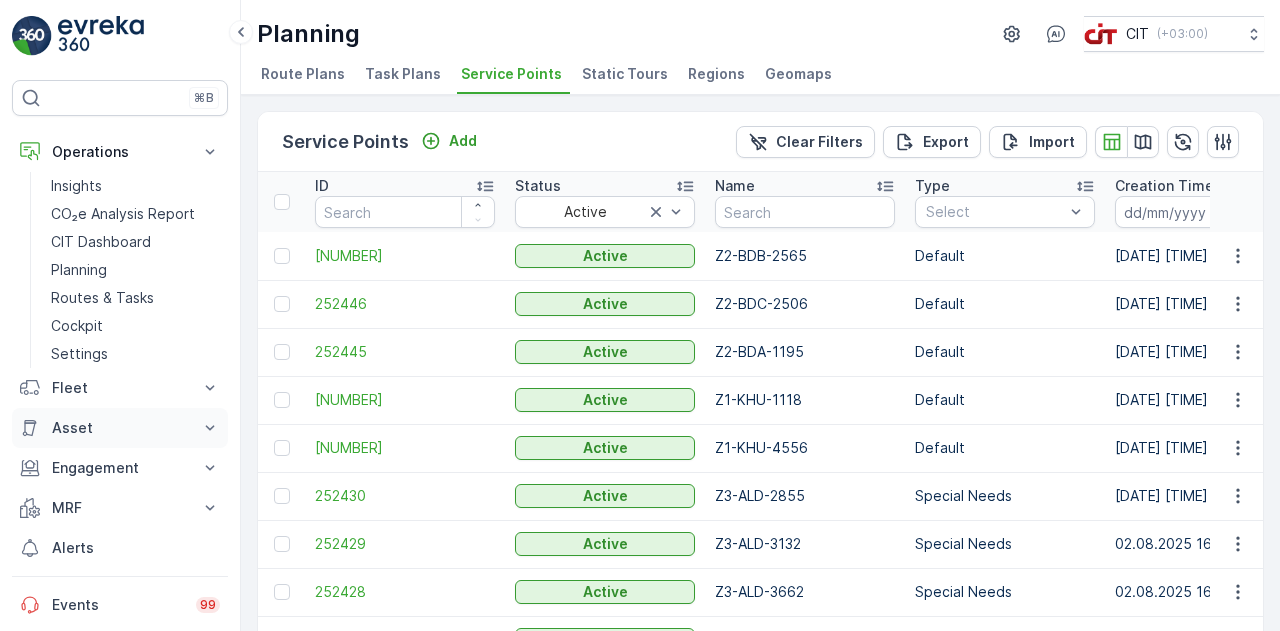 click 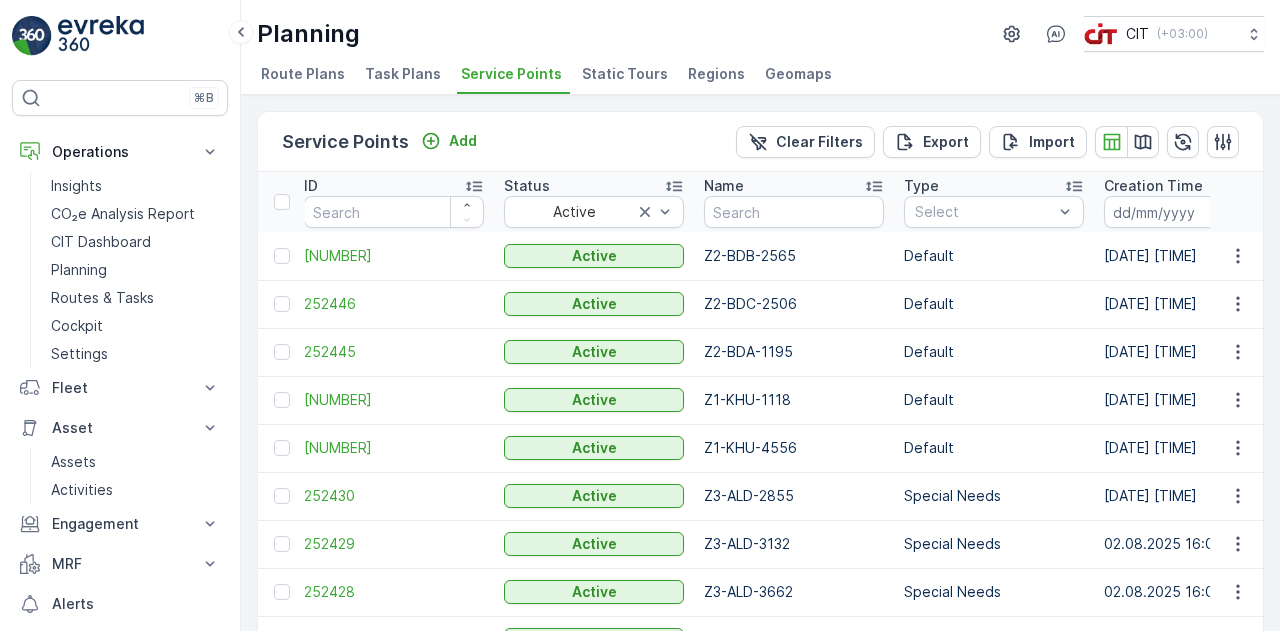 scroll, scrollTop: 0, scrollLeft: 0, axis: both 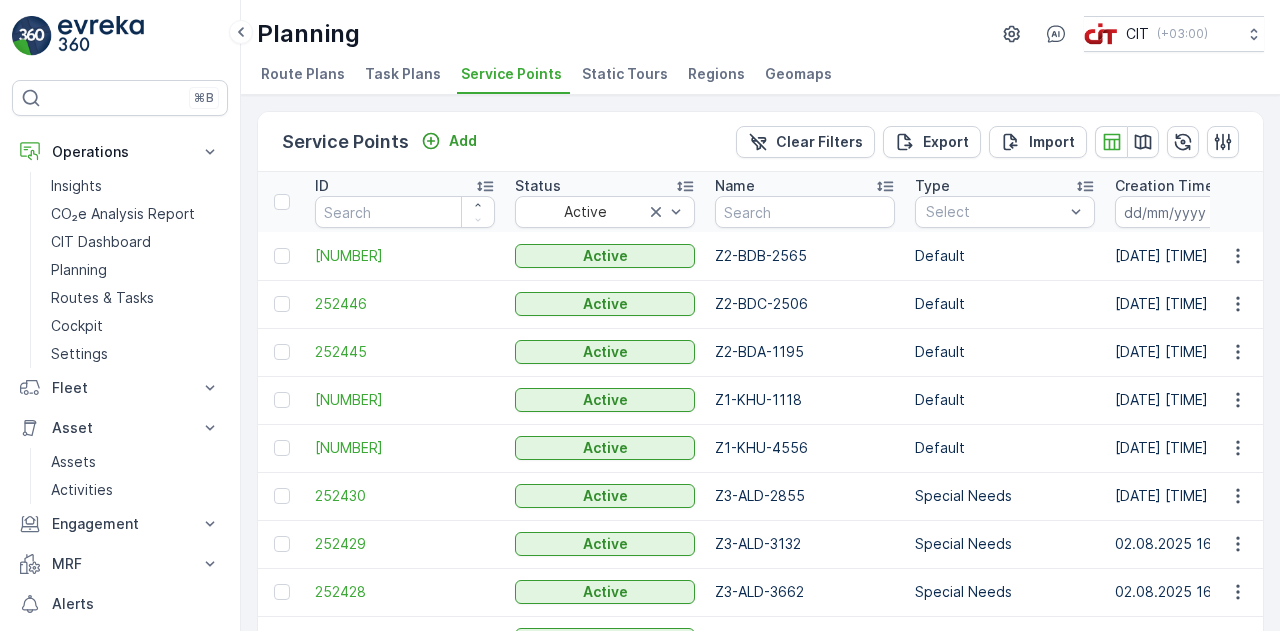 click on "Static Tours" at bounding box center (625, 74) 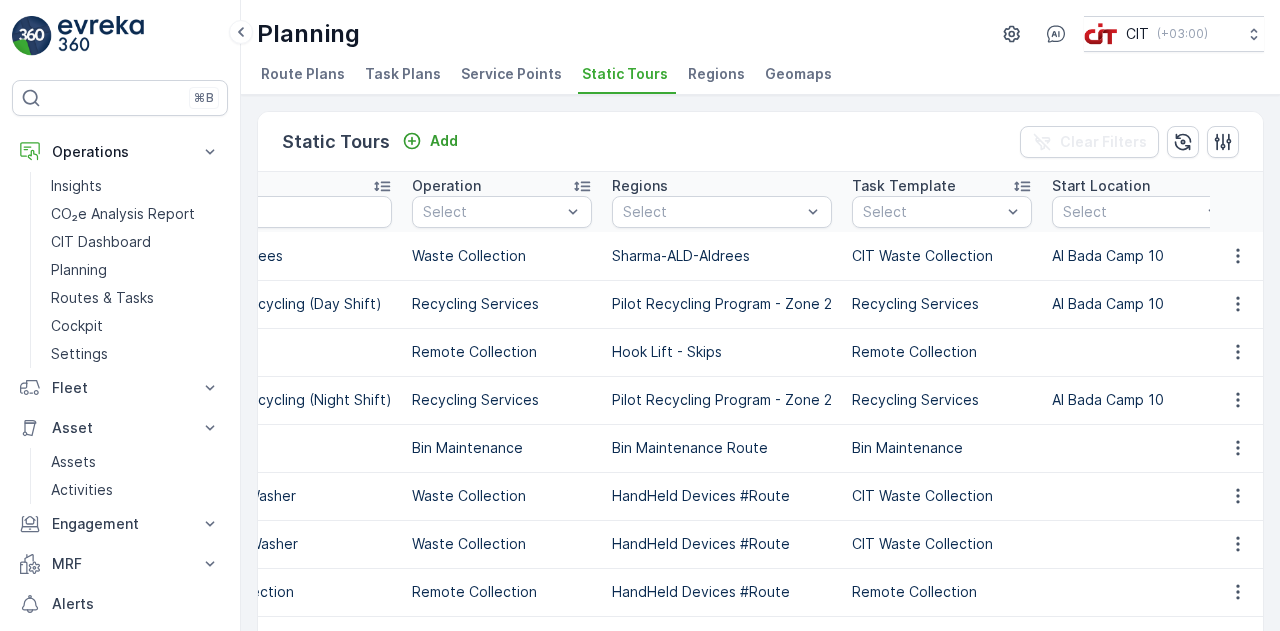 scroll, scrollTop: 0, scrollLeft: 325, axis: horizontal 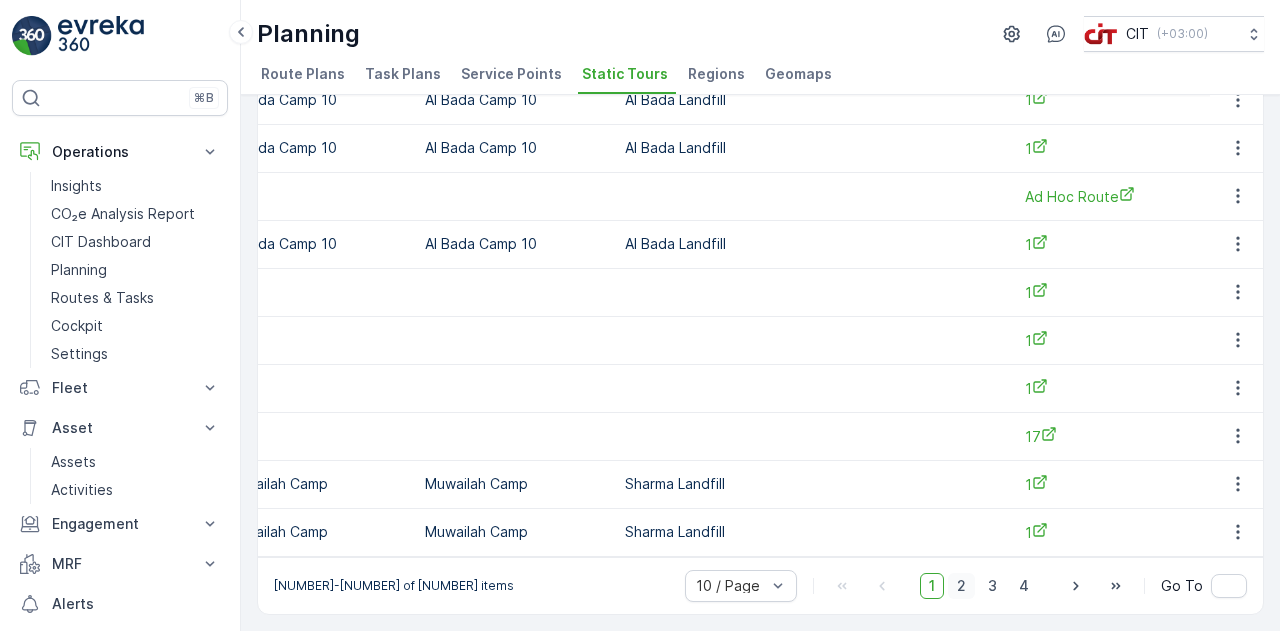 click on "2" at bounding box center [961, 586] 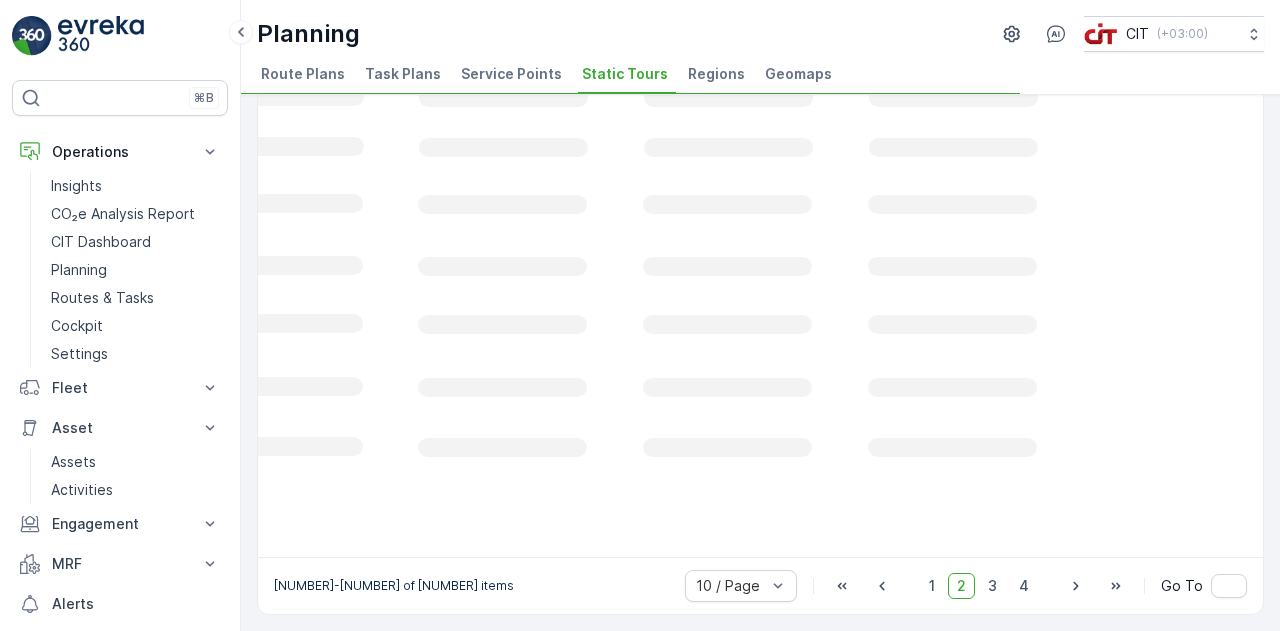 scroll, scrollTop: 0, scrollLeft: 918, axis: horizontal 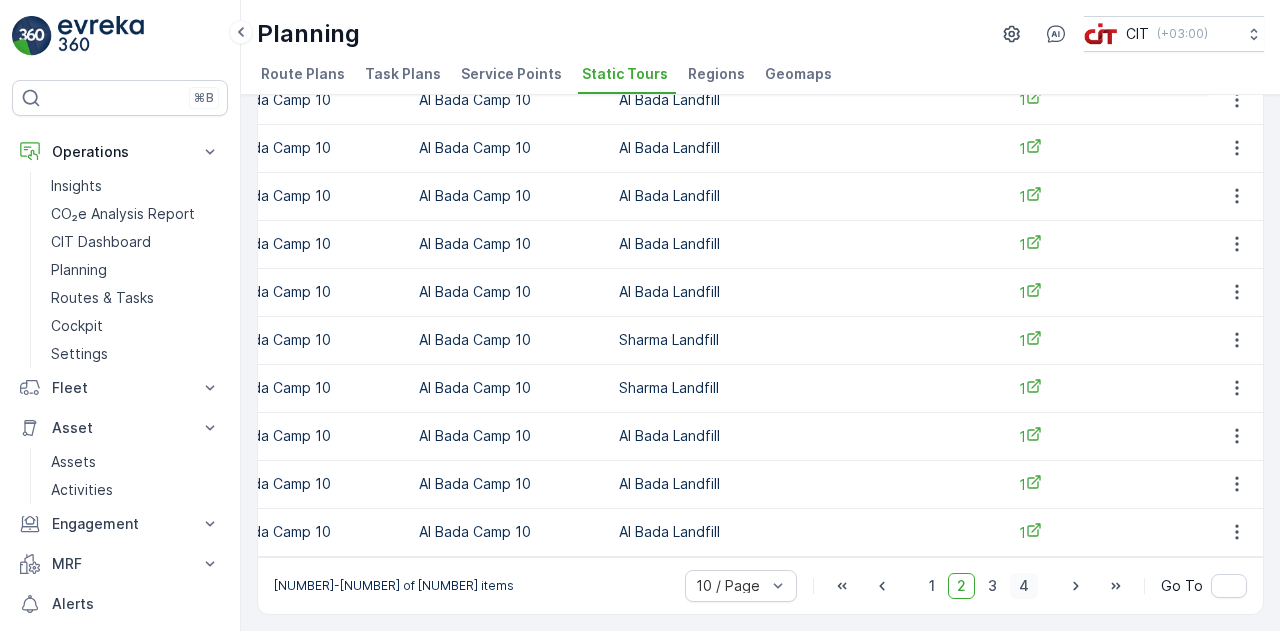 click on "4" at bounding box center [1024, 586] 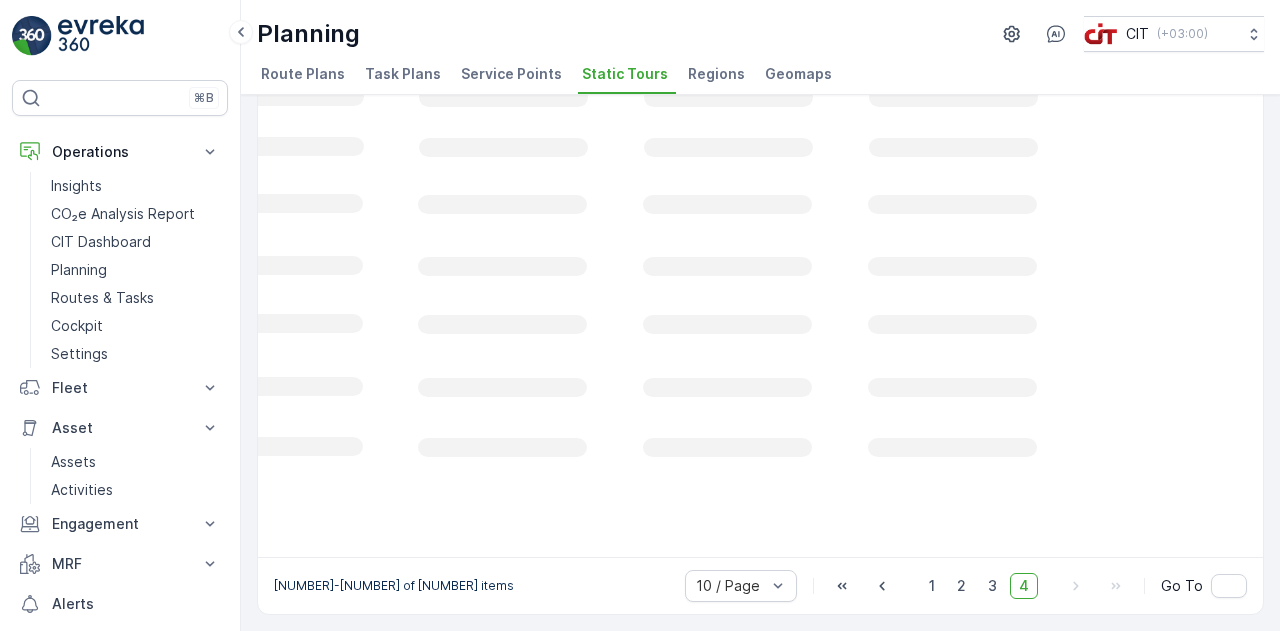 scroll, scrollTop: 0, scrollLeft: 918, axis: horizontal 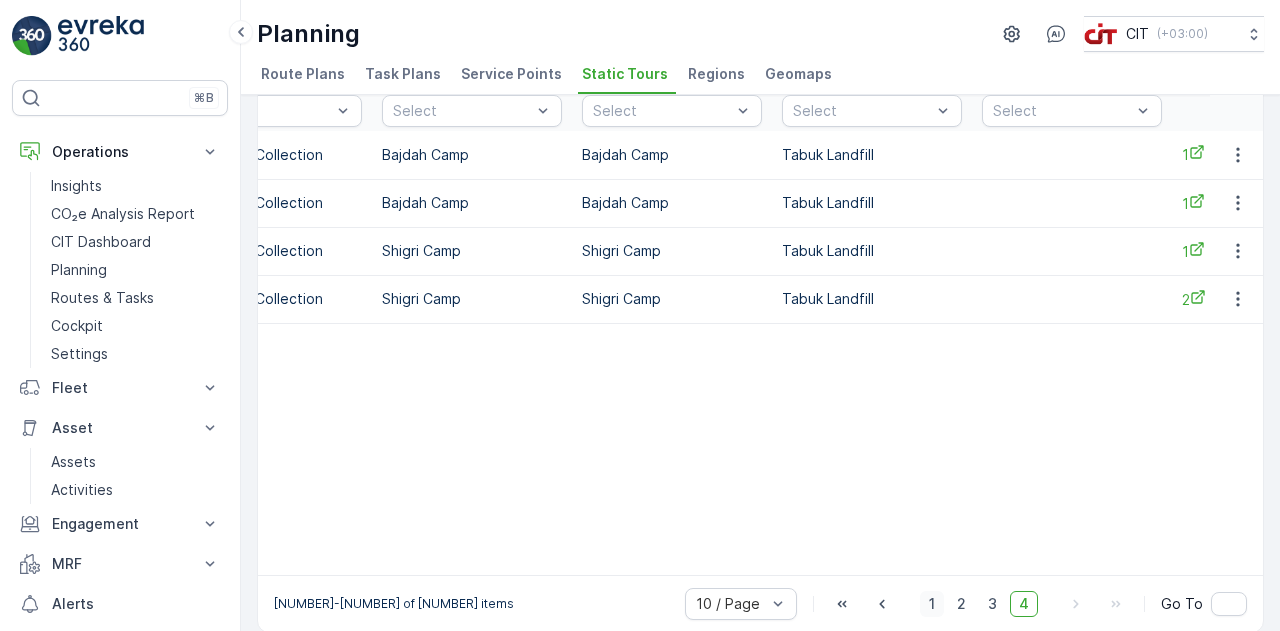 click on "1" at bounding box center [932, 604] 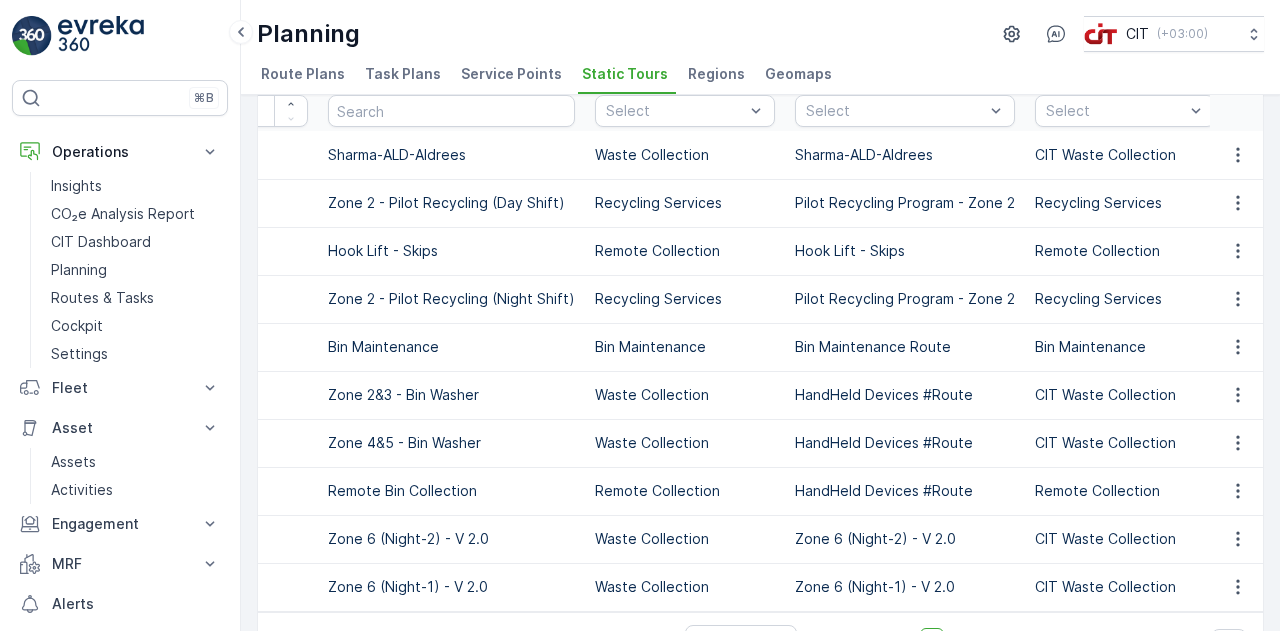 scroll, scrollTop: 0, scrollLeft: 0, axis: both 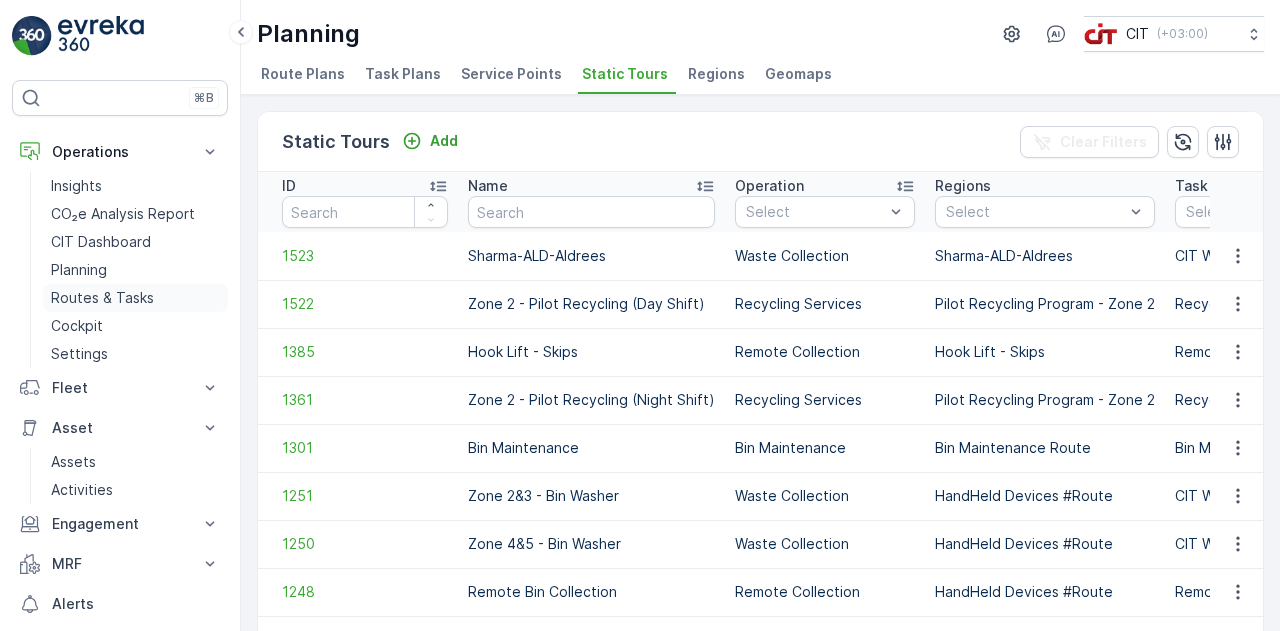 click on "Routes & Tasks" at bounding box center [102, 298] 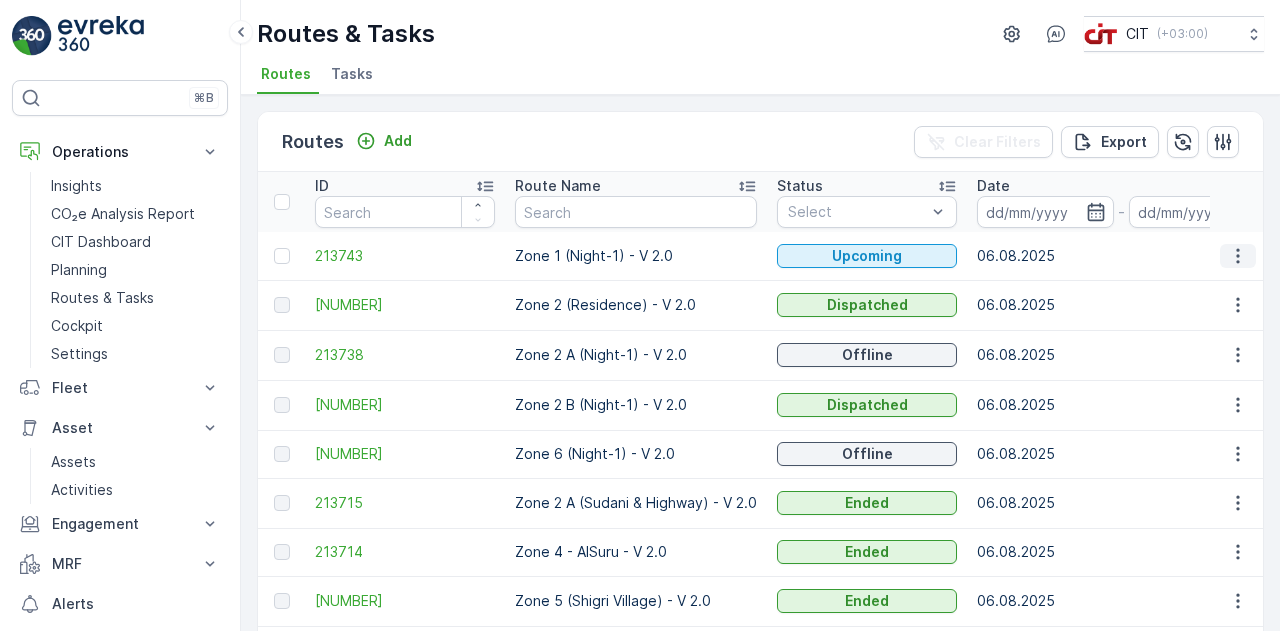 click 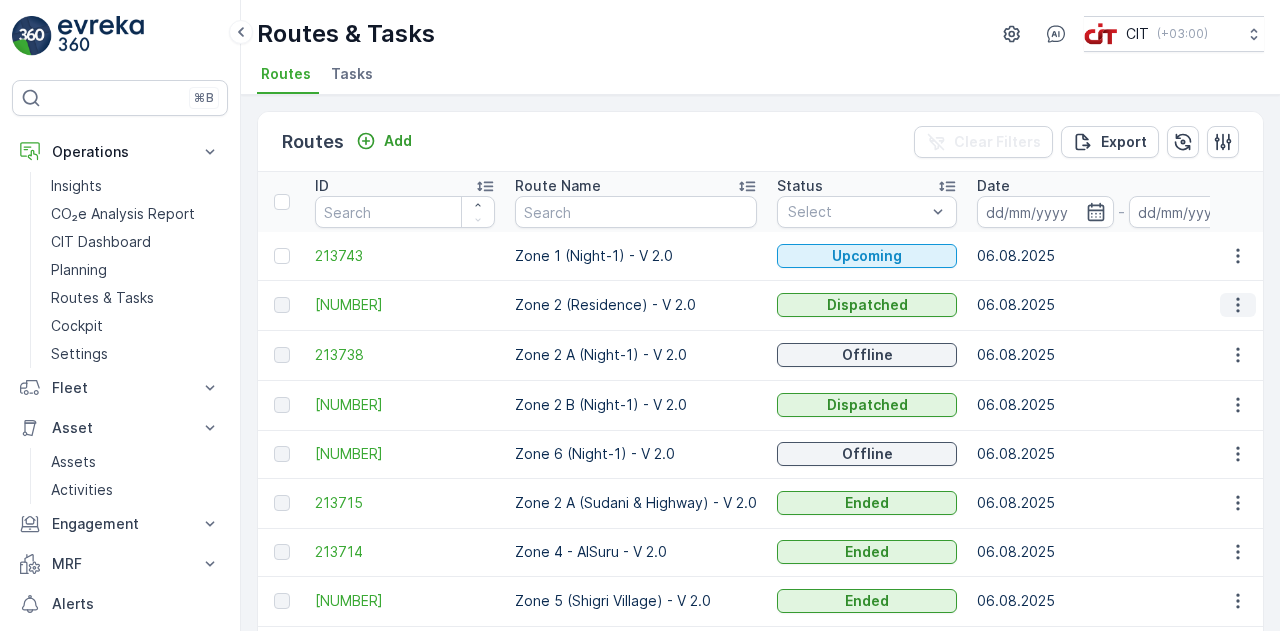 click 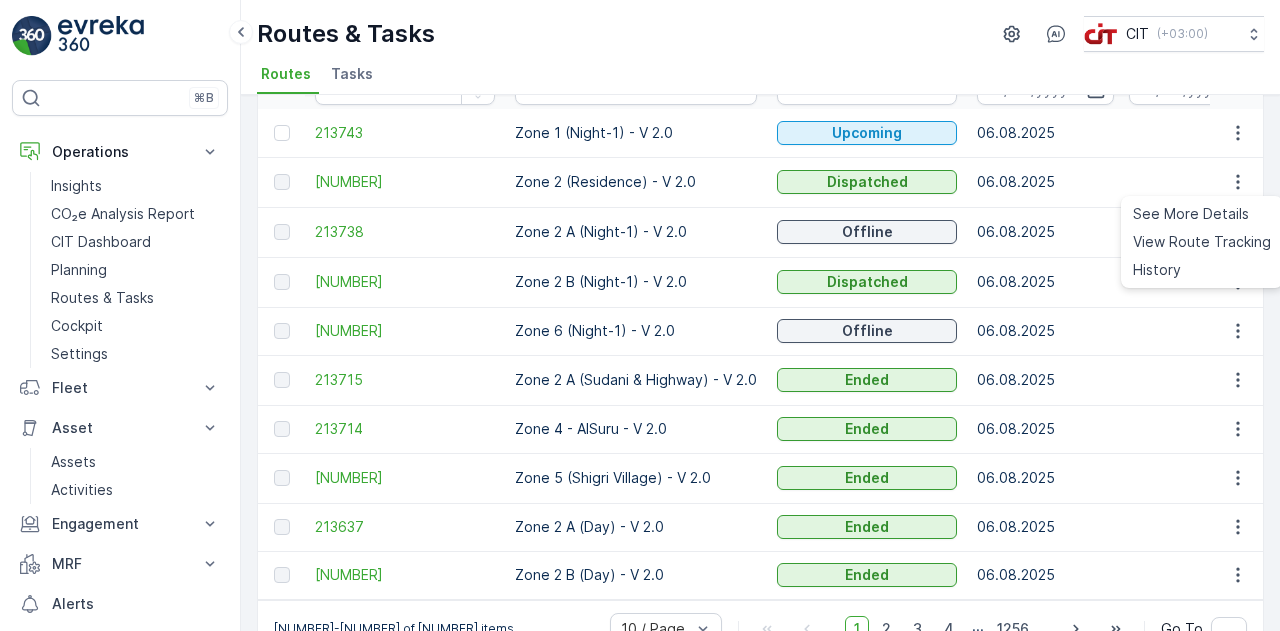 scroll, scrollTop: 0, scrollLeft: 0, axis: both 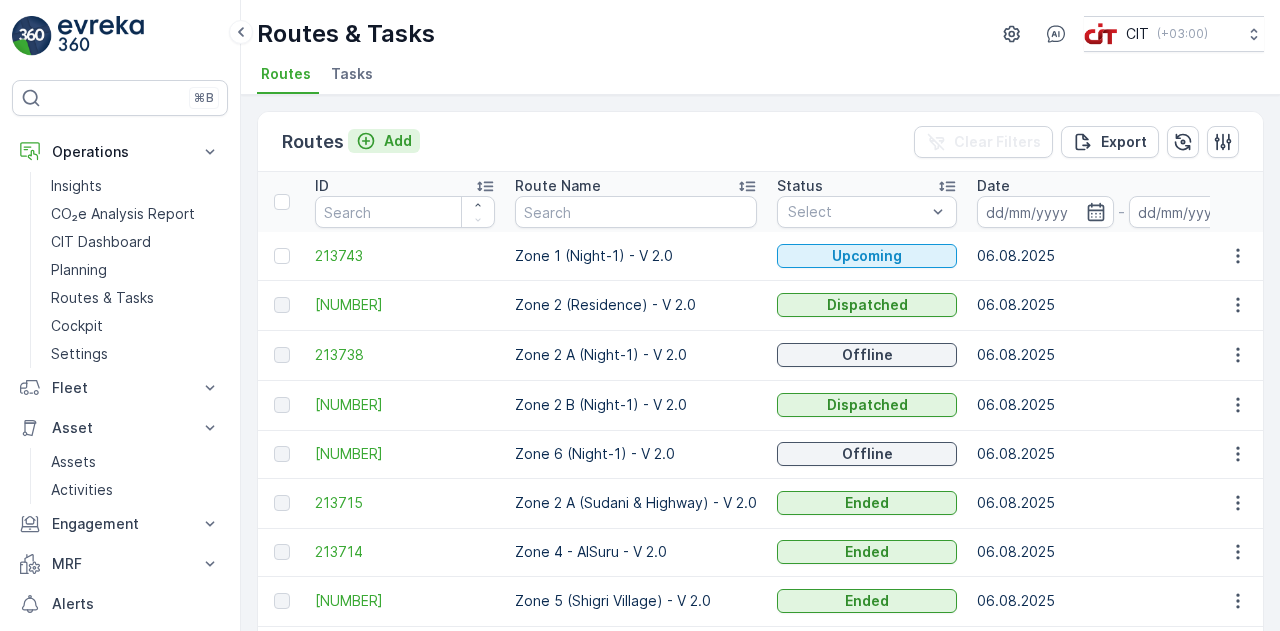 click on "Add" at bounding box center [398, 141] 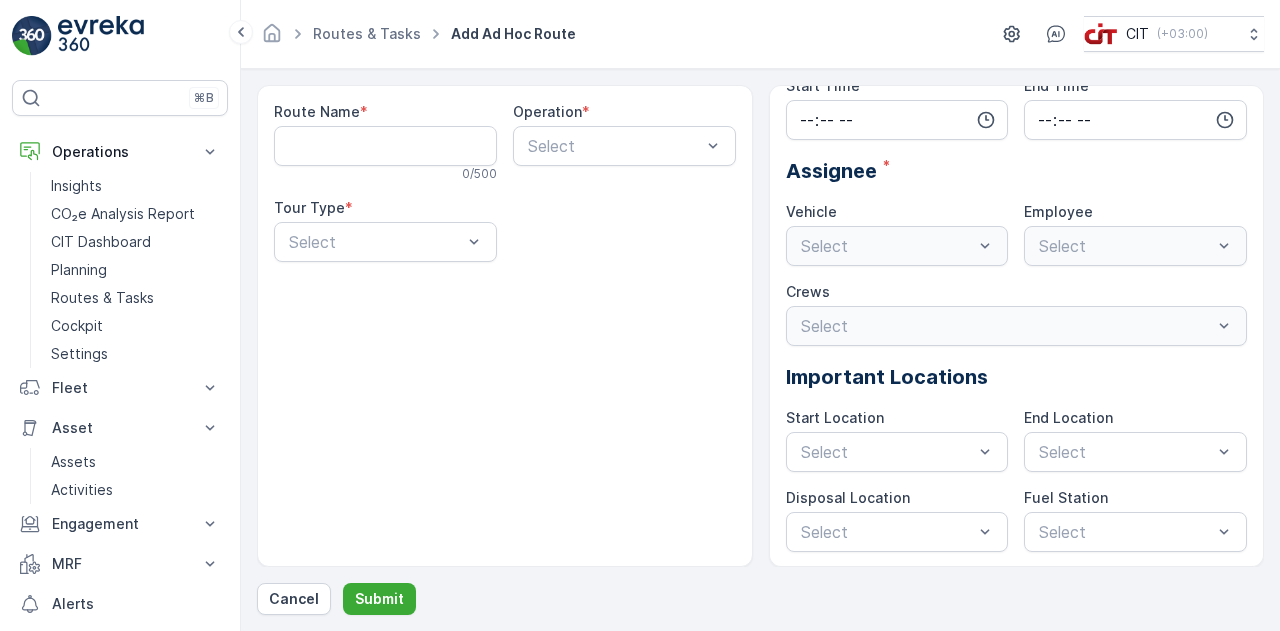 scroll, scrollTop: 0, scrollLeft: 0, axis: both 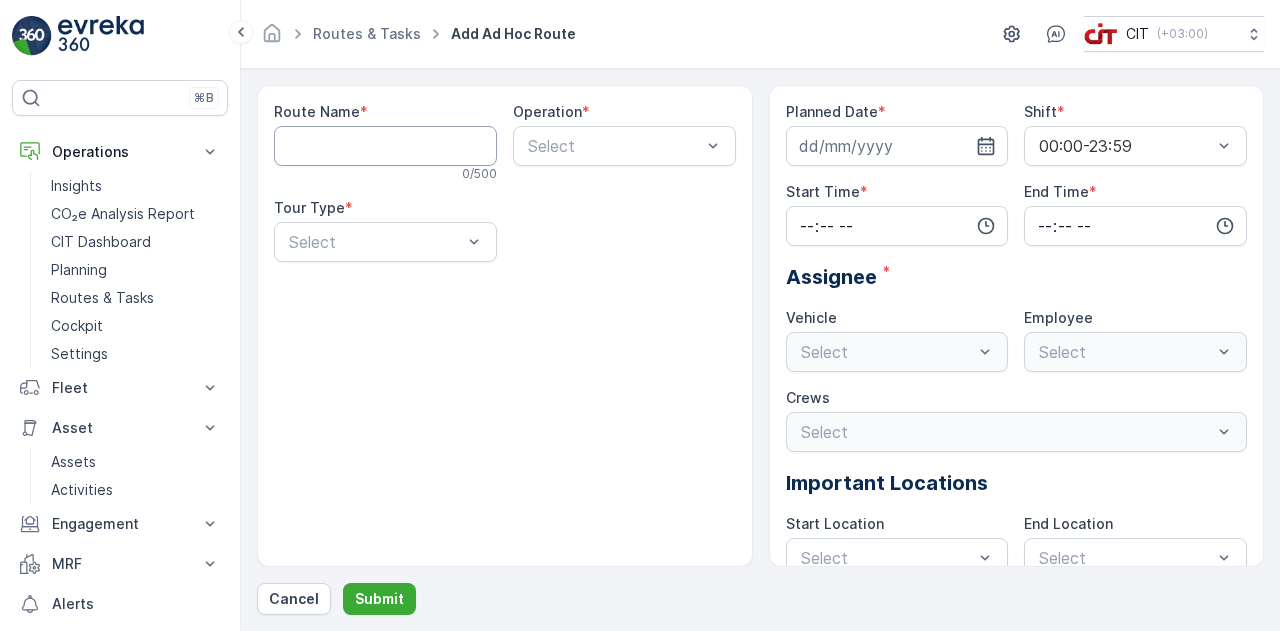 click on "Route Name" at bounding box center (385, 146) 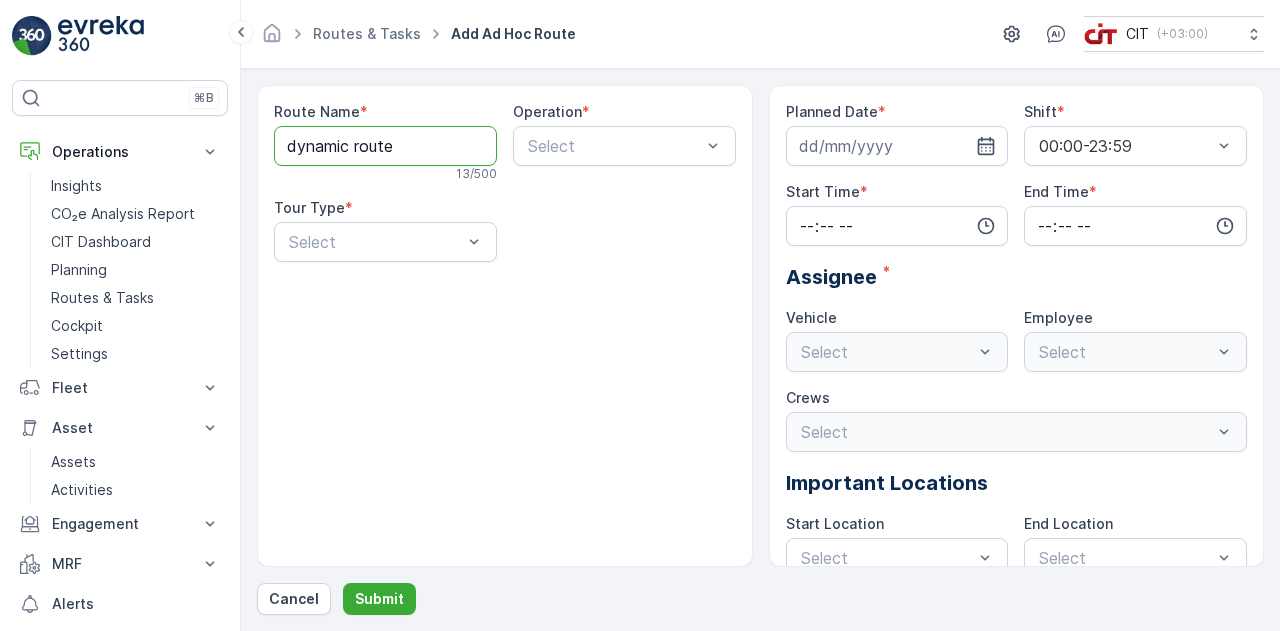 type on "dynamic route" 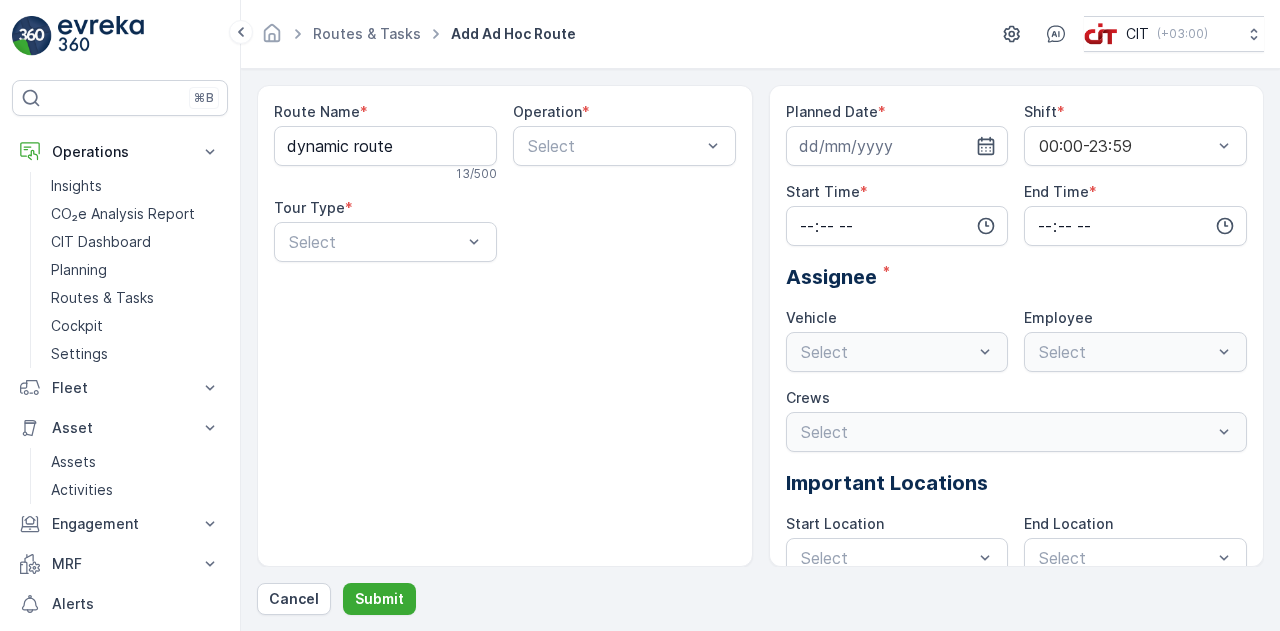 drag, startPoint x: 521, startPoint y: 362, endPoint x: 443, endPoint y: 335, distance: 82.5409 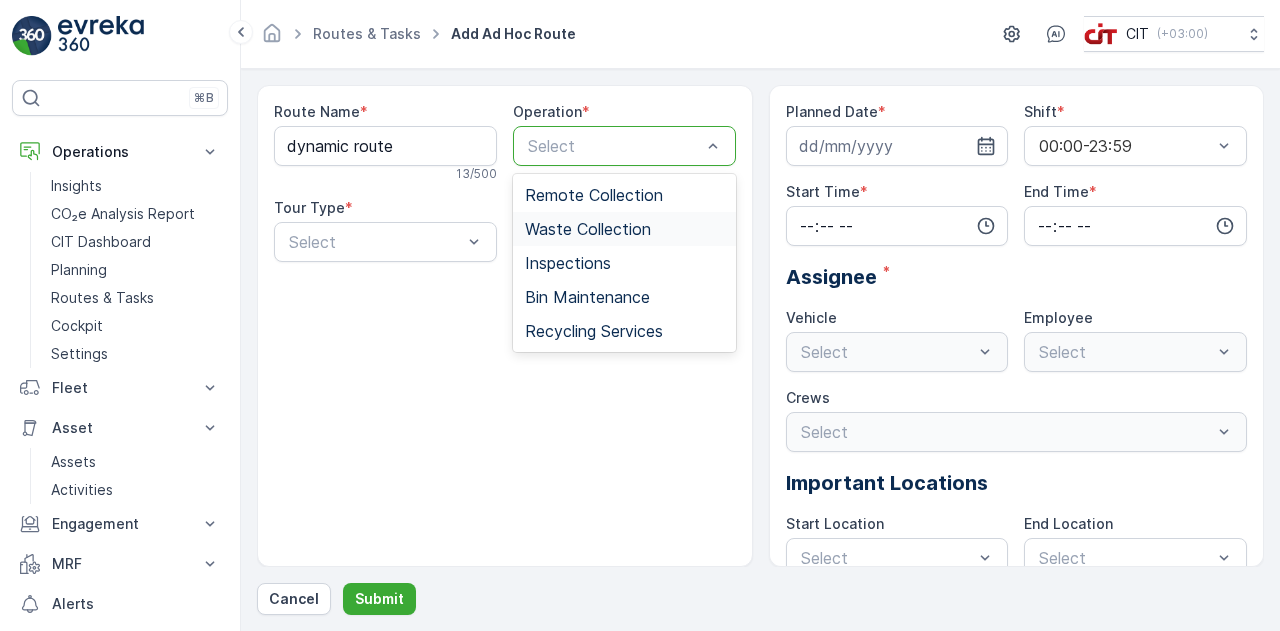 click on "Waste Collection" at bounding box center (588, 229) 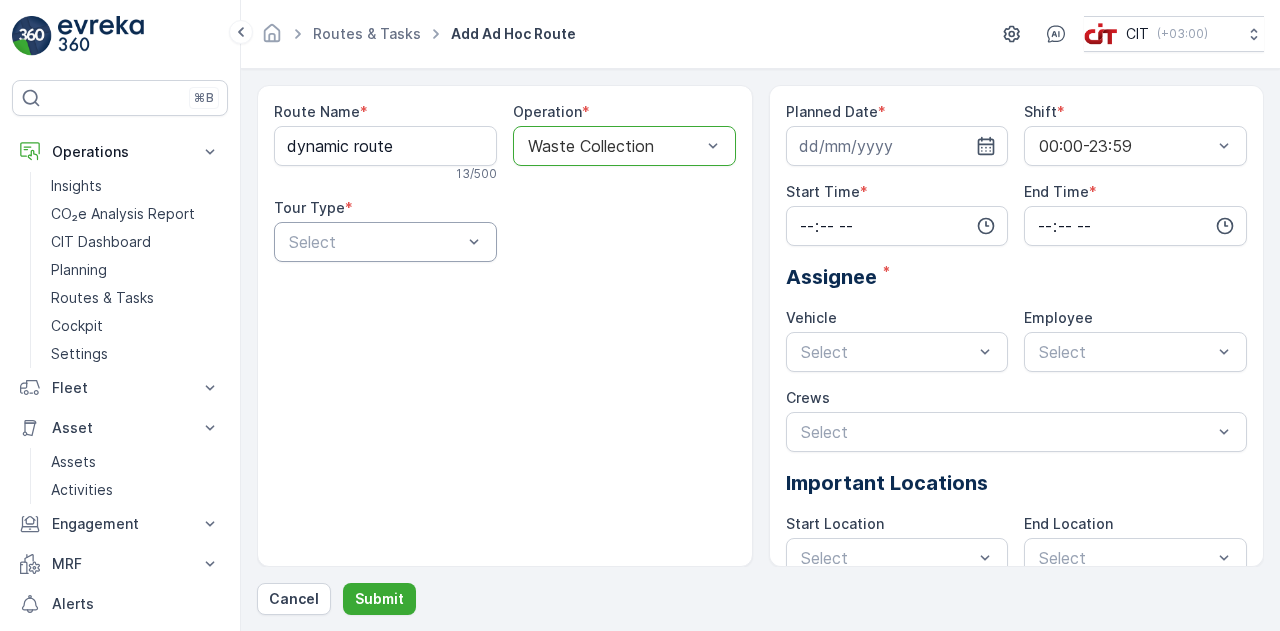 click at bounding box center [474, 242] 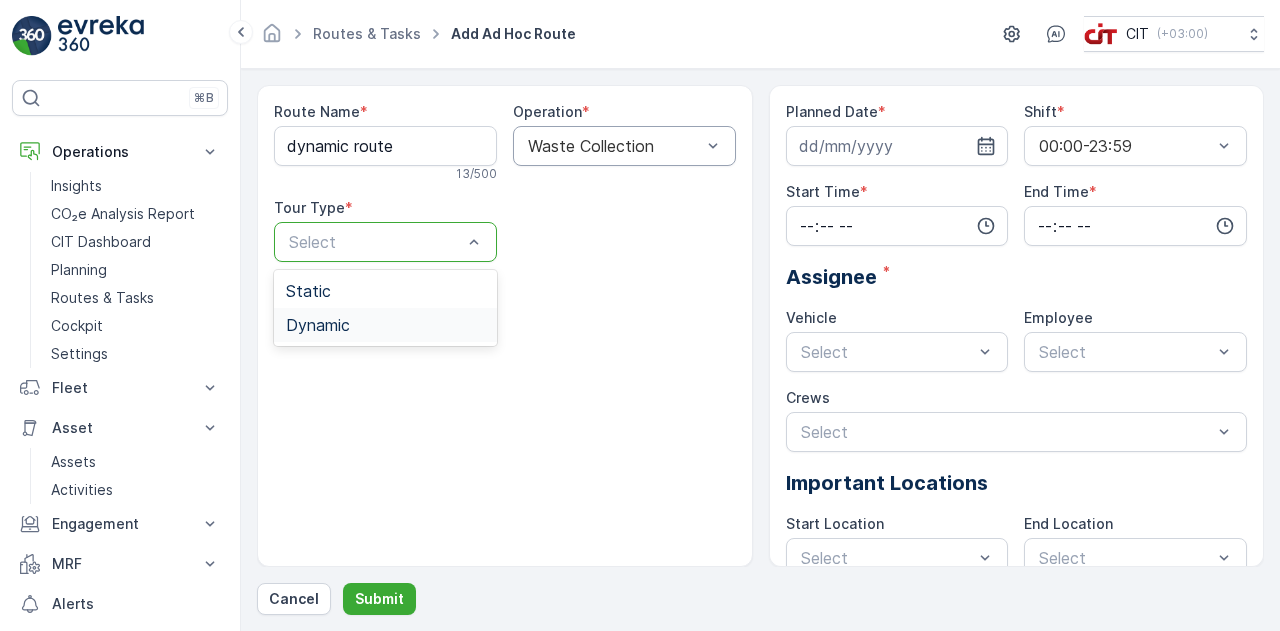 click on "Dynamic" at bounding box center (318, 325) 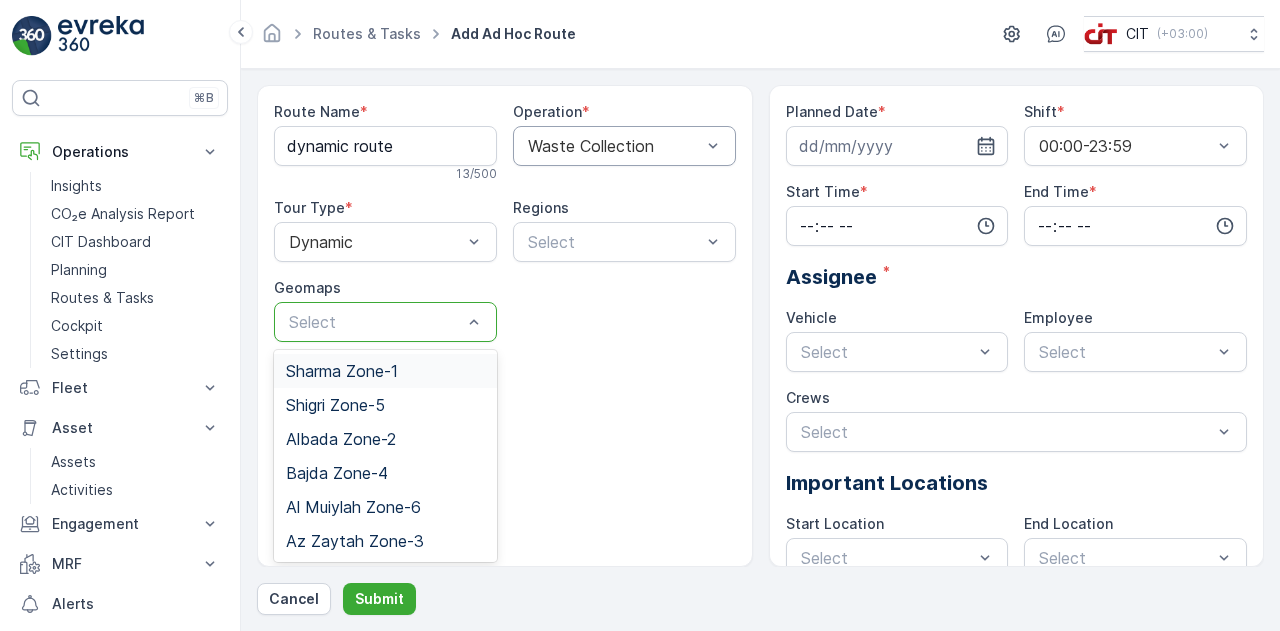 click at bounding box center (474, 322) 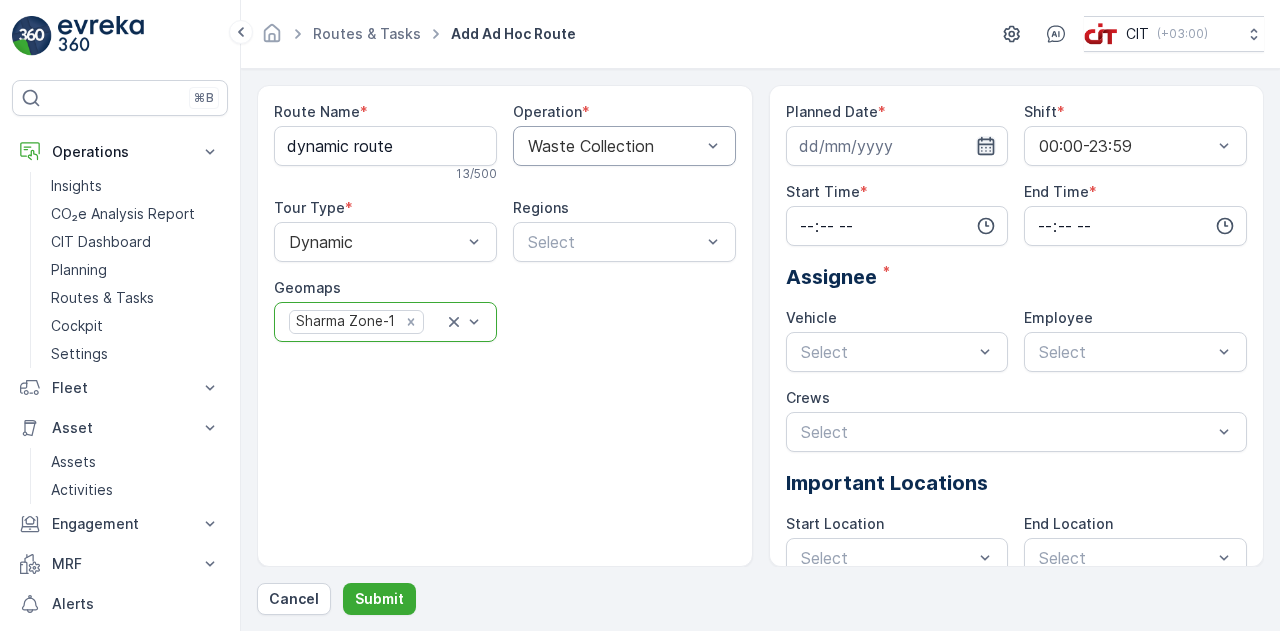 click 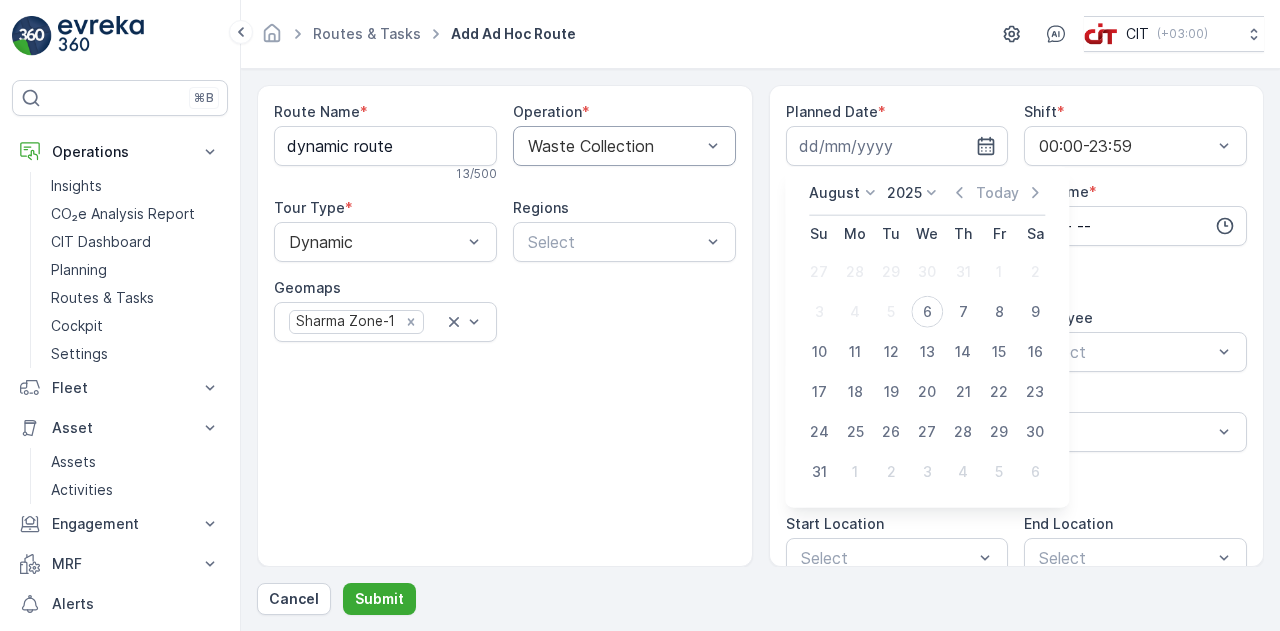 click on "Route Name * dynamic route [NUMBER] / [NUMBER] Operation * Waste Collection Tour Type * Dynamic Regions Select Geomaps Sharma Zone-[NUMBER]" at bounding box center [505, 326] 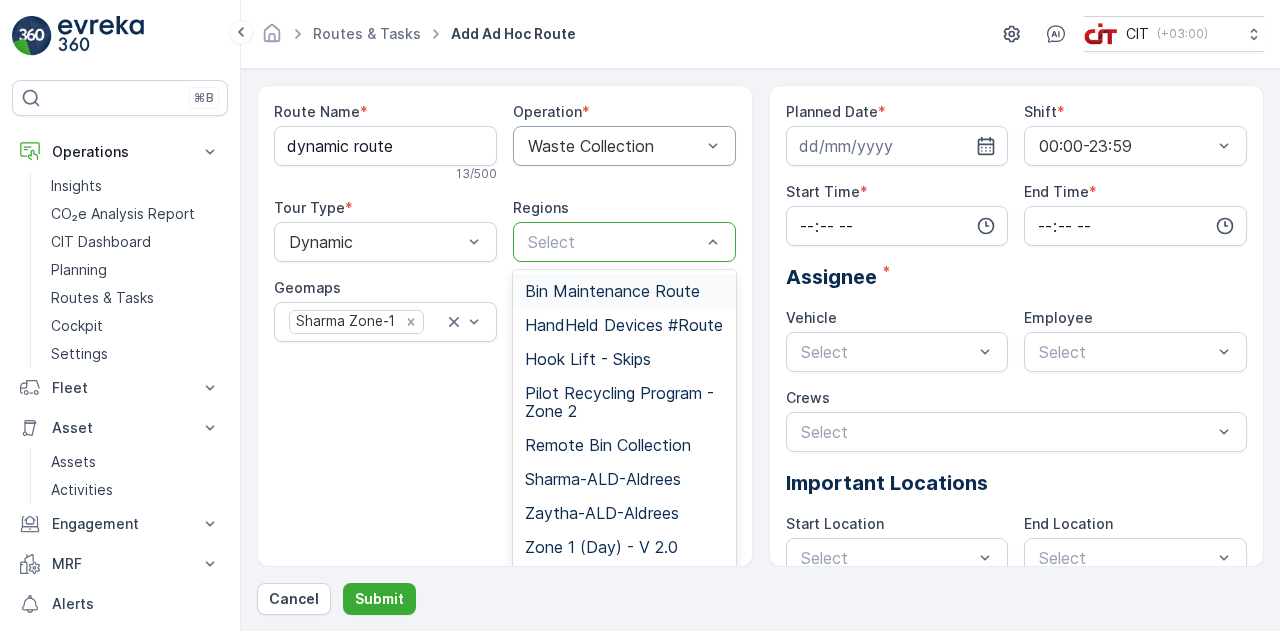 click at bounding box center [614, 242] 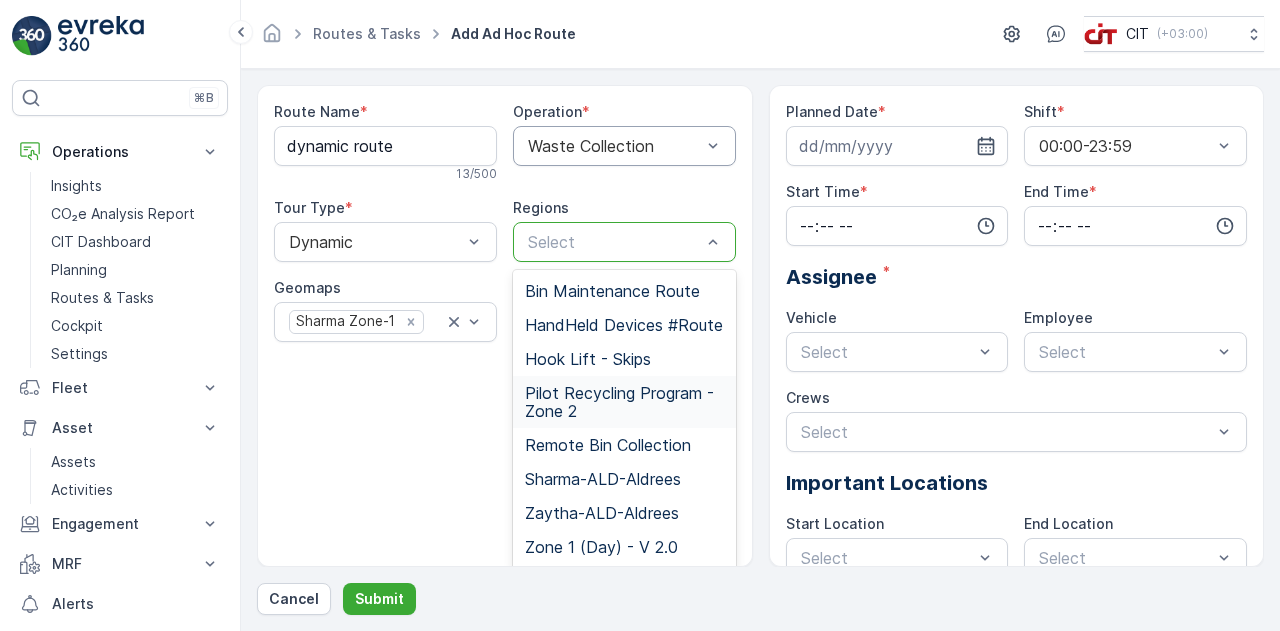 scroll, scrollTop: 230, scrollLeft: 0, axis: vertical 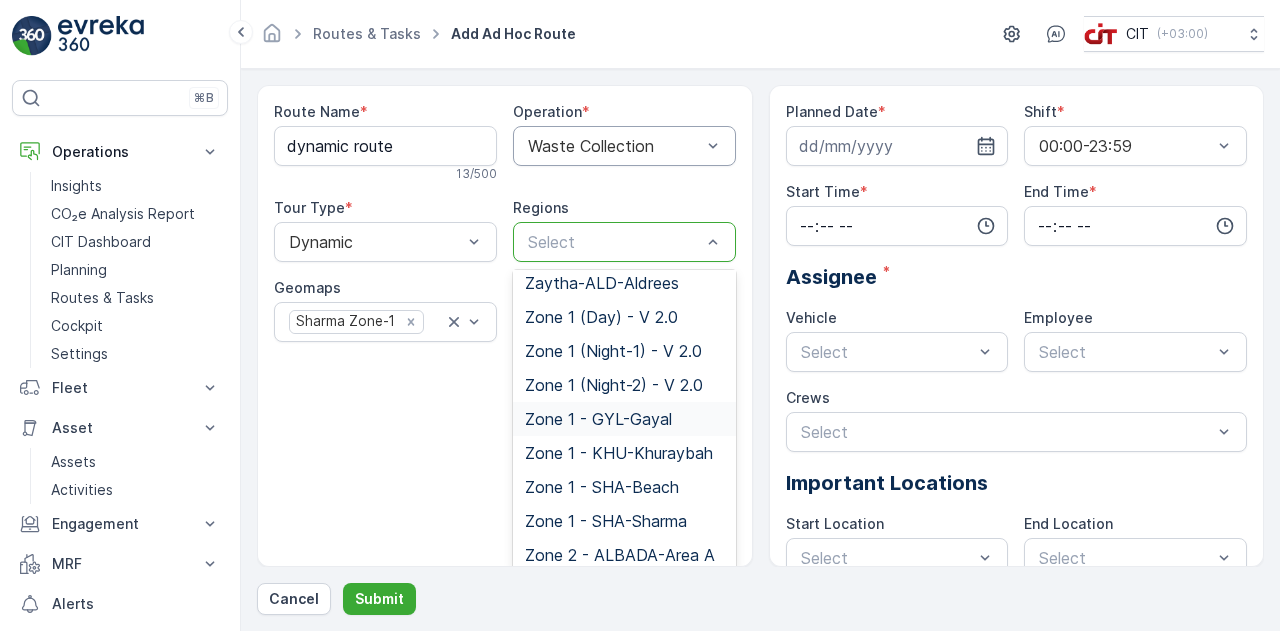 click on "Zone 1 - GYL-Gayal" at bounding box center [598, 419] 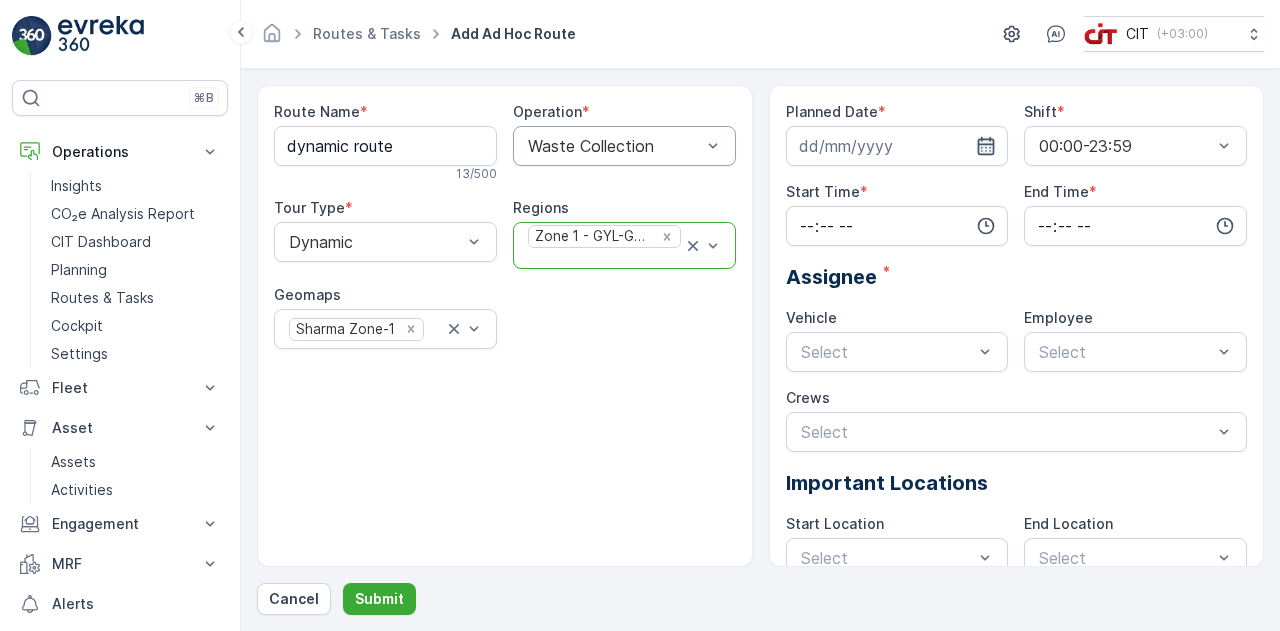 click 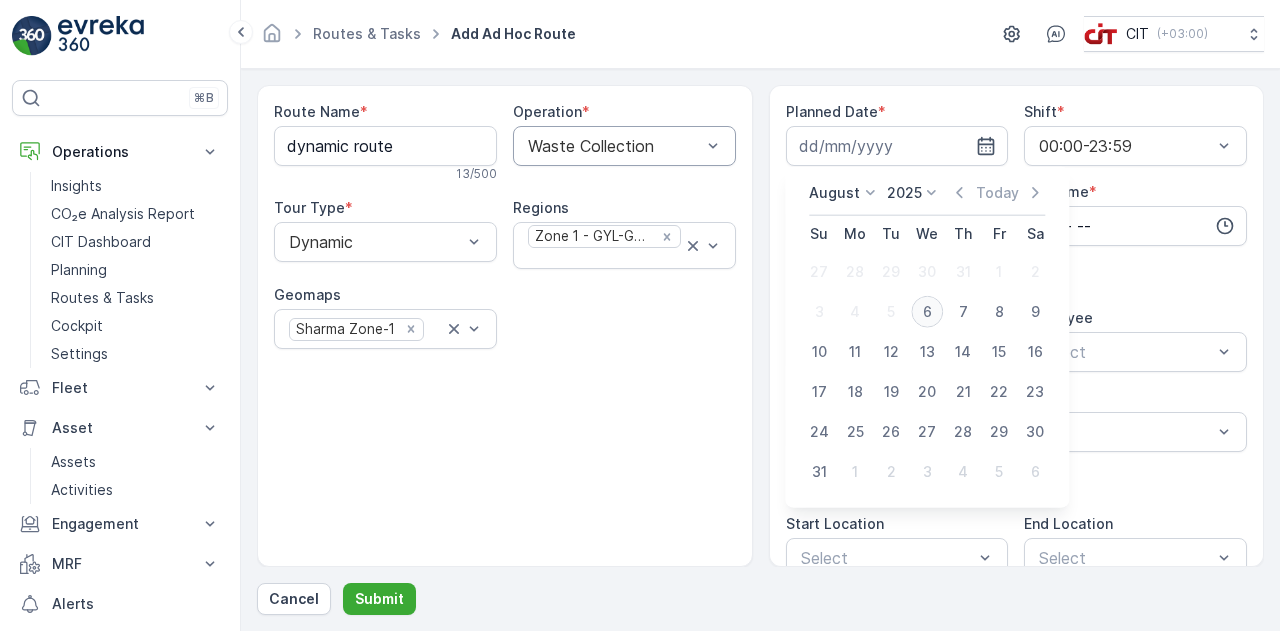 click on "6" at bounding box center [927, 312] 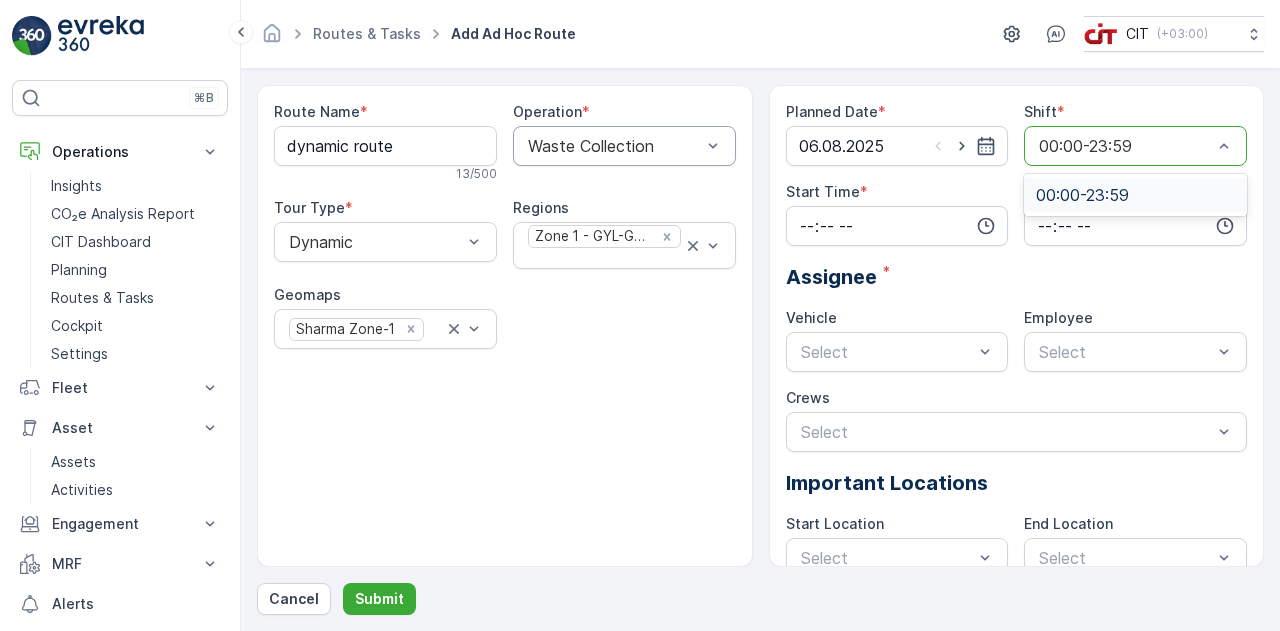 click on "00:00-23:59" at bounding box center (1082, 195) 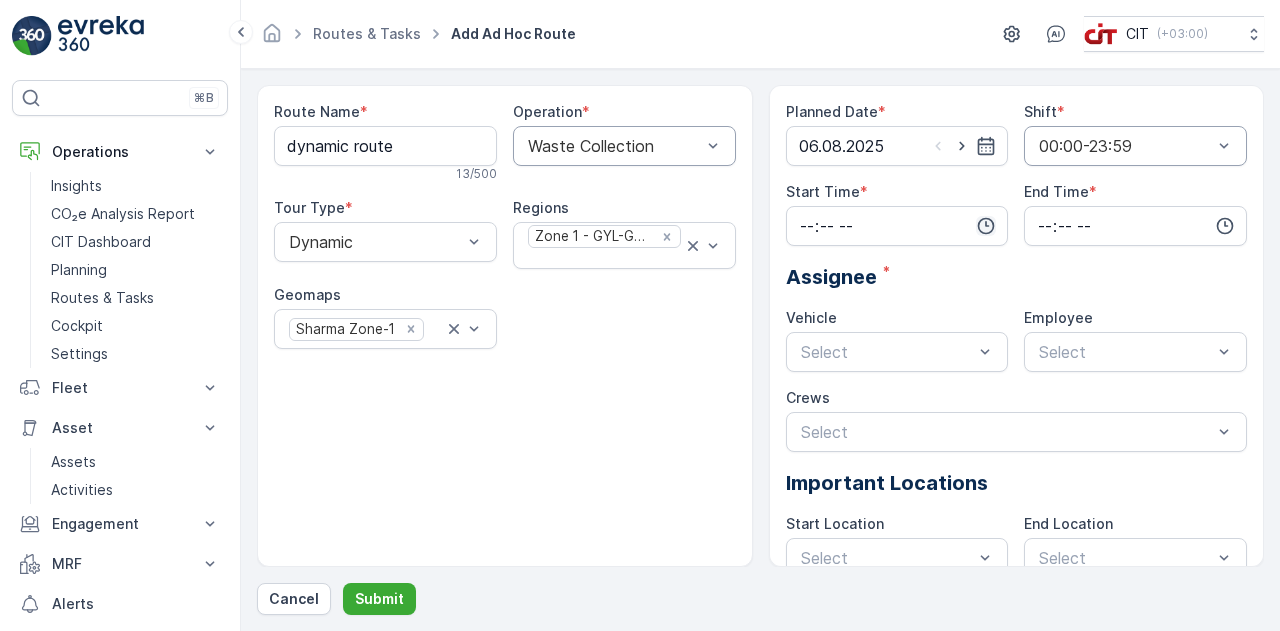 click 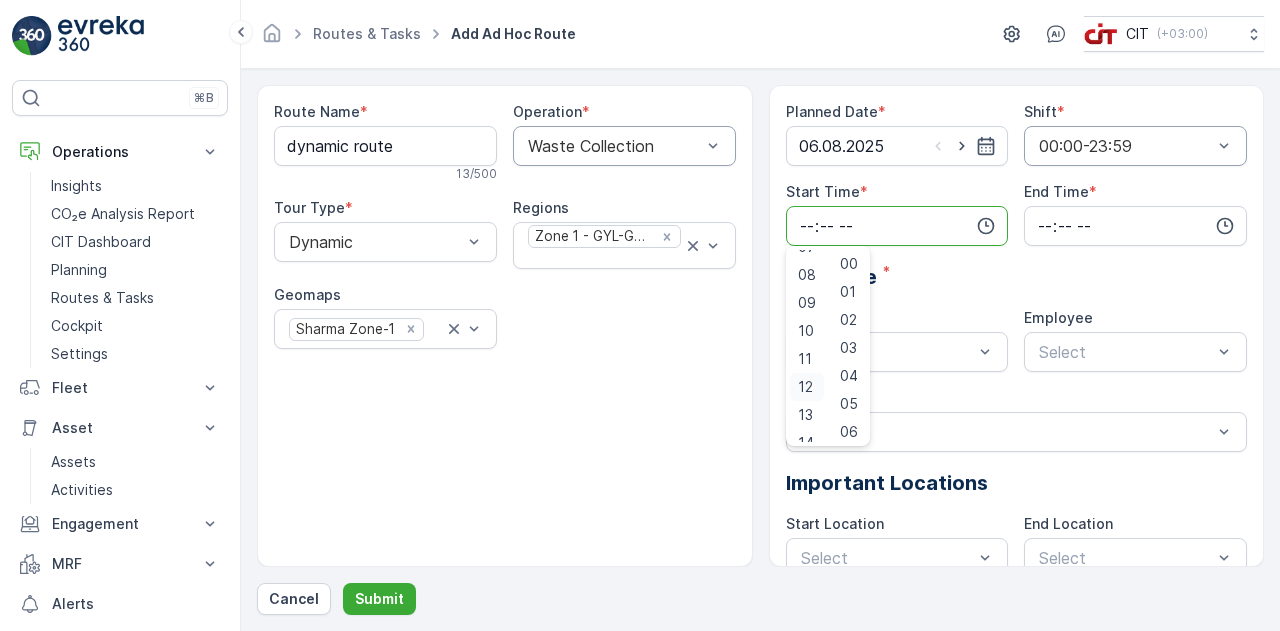 scroll, scrollTop: 480, scrollLeft: 0, axis: vertical 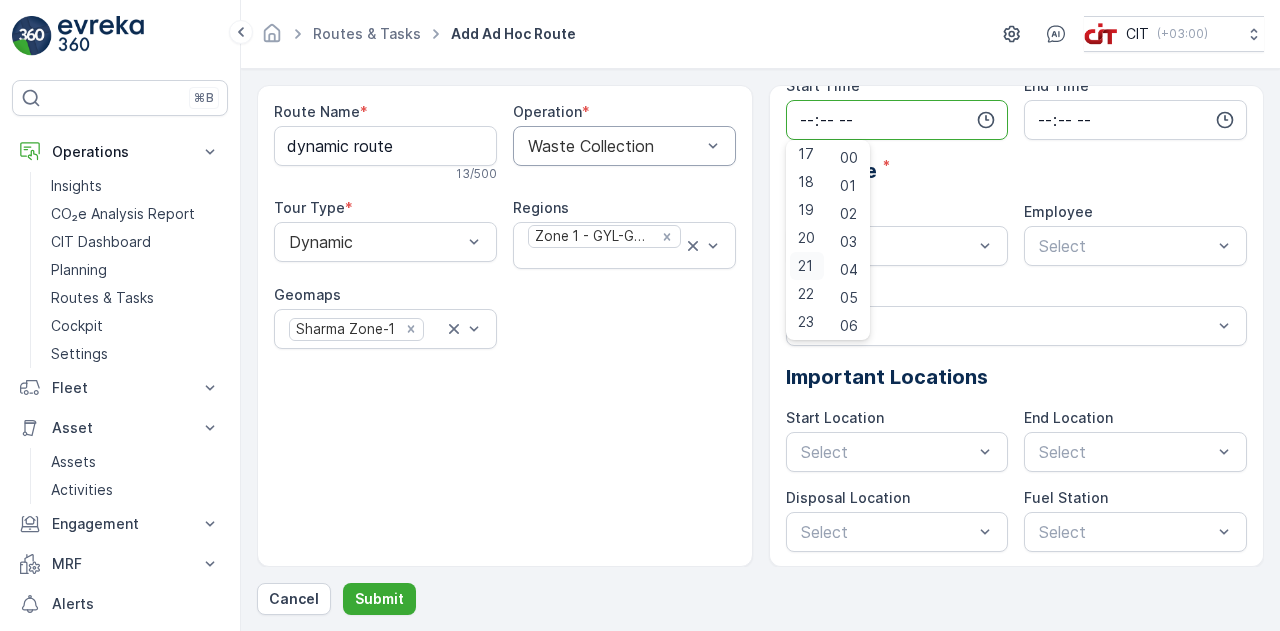 click on "21" at bounding box center [805, 266] 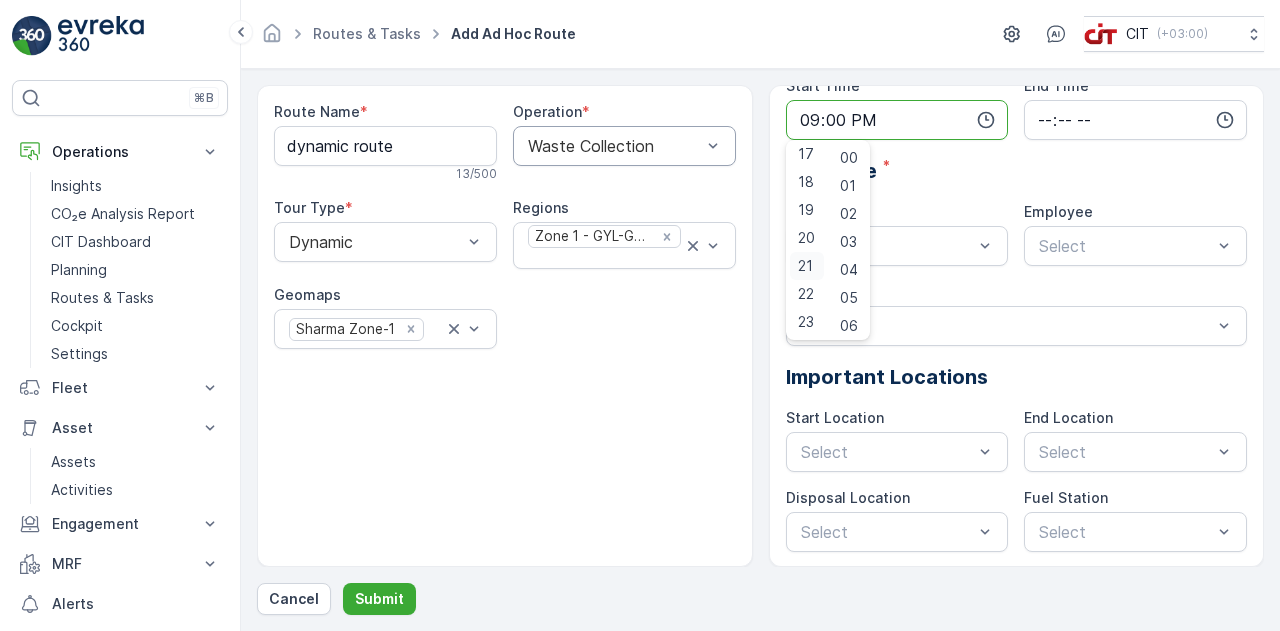 click on "21" at bounding box center (805, 266) 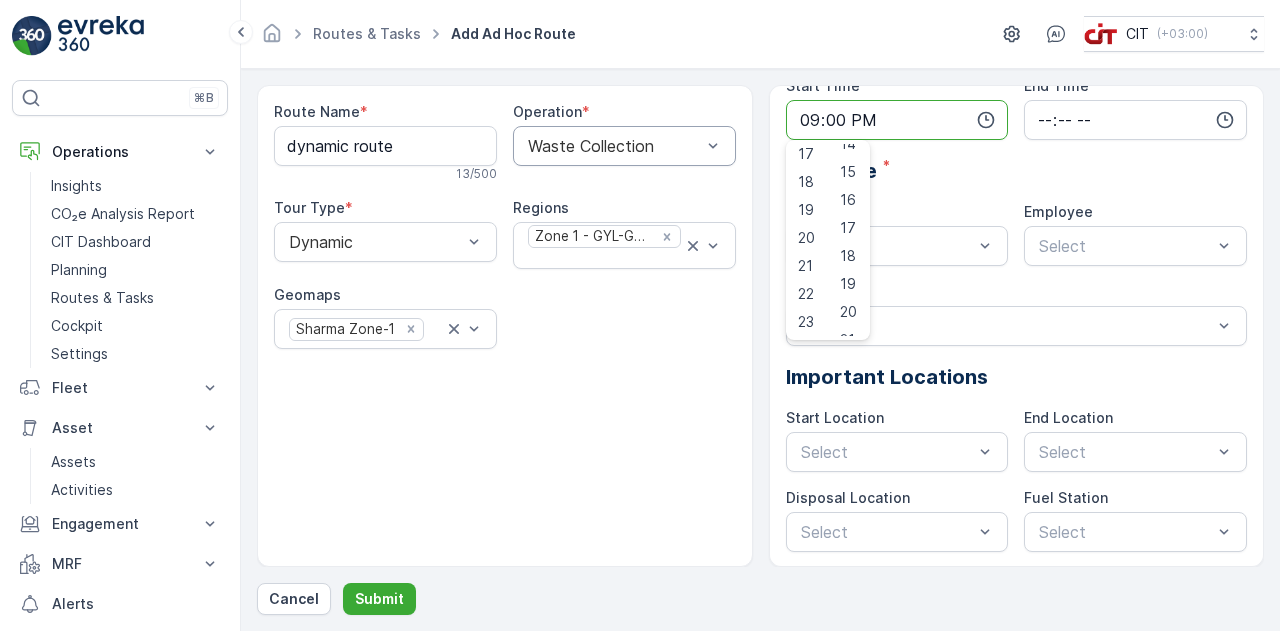 scroll, scrollTop: 408, scrollLeft: 0, axis: vertical 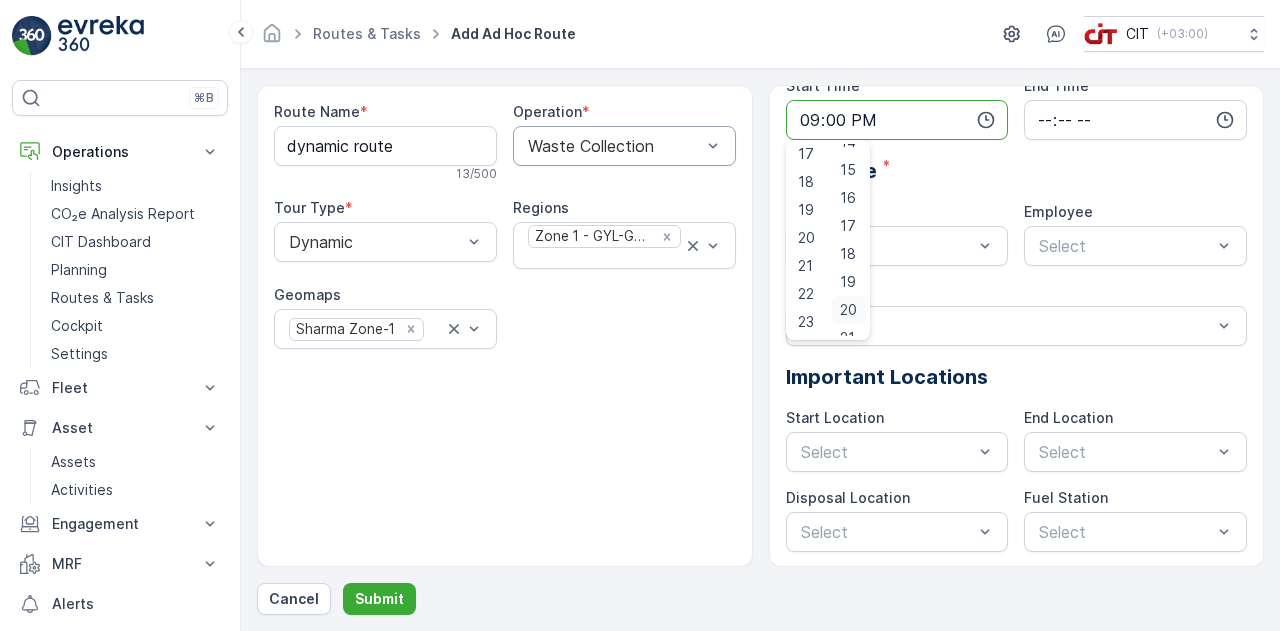 click on "20" at bounding box center (848, 310) 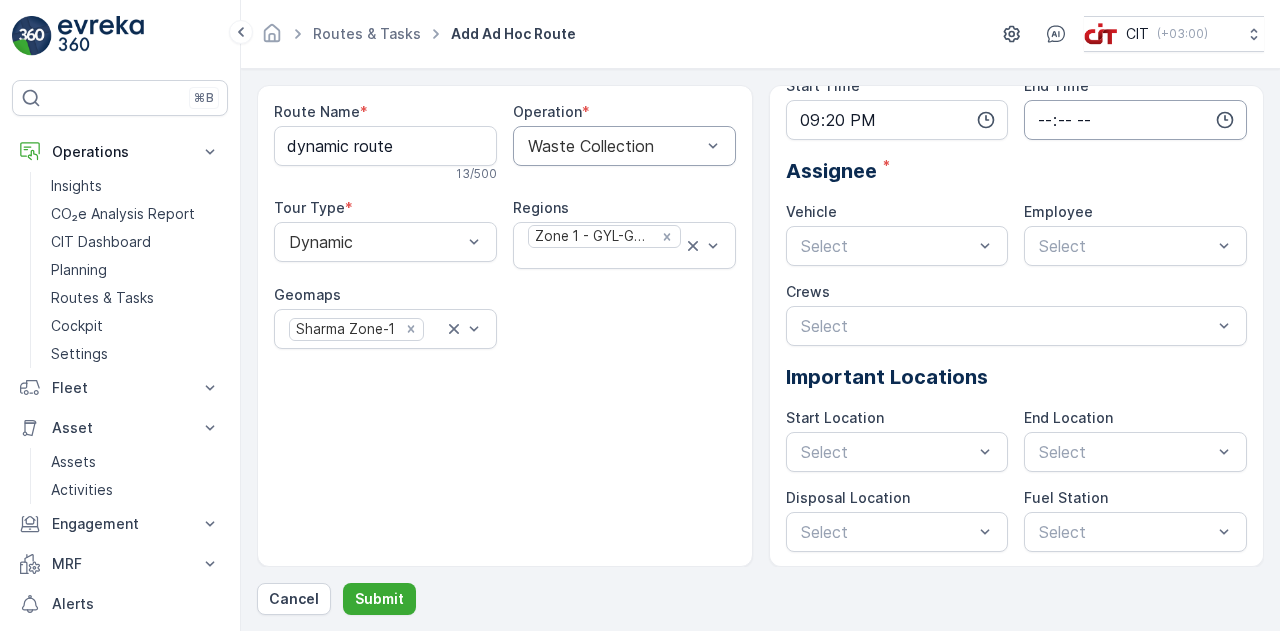 click at bounding box center (1135, 120) 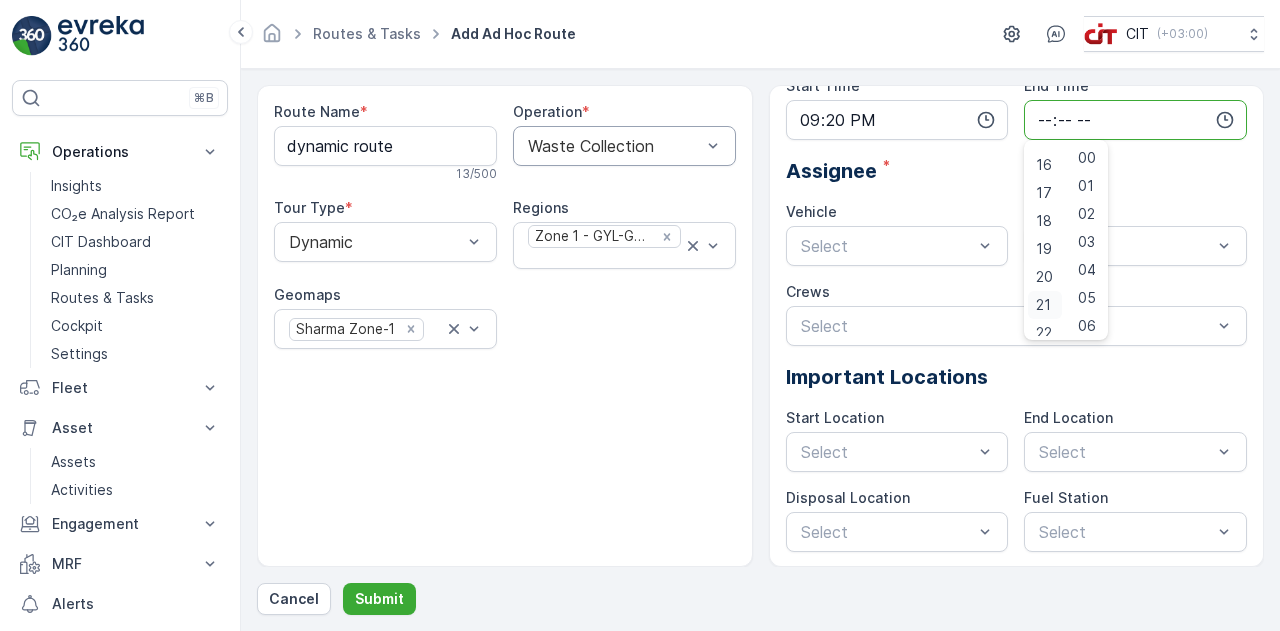 scroll, scrollTop: 480, scrollLeft: 0, axis: vertical 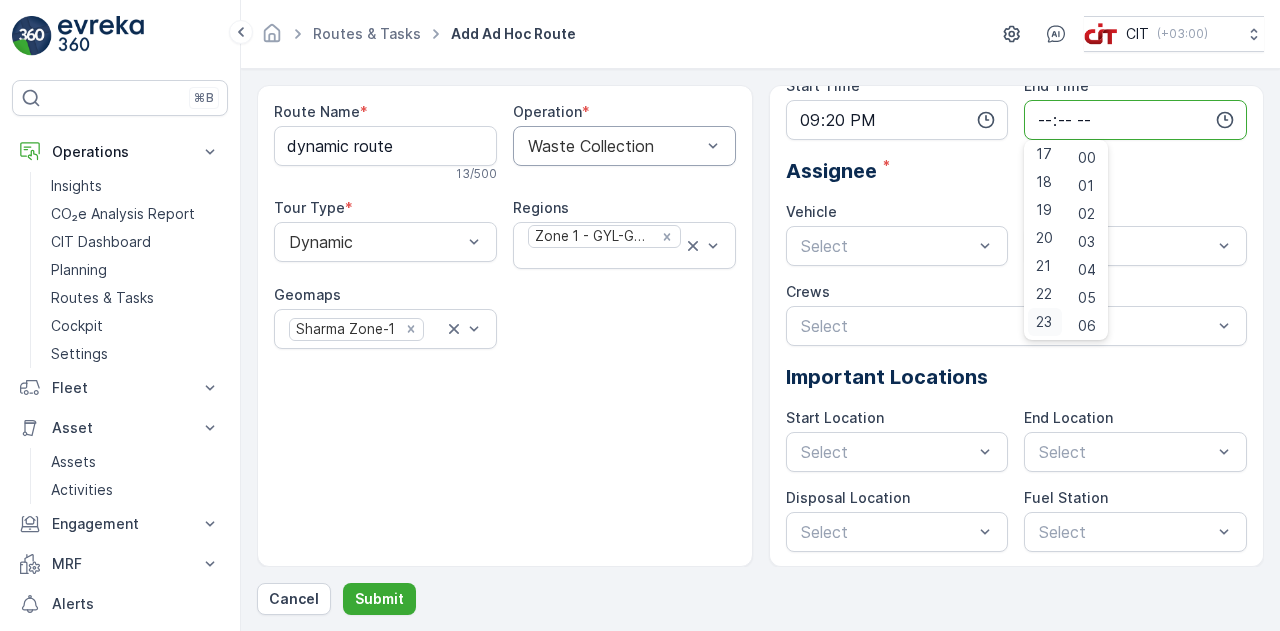 click on "23" at bounding box center [1044, 322] 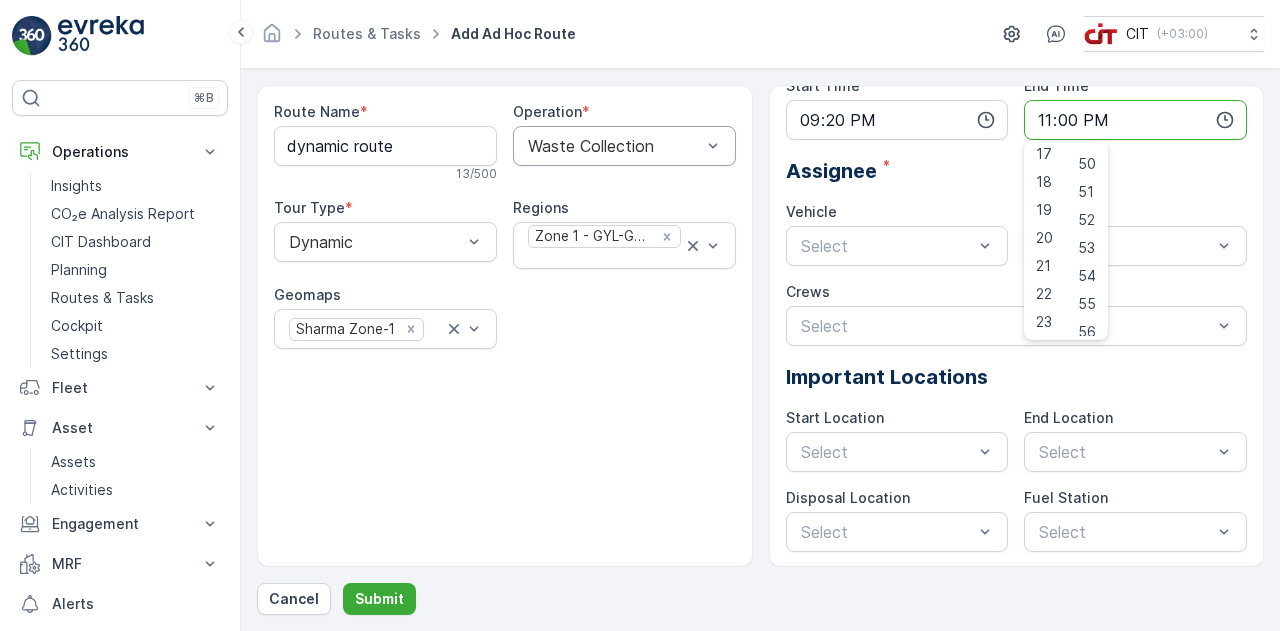 scroll, scrollTop: 1488, scrollLeft: 0, axis: vertical 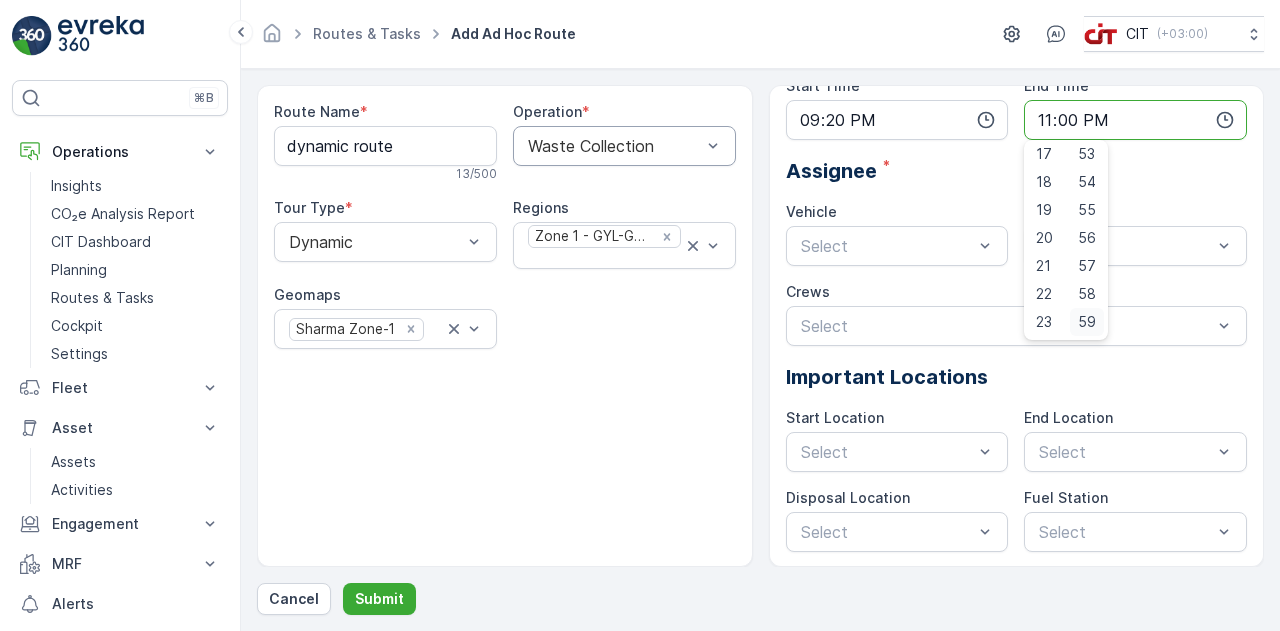 click on "59" at bounding box center (1087, 322) 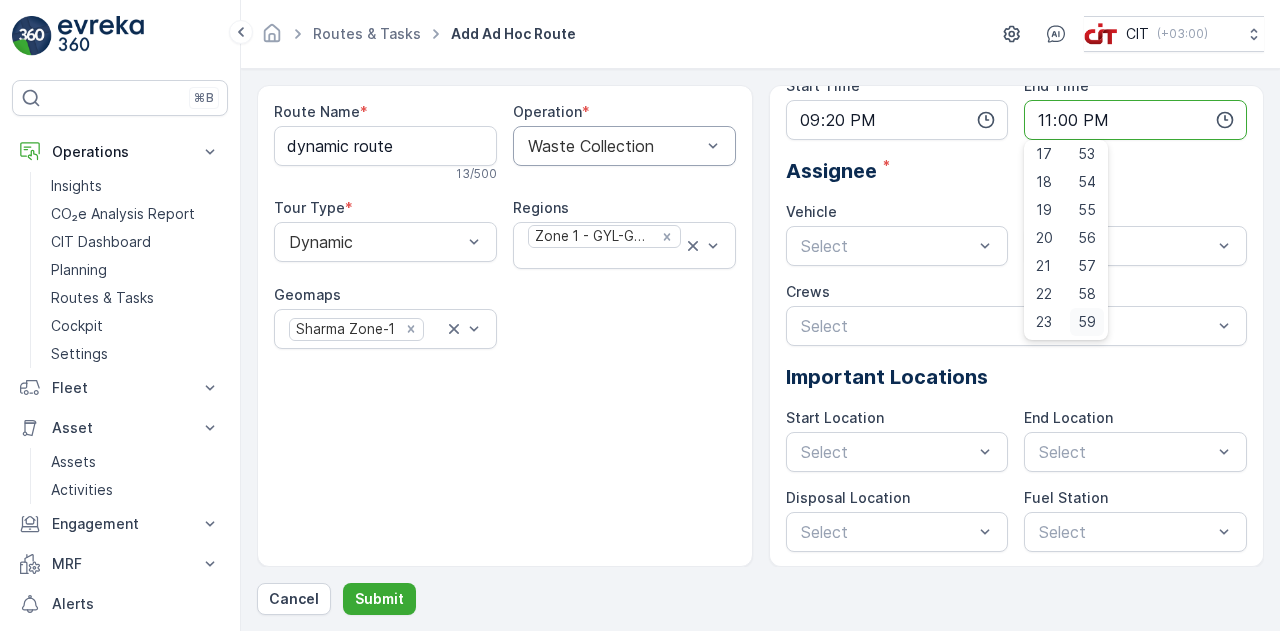type on "23:59" 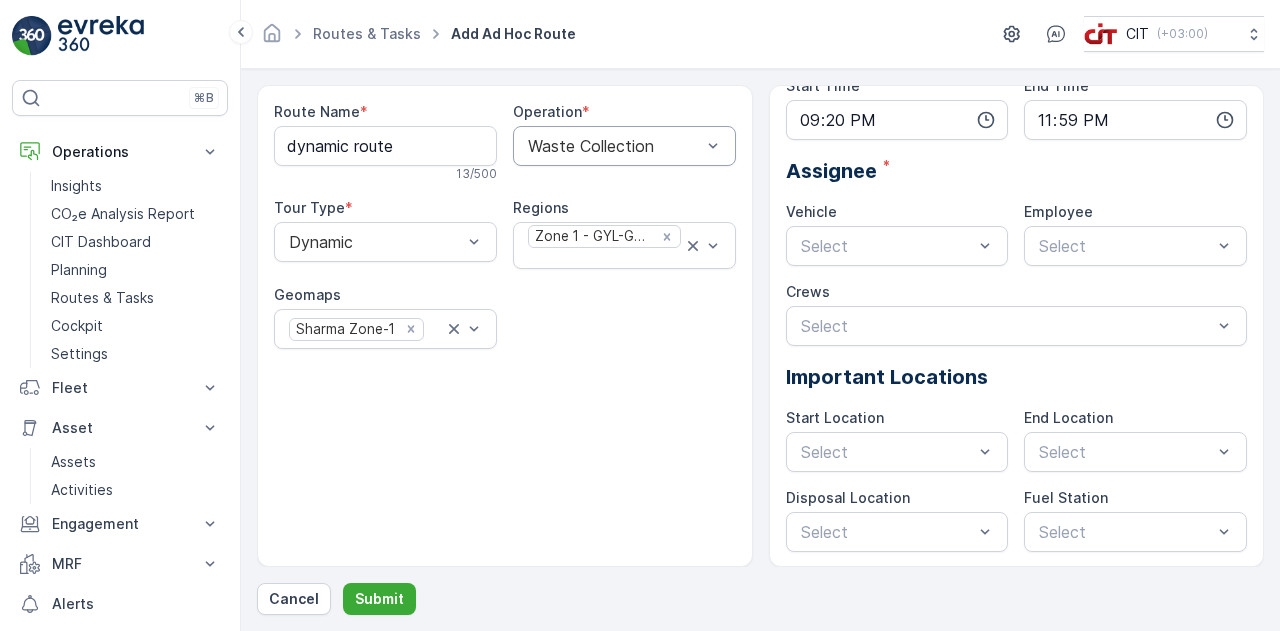 click on "Assignee   *" at bounding box center (1017, 171) 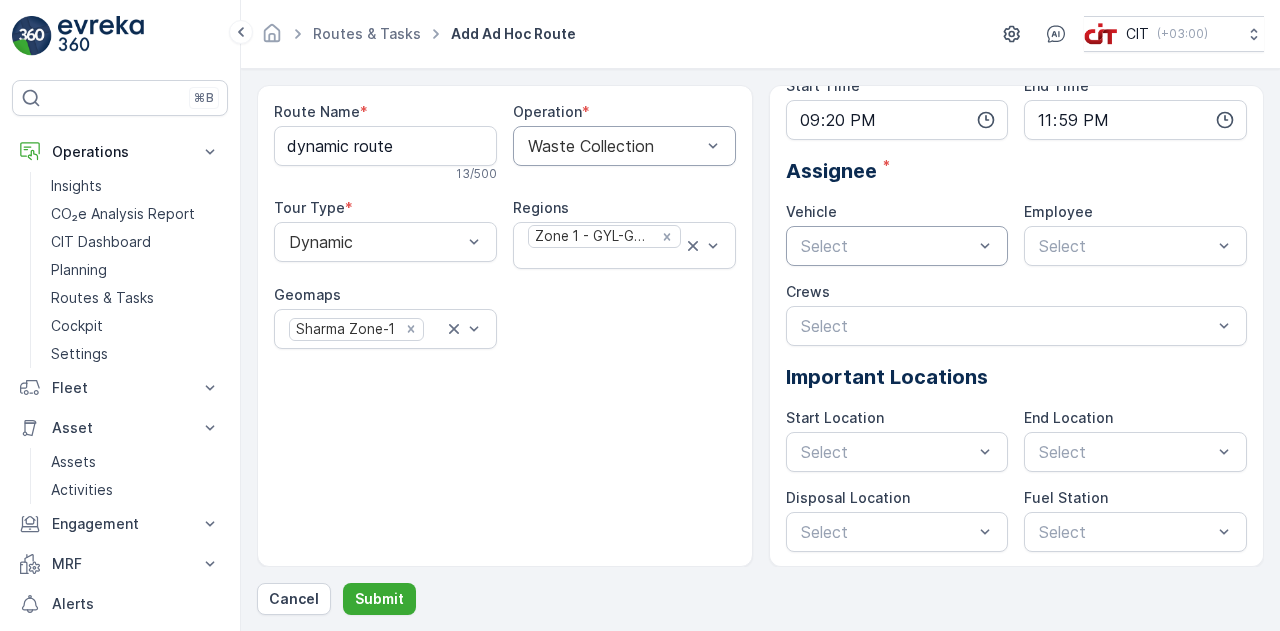 click at bounding box center (887, 246) 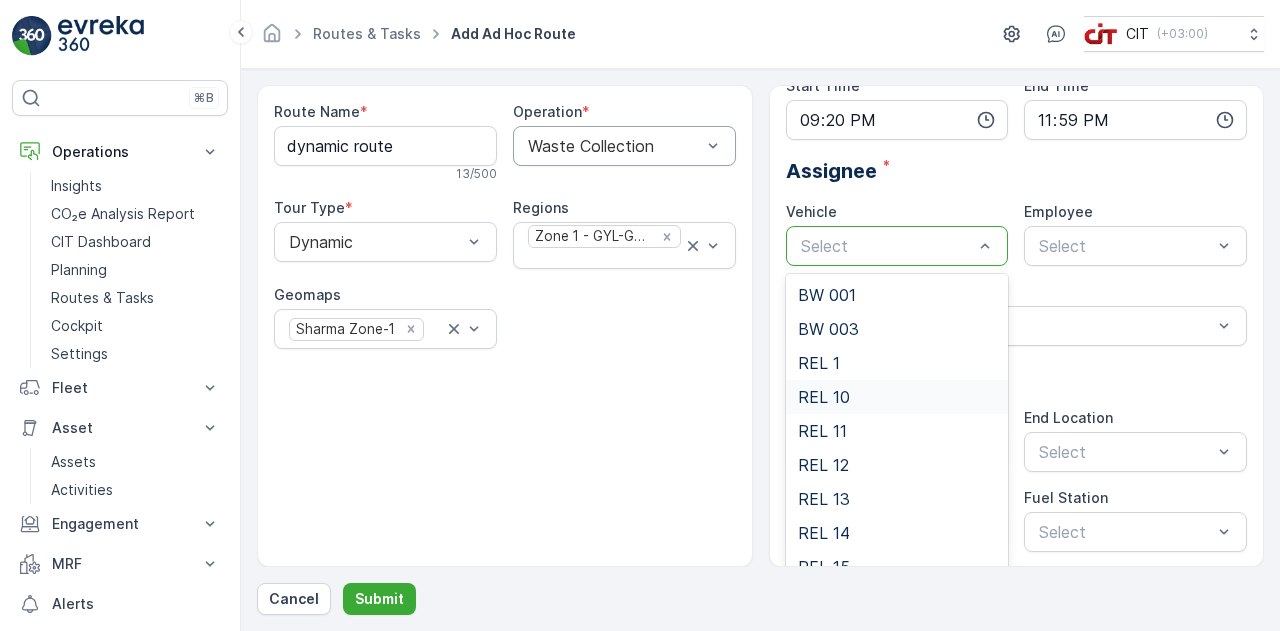 click on "REL 10" at bounding box center [824, 397] 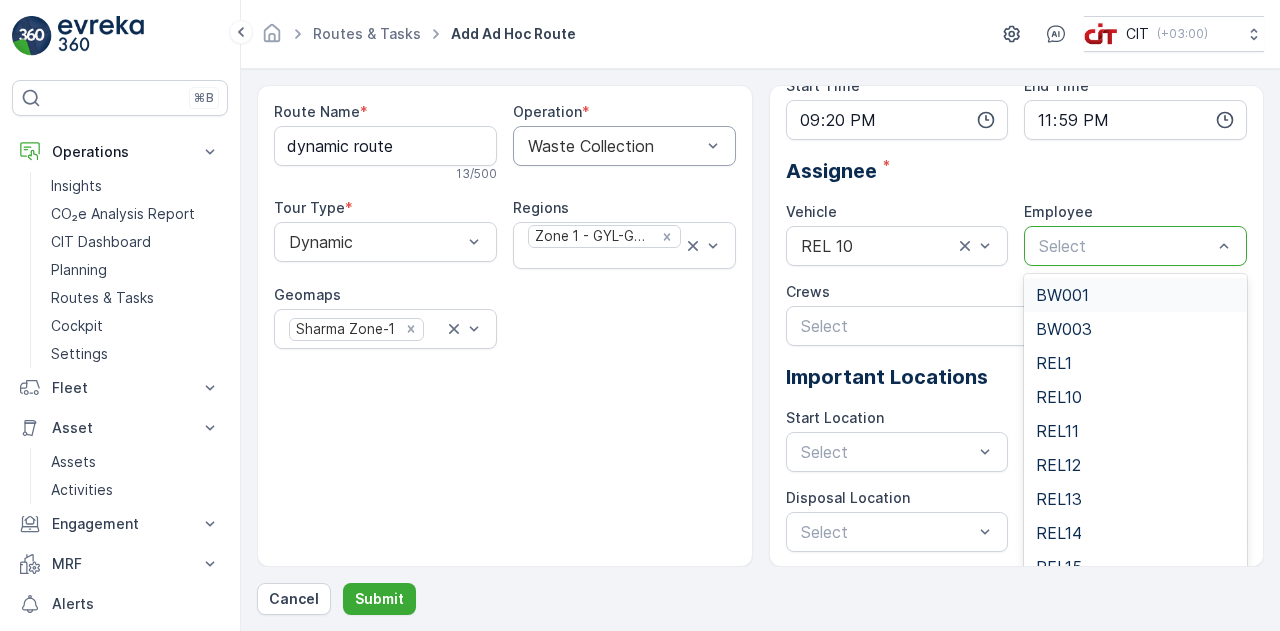 click at bounding box center [1125, 246] 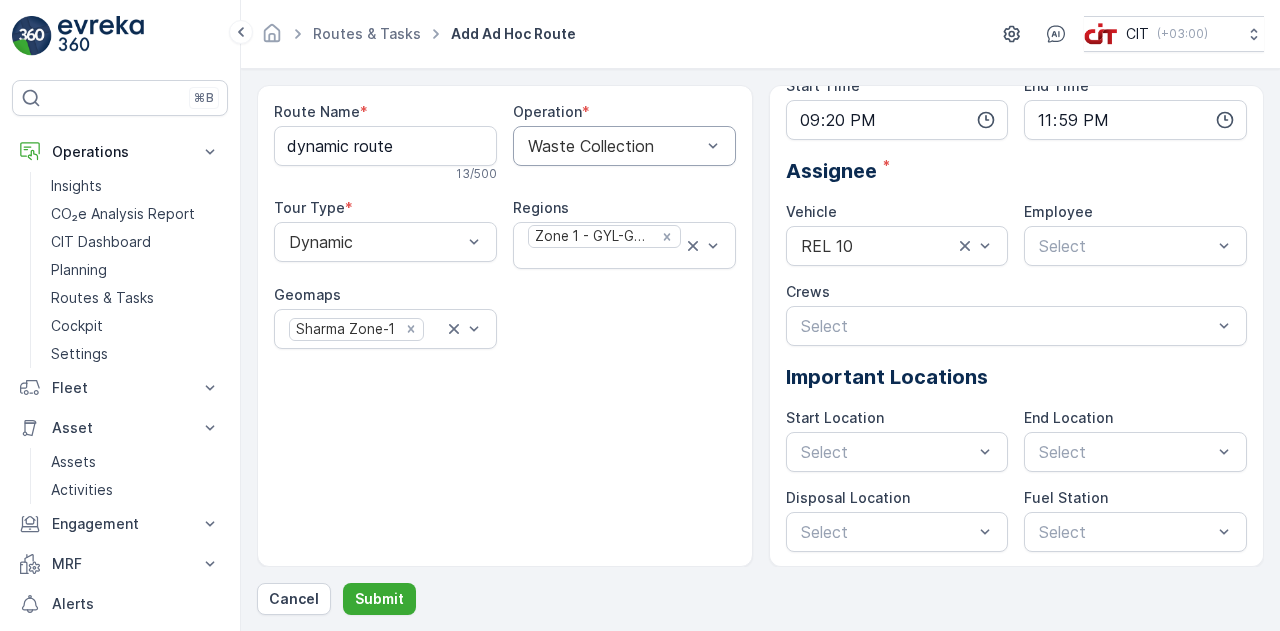 drag, startPoint x: 1094, startPoint y: 387, endPoint x: 1167, endPoint y: 289, distance: 122.20065 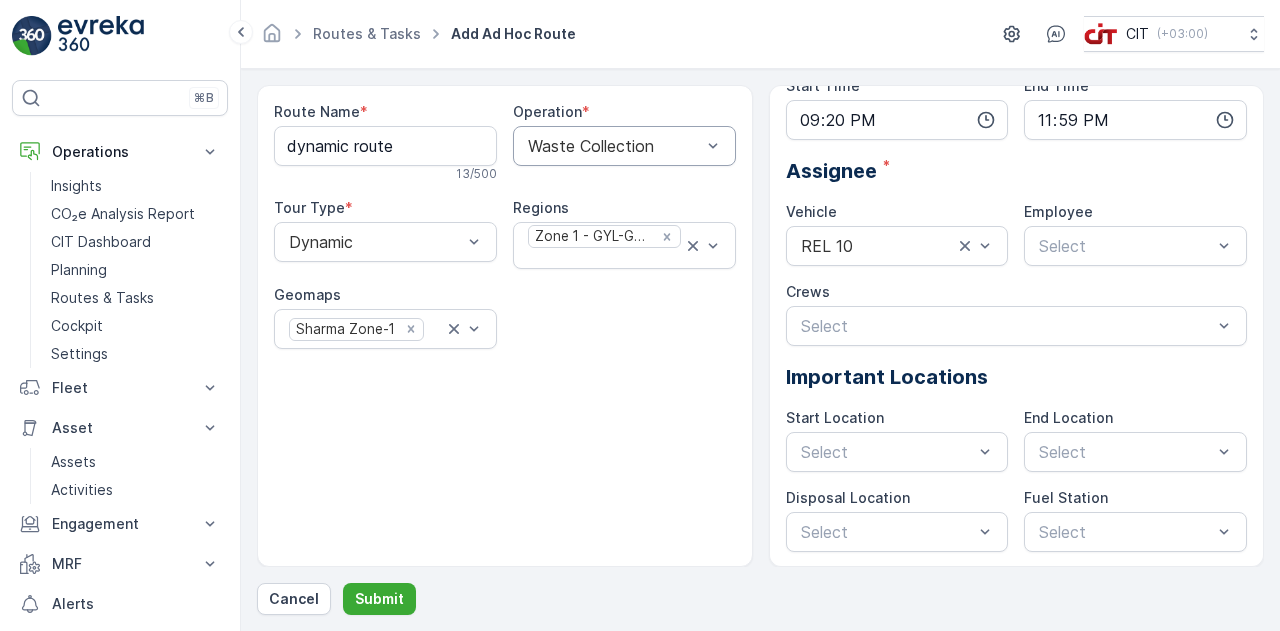 click on "Crews" at bounding box center (1017, 292) 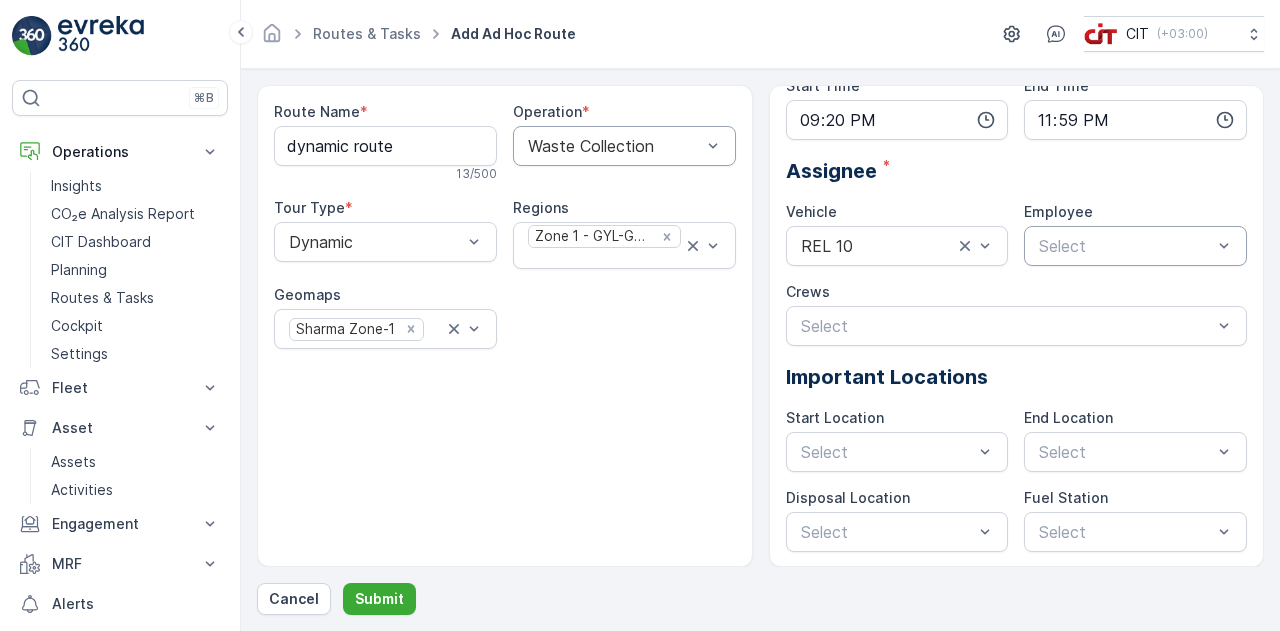 click at bounding box center (1125, 246) 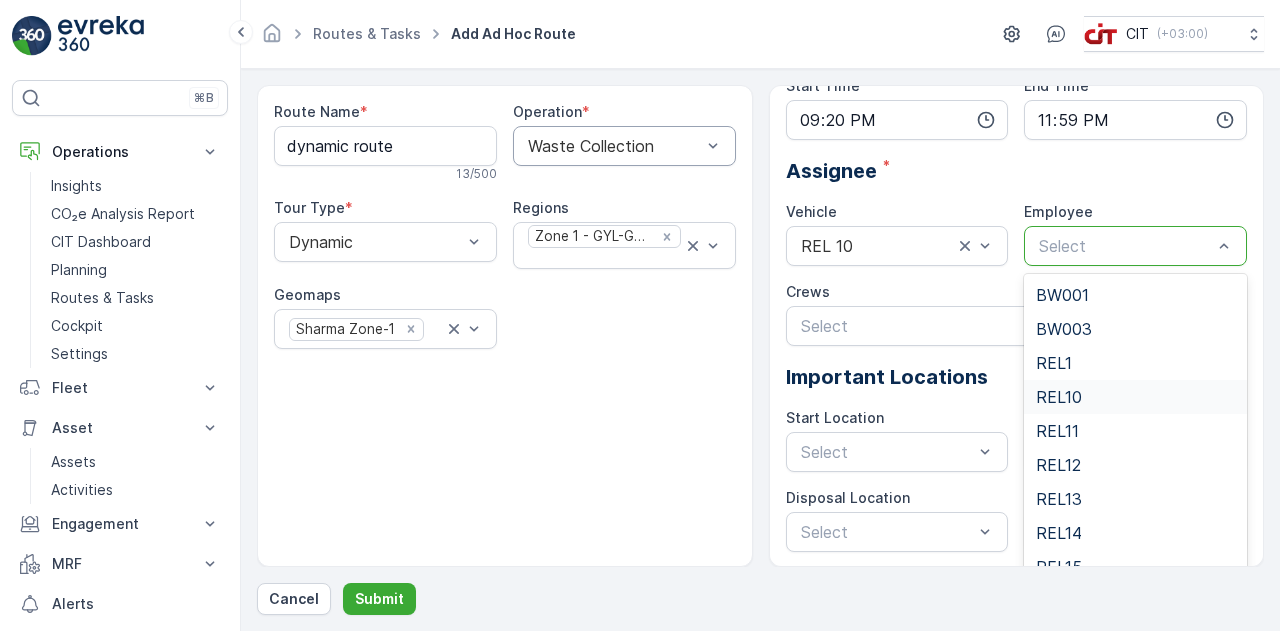 click on "REL10" at bounding box center (1059, 397) 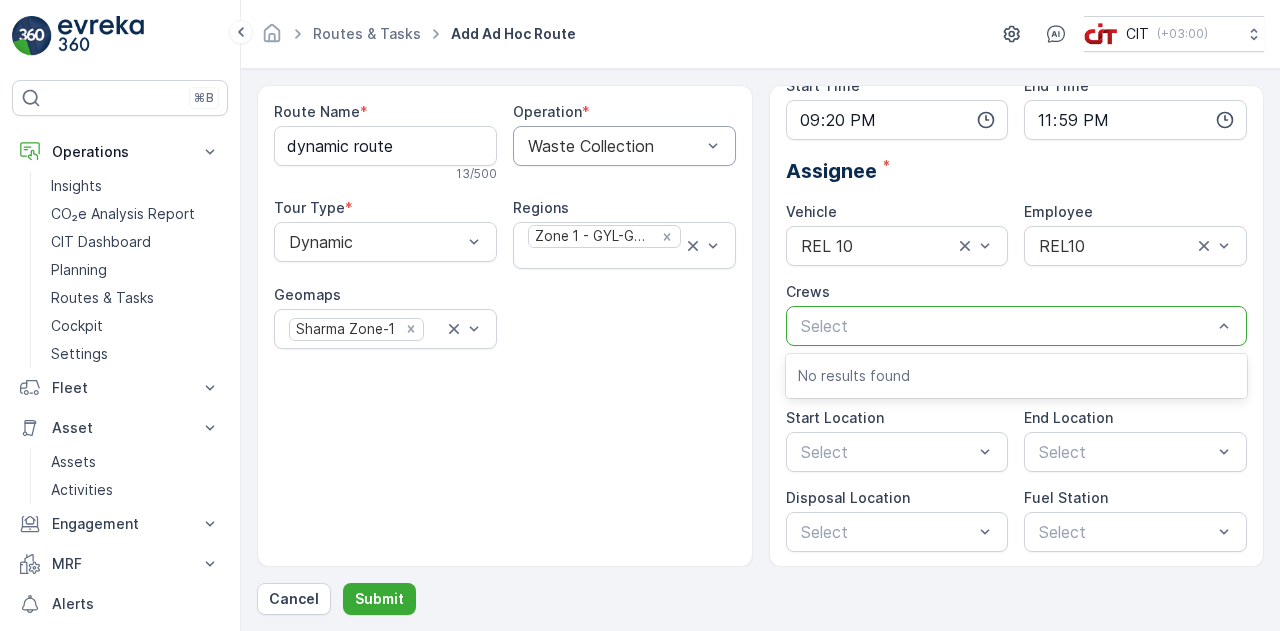 click at bounding box center (1007, 326) 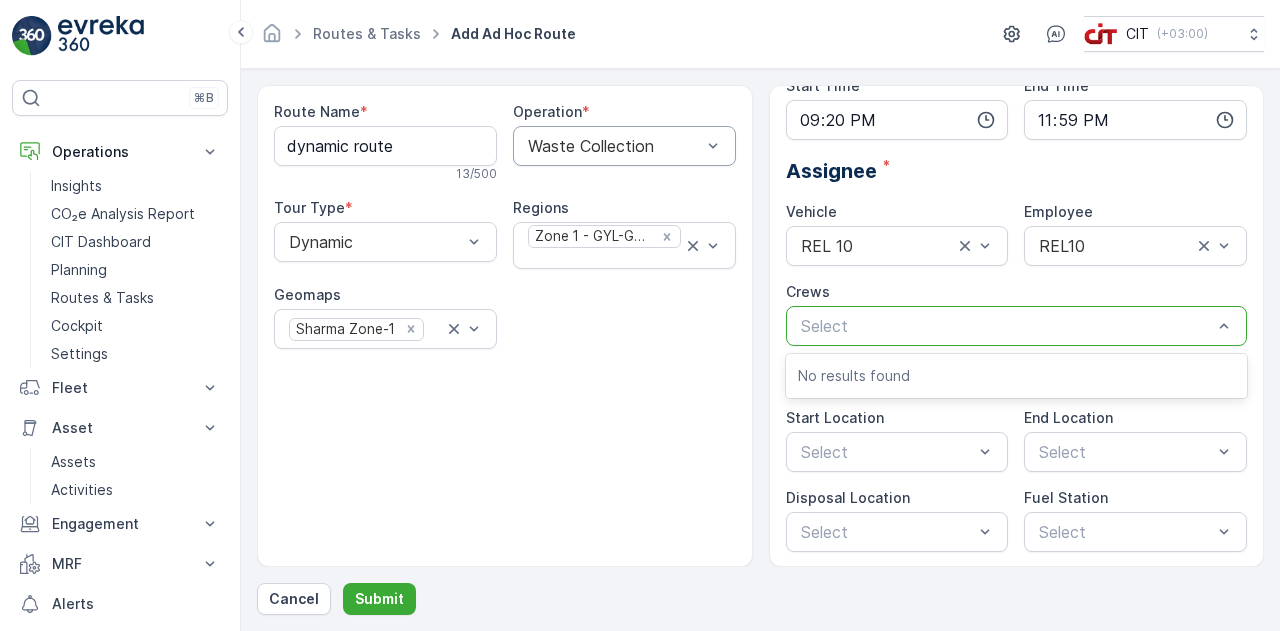 click on "No results found" at bounding box center [1017, 376] 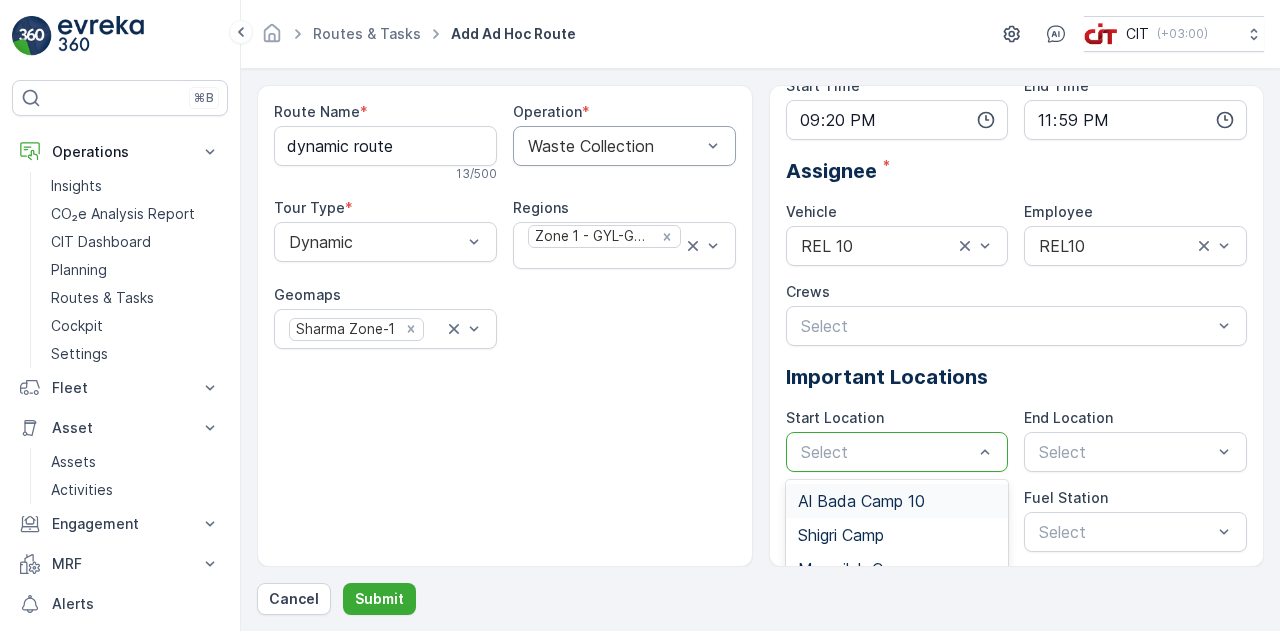 click on "Route Name * dynamic route [NUMBER] / [NUMBER] Operation * Waste Collection Tour Type * Dynamic Regions Zone [NUMBER] - GYL-Gayal Geomaps Sharma Zone-[NUMBER]" at bounding box center (505, 326) 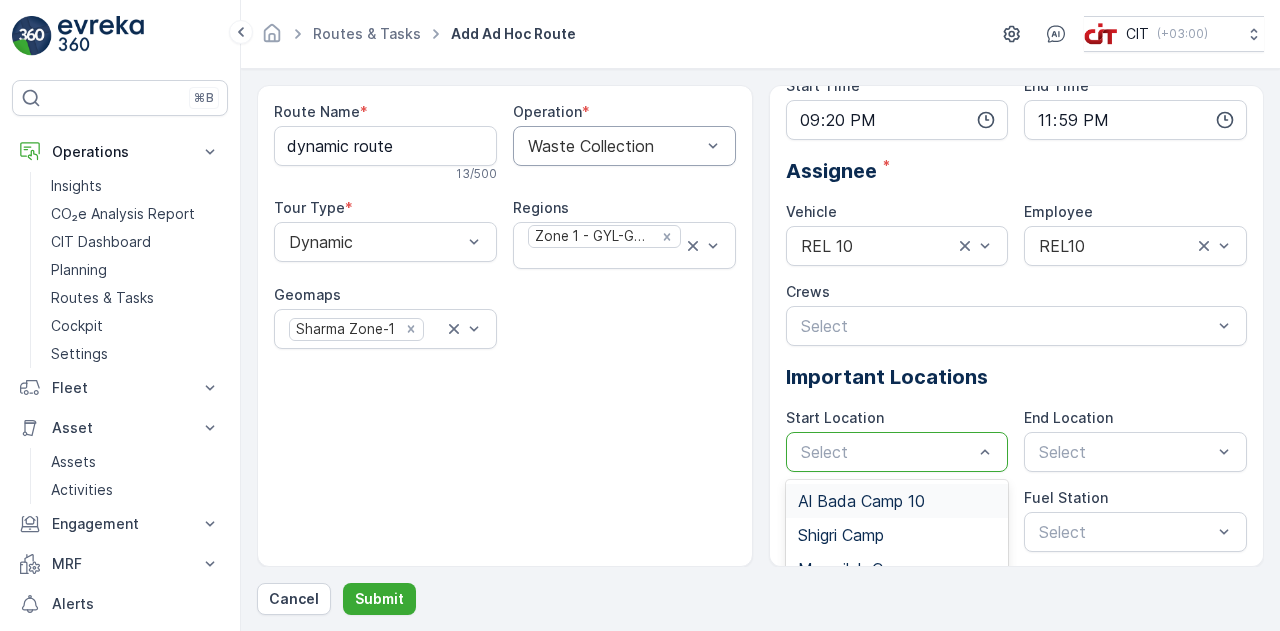 click on "Route Name * dynamic route [NUMBER] / [NUMBER] Operation * Waste Collection Tour Type * Dynamic Regions Zone [NUMBER] - GYL-Gayal Geomaps Sharma Zone-[NUMBER]" at bounding box center (505, 326) 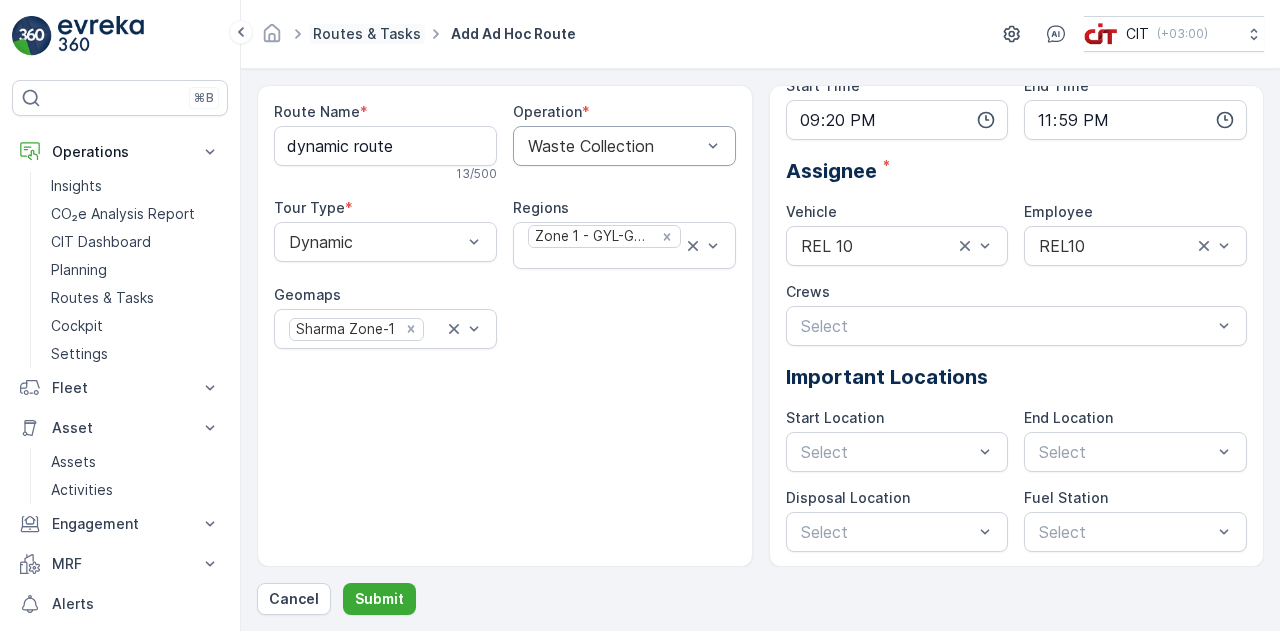 click on "Routes & Tasks" at bounding box center (367, 33) 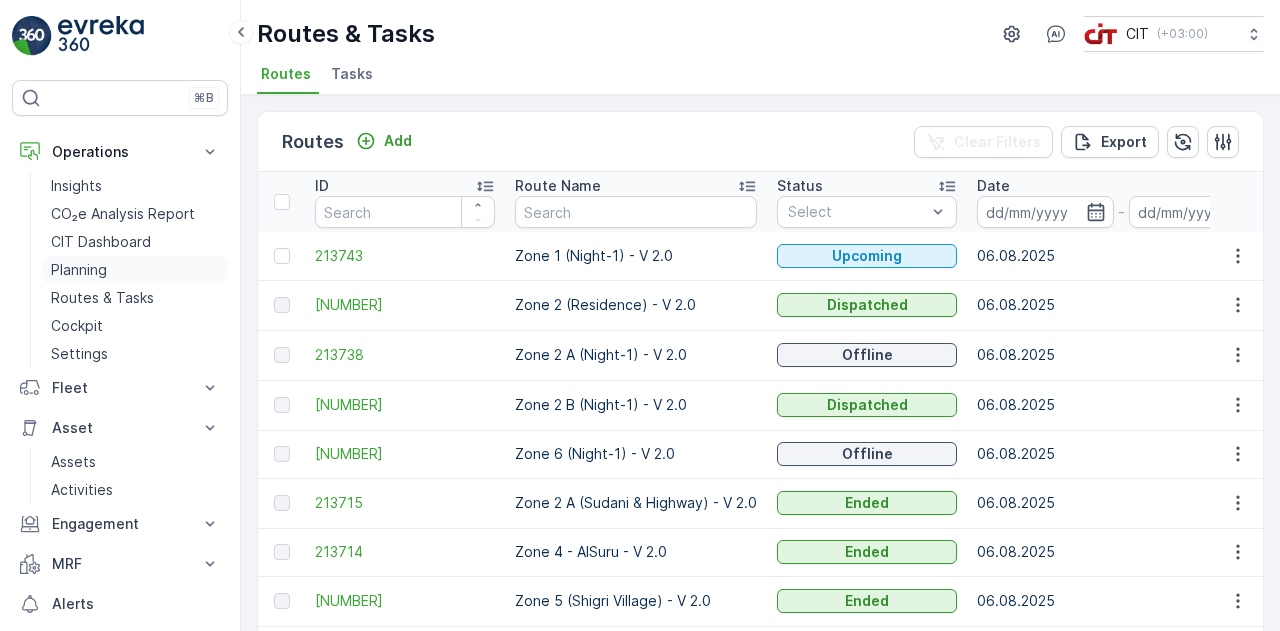 click on "Planning" at bounding box center [79, 270] 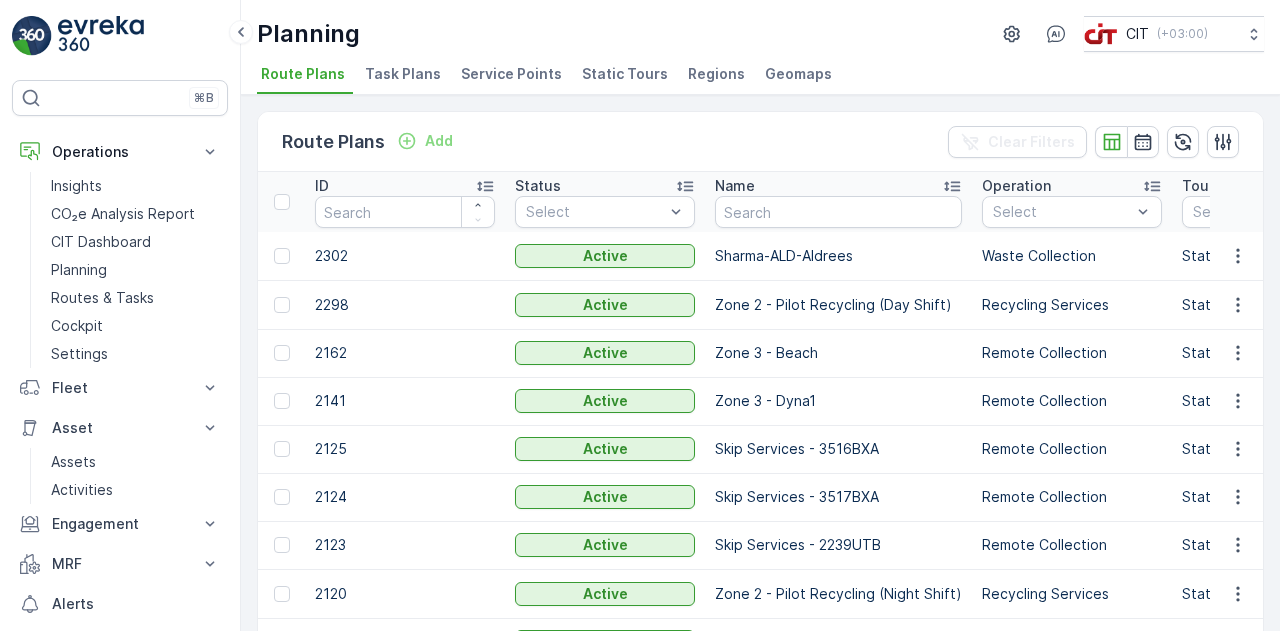 click on "Service Points" at bounding box center [511, 74] 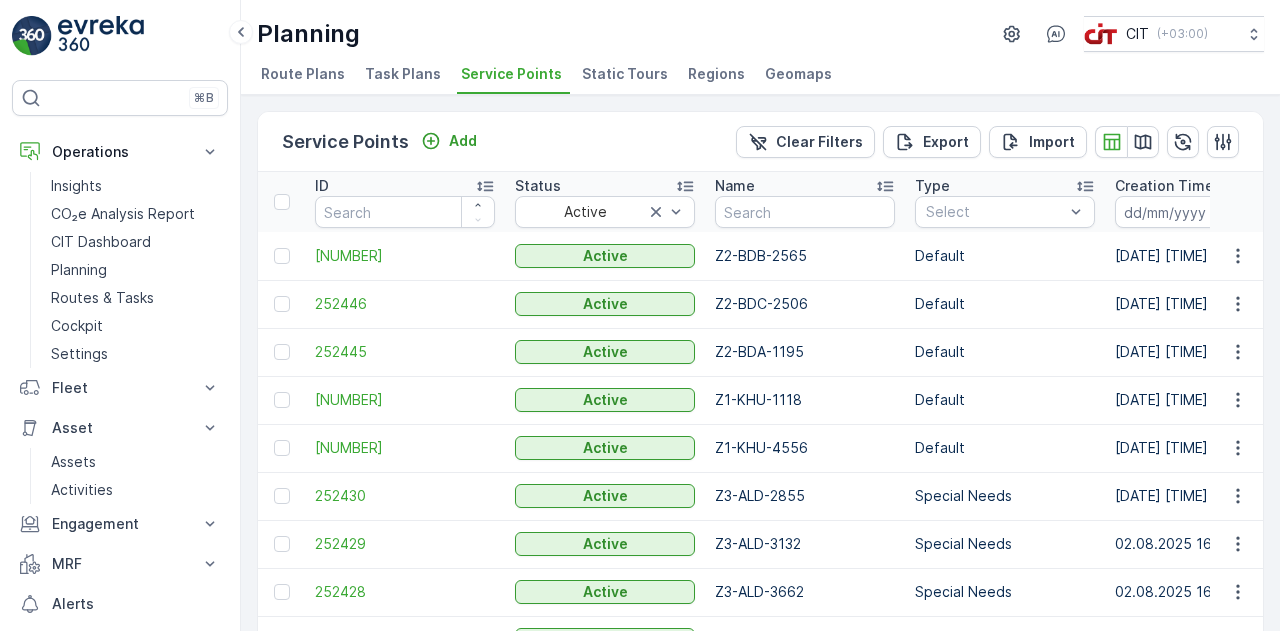 click on "Static Tours" at bounding box center (625, 74) 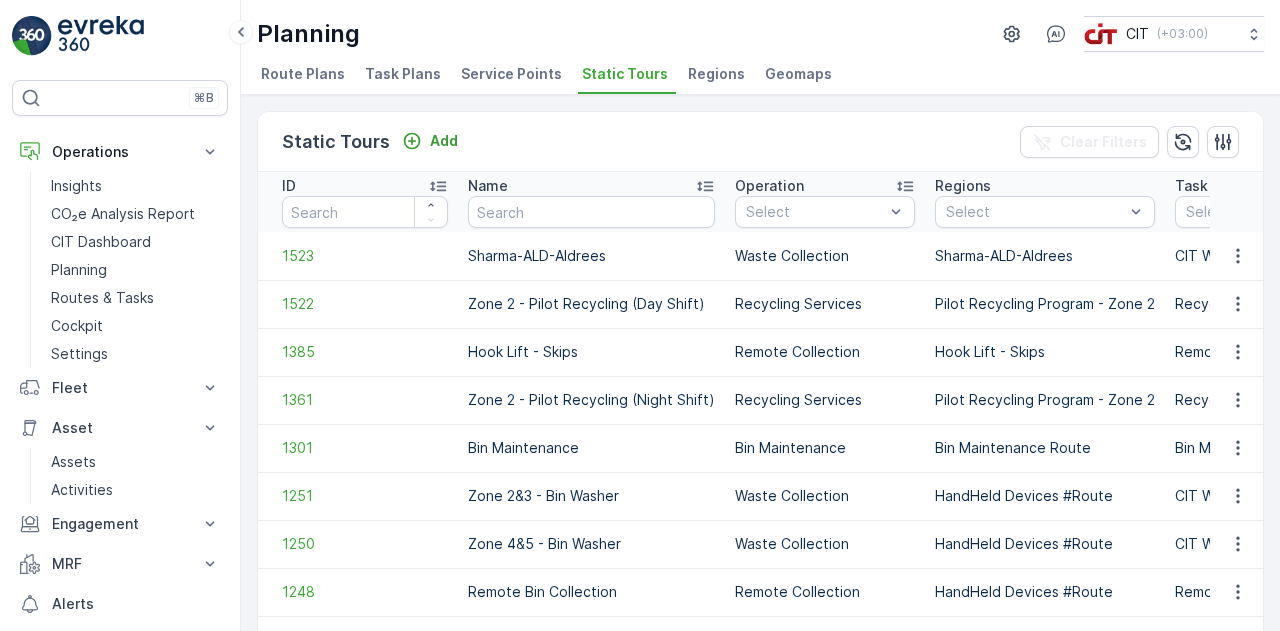 click on "Regions" at bounding box center (716, 74) 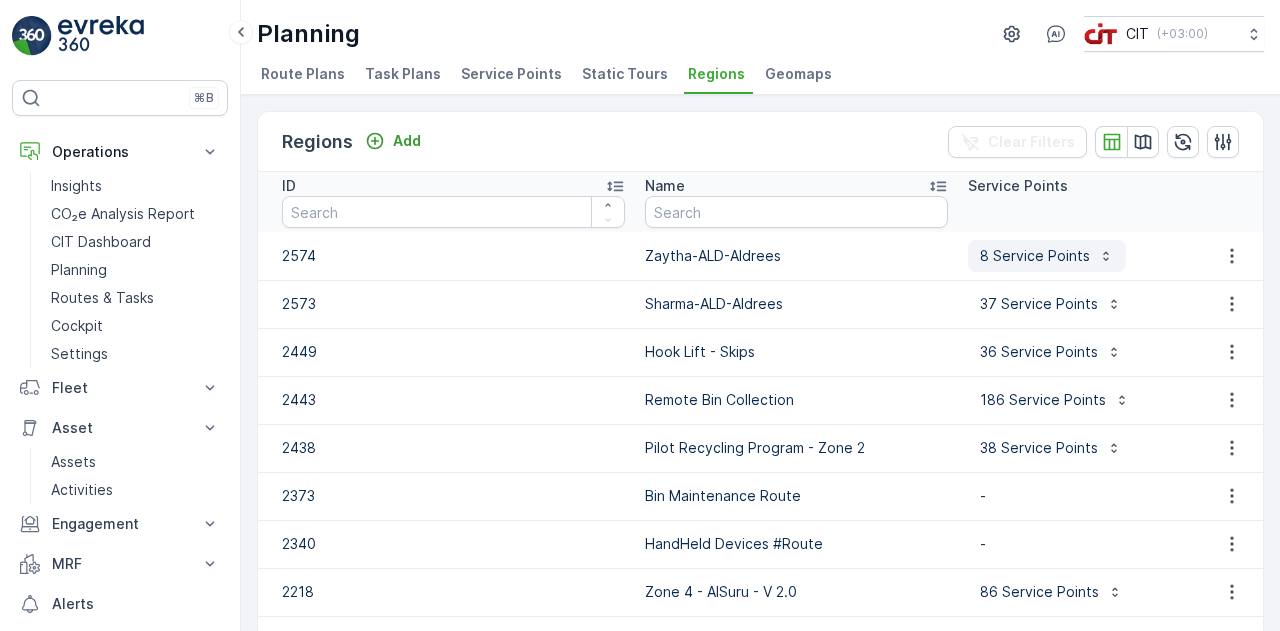click on "8 Service Points" at bounding box center (1035, 256) 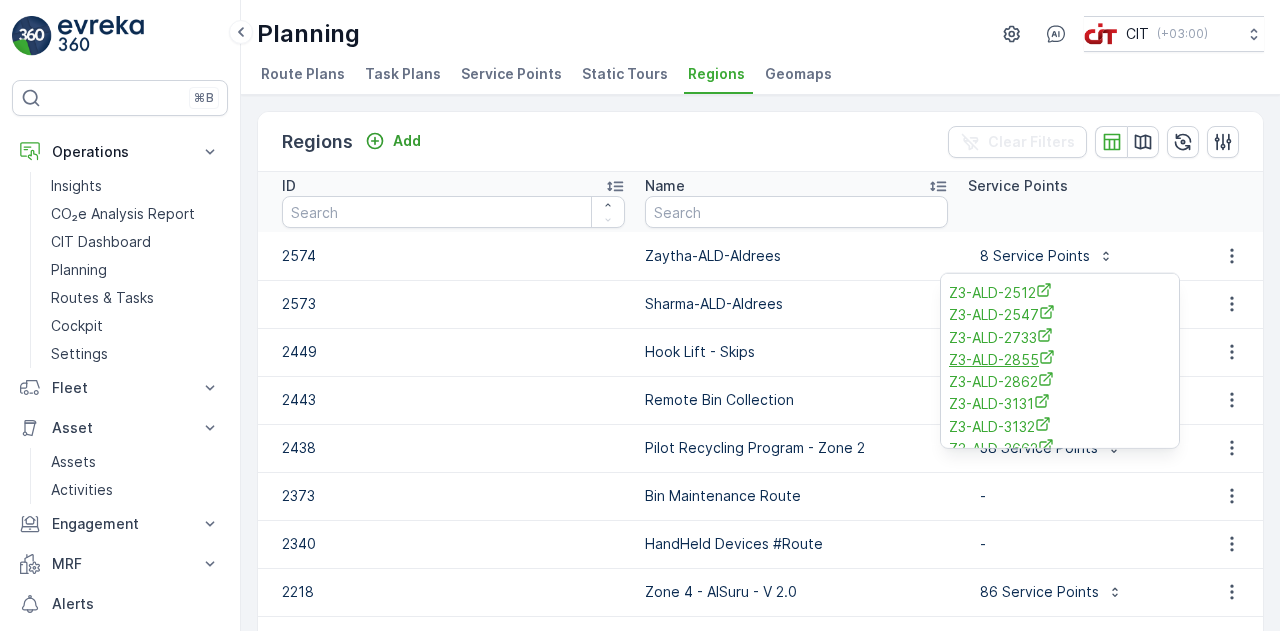 scroll, scrollTop: 20, scrollLeft: 0, axis: vertical 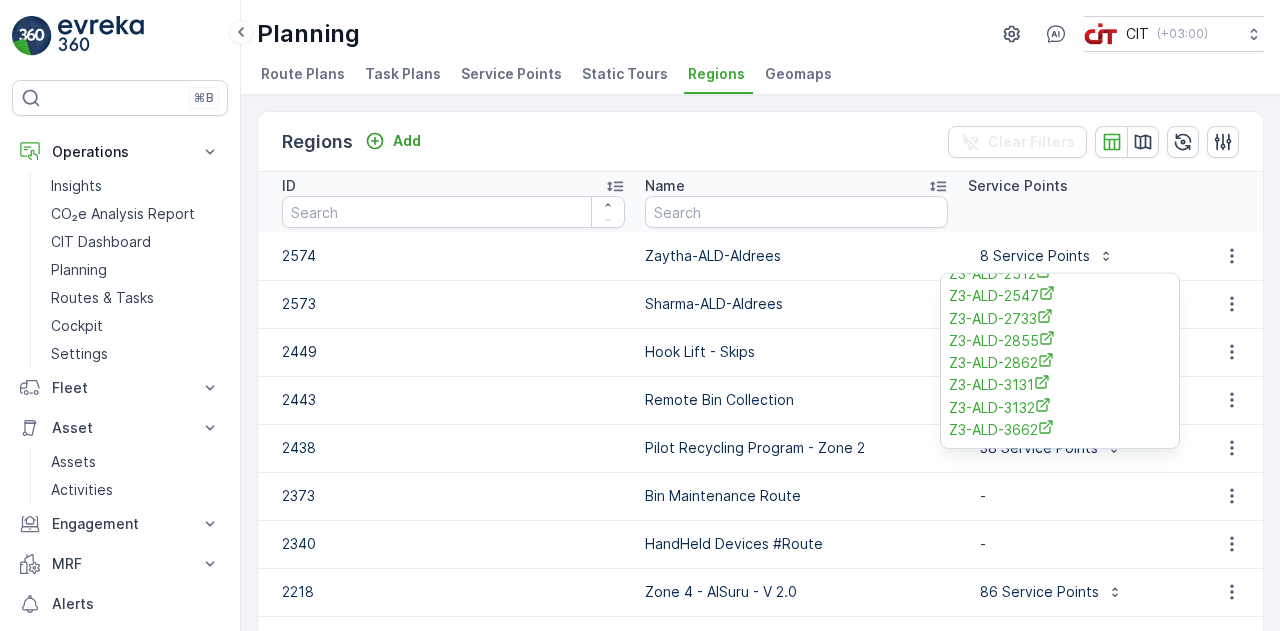 click on "Service Points" at bounding box center (1078, 202) 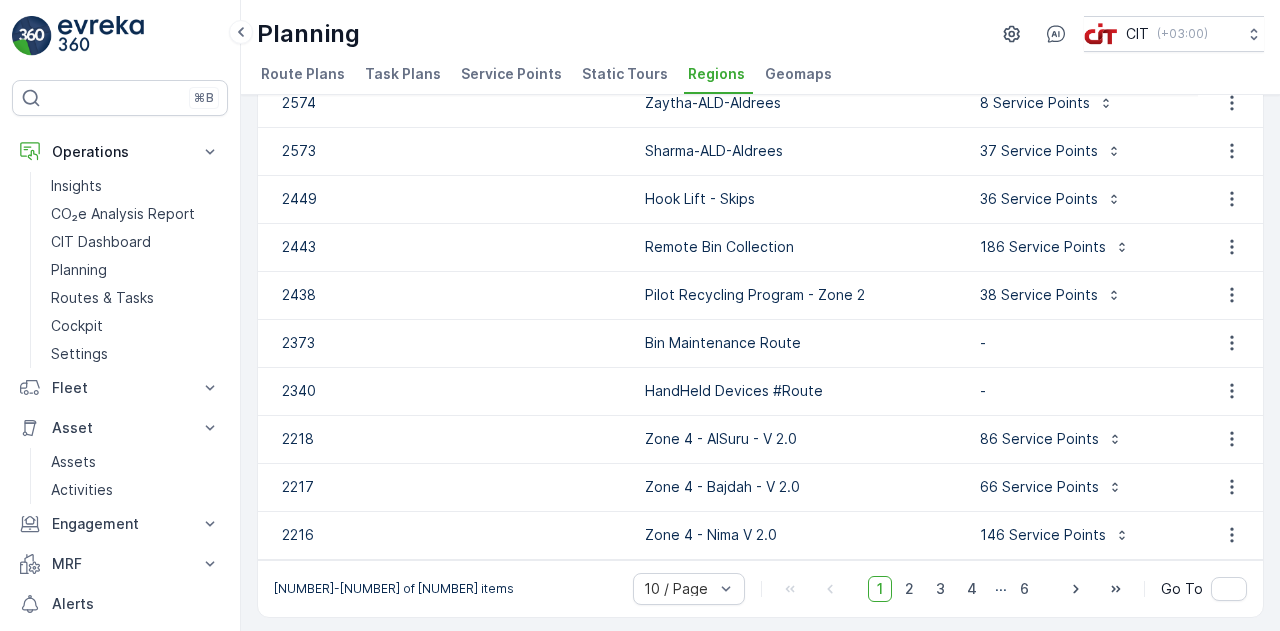 scroll, scrollTop: 0, scrollLeft: 0, axis: both 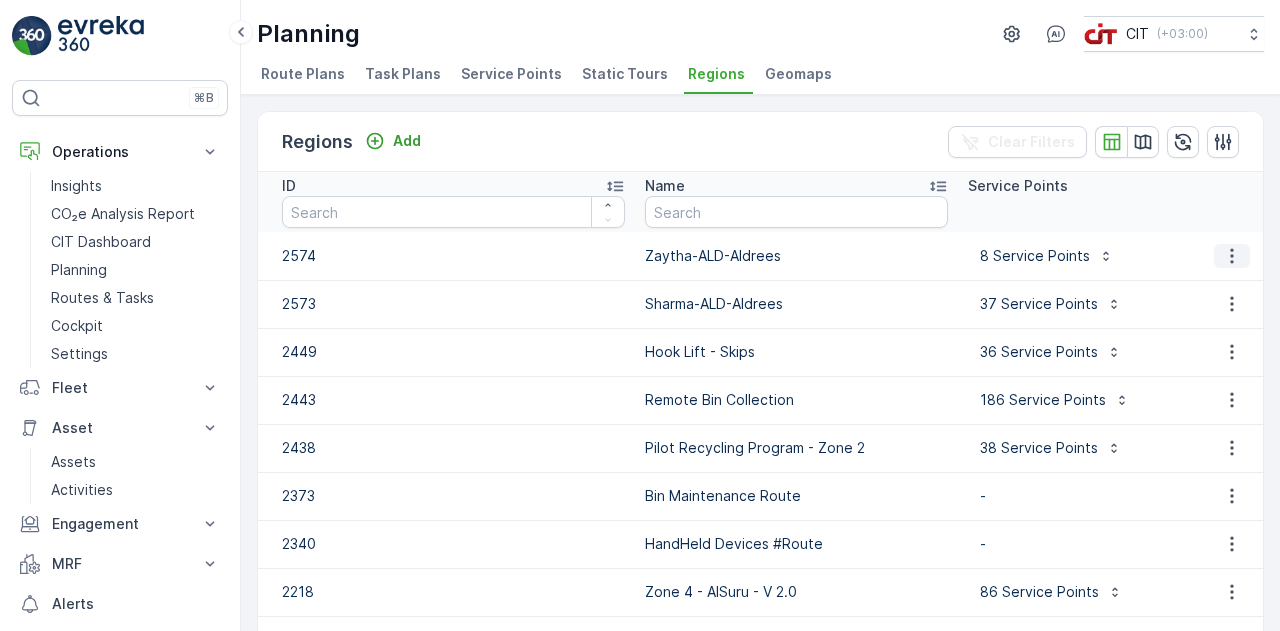 click 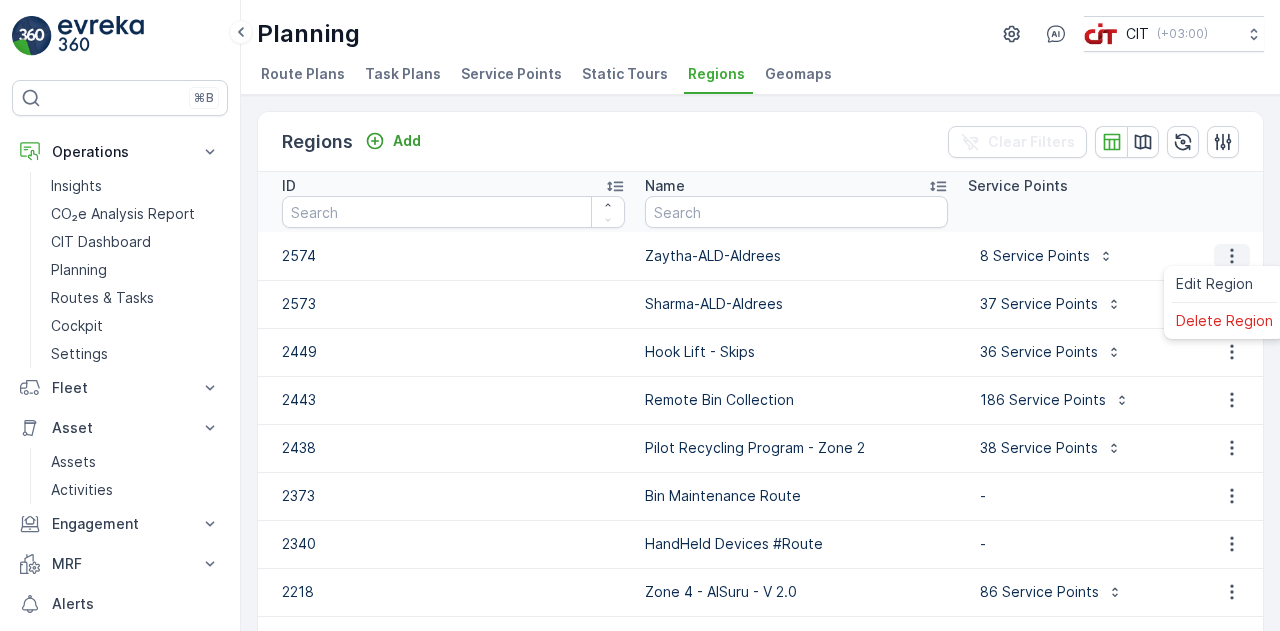 click 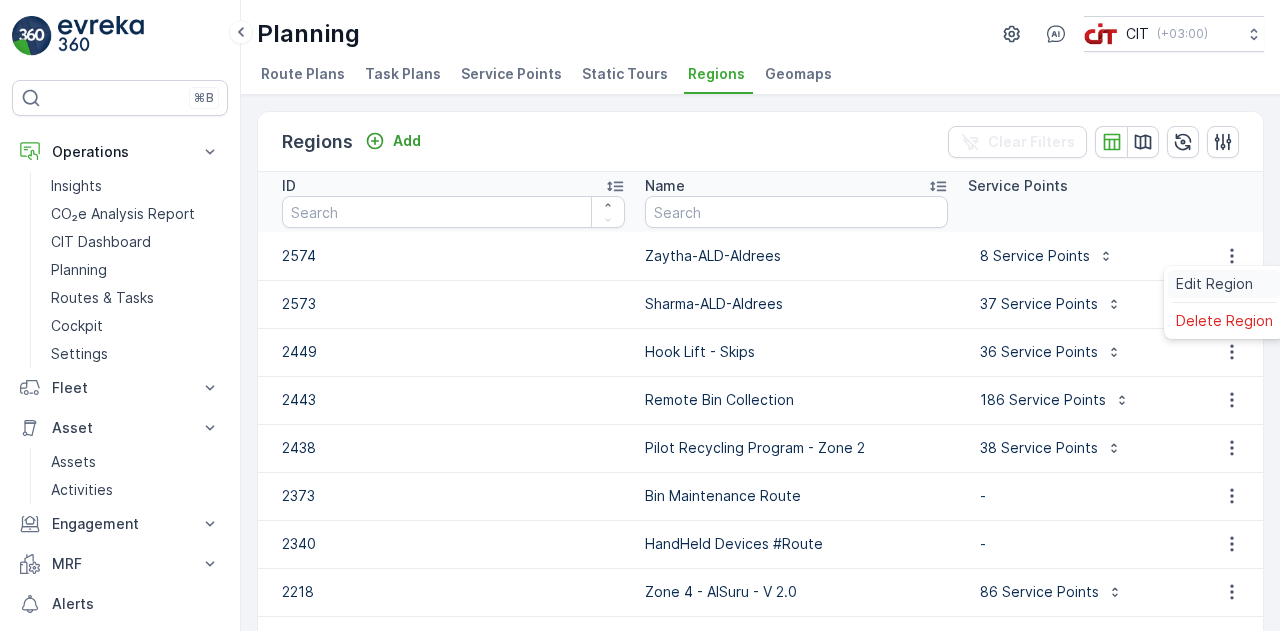 click on "Edit Region" at bounding box center [1214, 284] 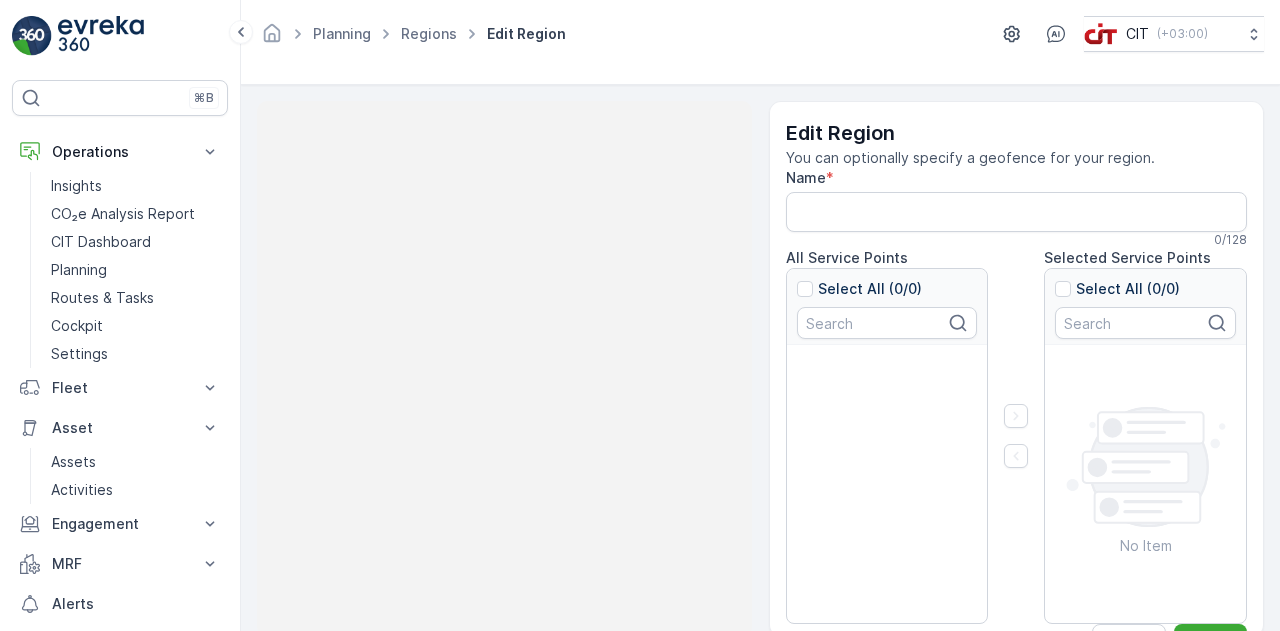 type on "Zaytha-ALD-Aldrees" 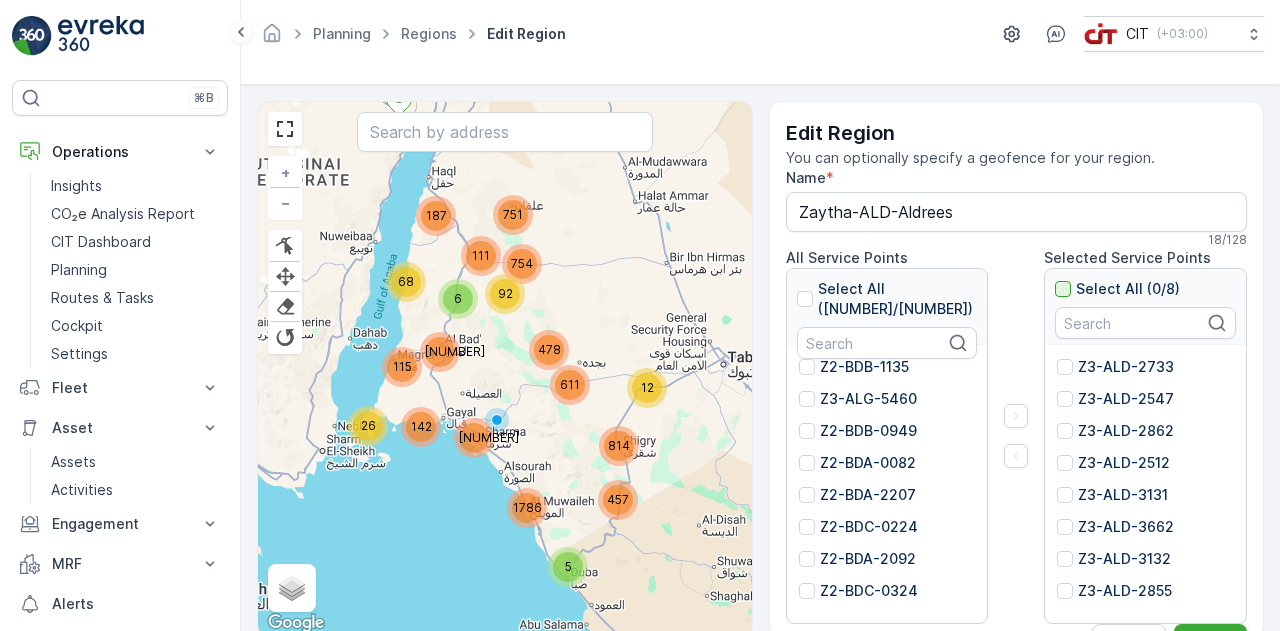 click at bounding box center [1063, 289] 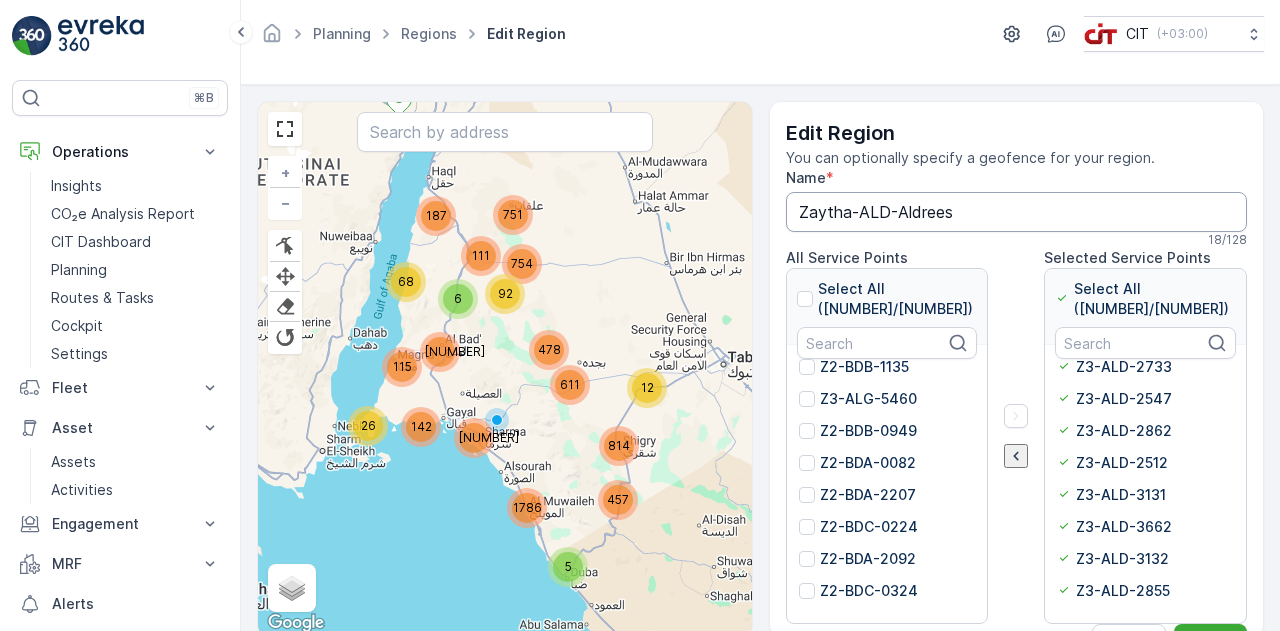 scroll, scrollTop: 34, scrollLeft: 0, axis: vertical 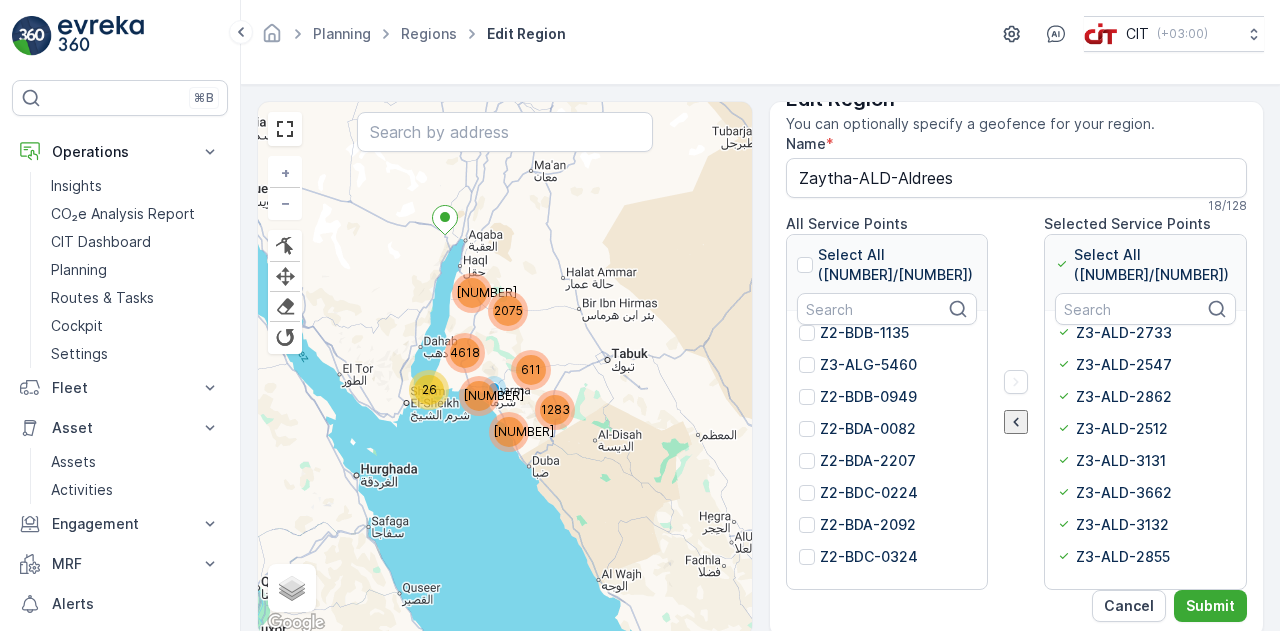 click 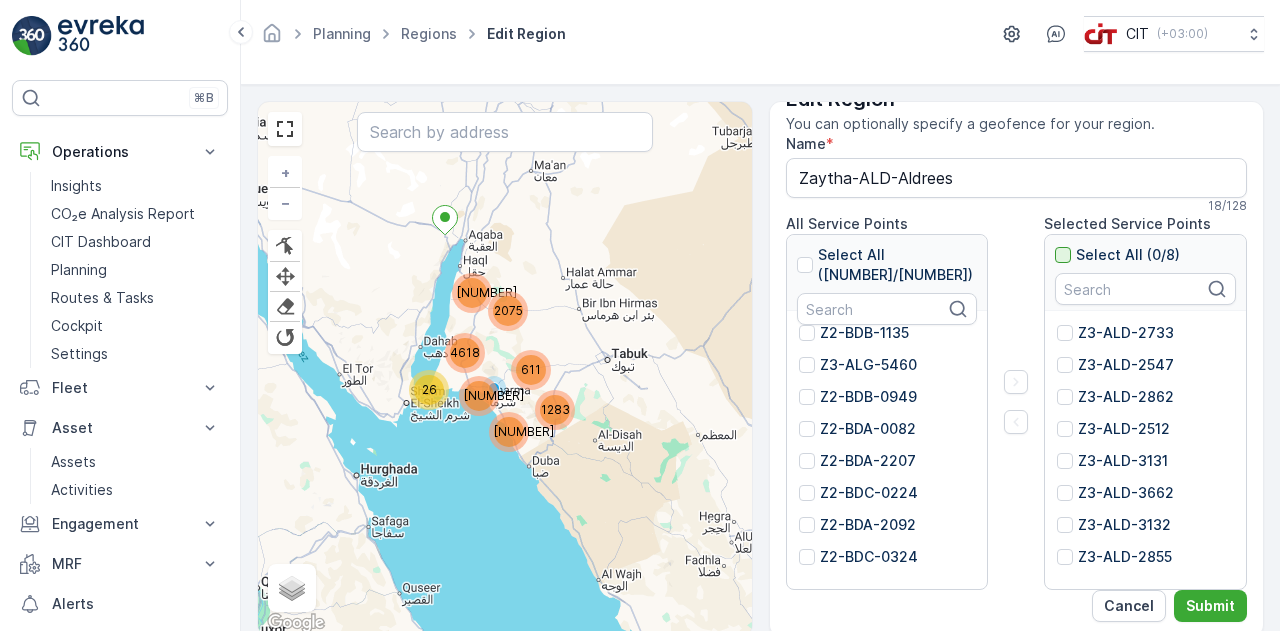 click at bounding box center [1063, 255] 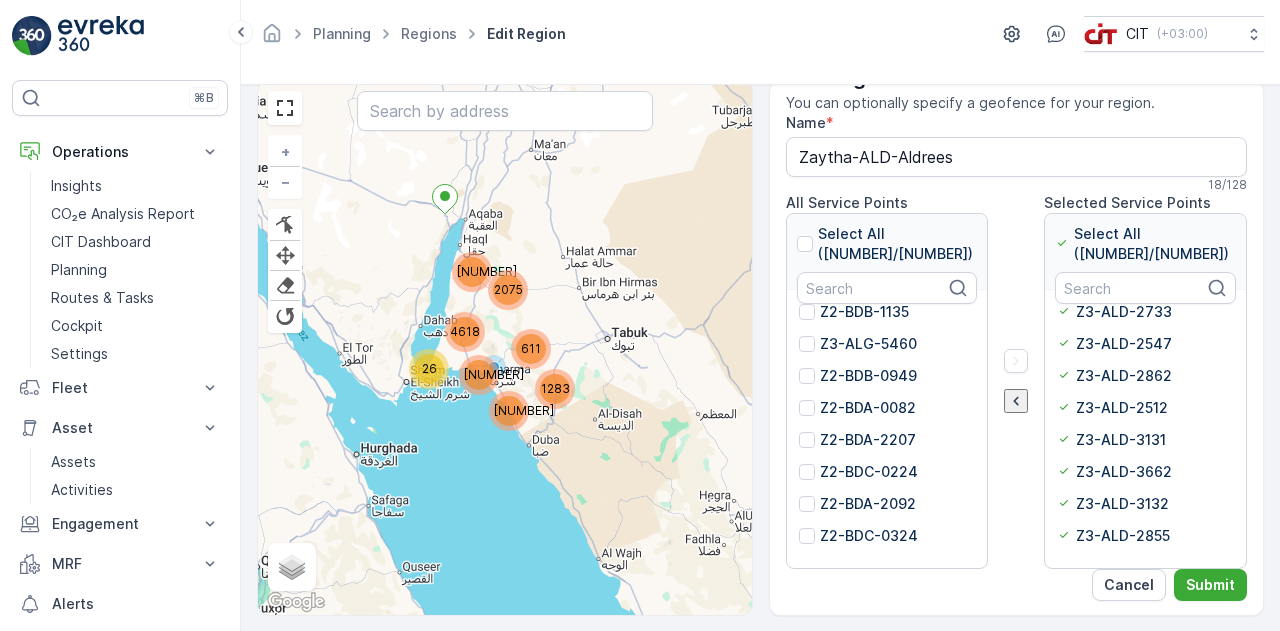 scroll, scrollTop: 0, scrollLeft: 0, axis: both 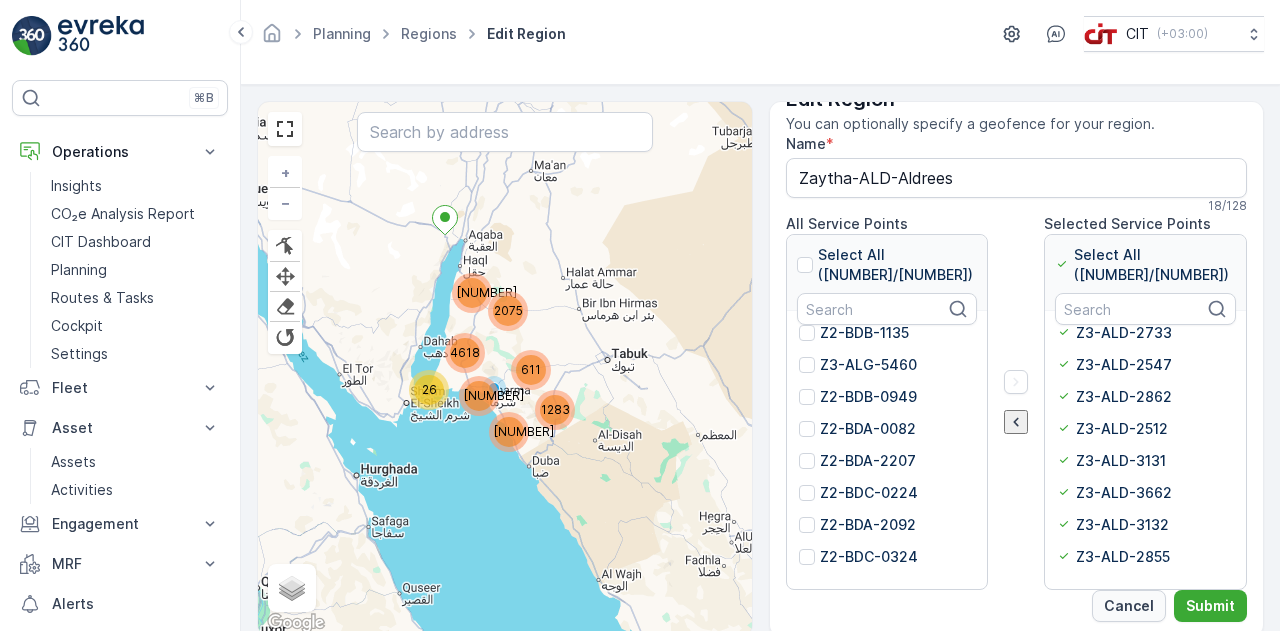 click on "Cancel" at bounding box center [1129, 606] 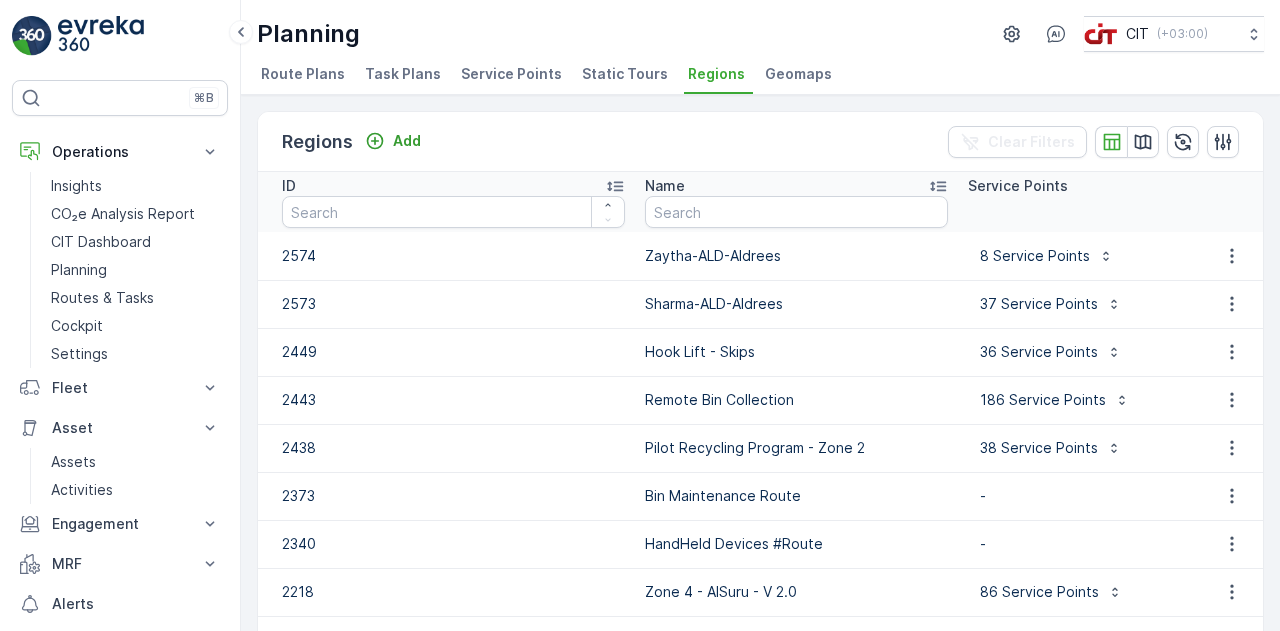click on "Geomaps" at bounding box center [798, 74] 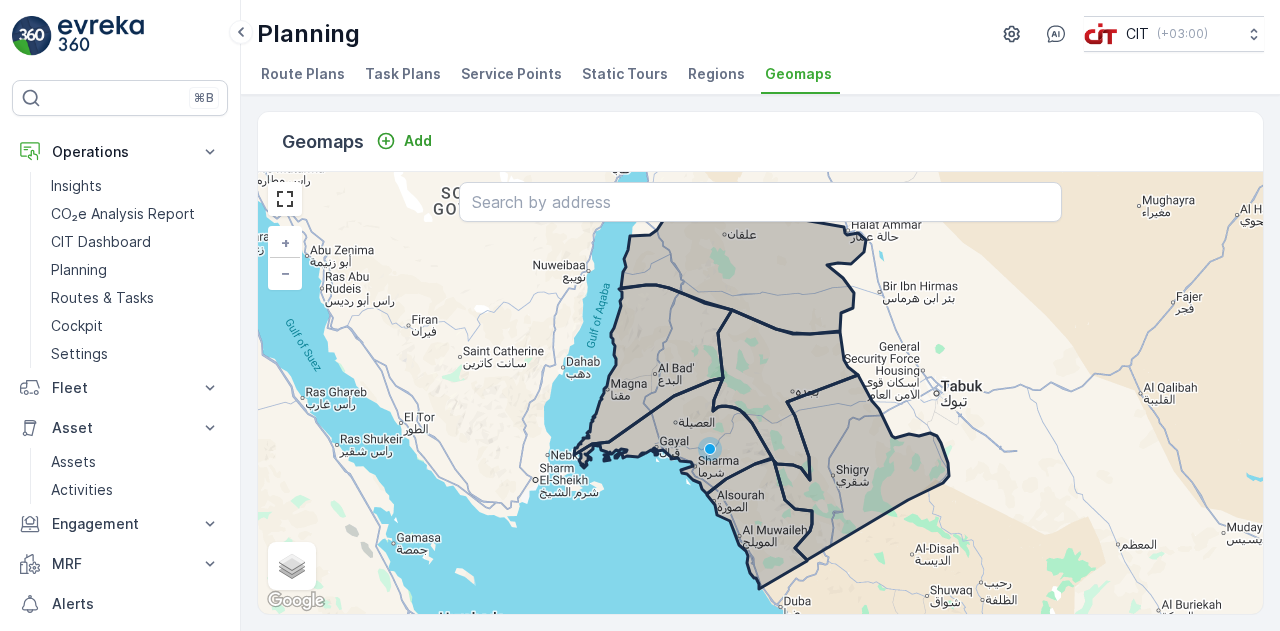 click on "Regions" at bounding box center [716, 74] 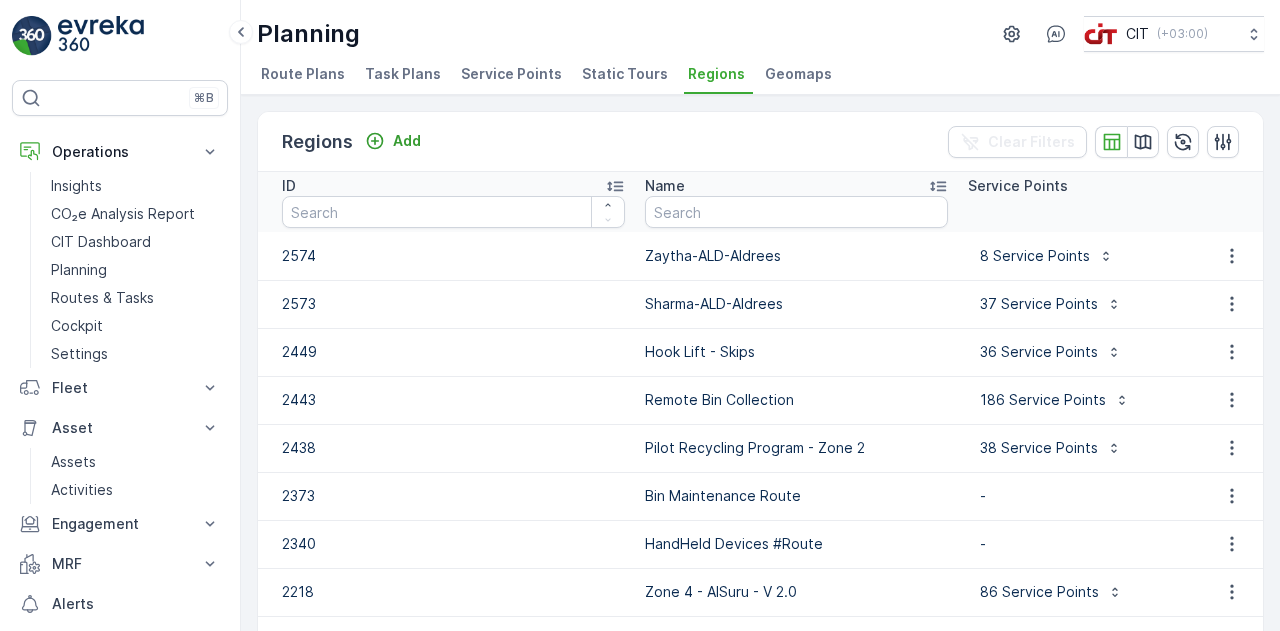 click on "Service Points" at bounding box center [511, 74] 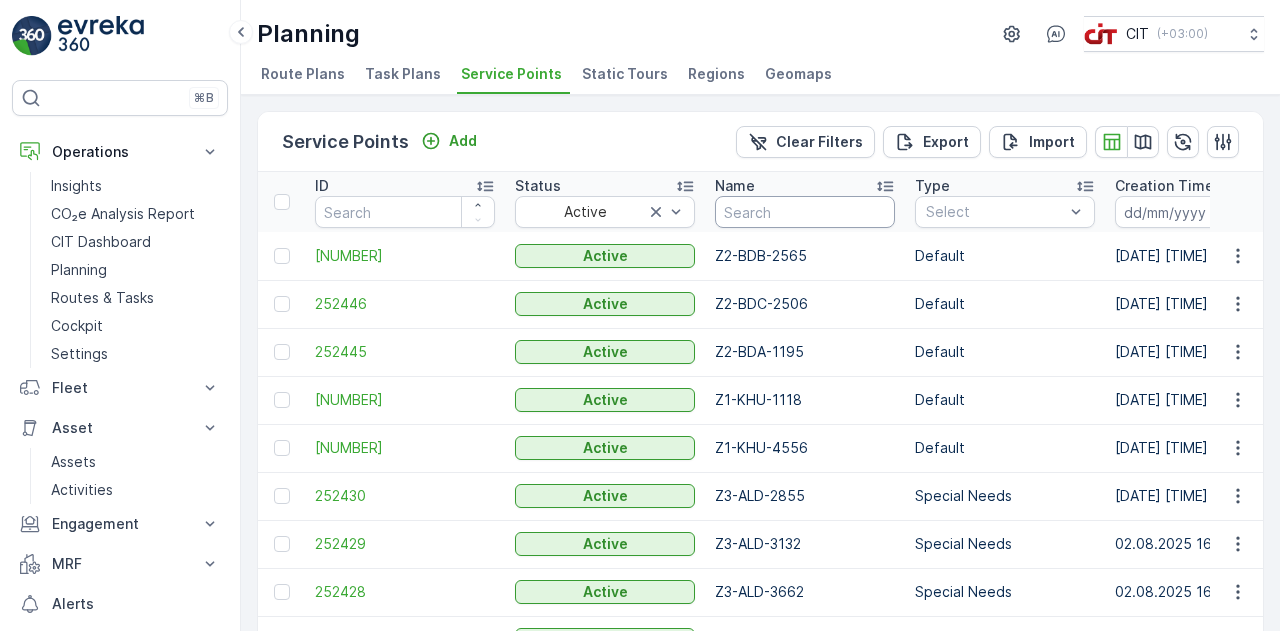 click at bounding box center (805, 212) 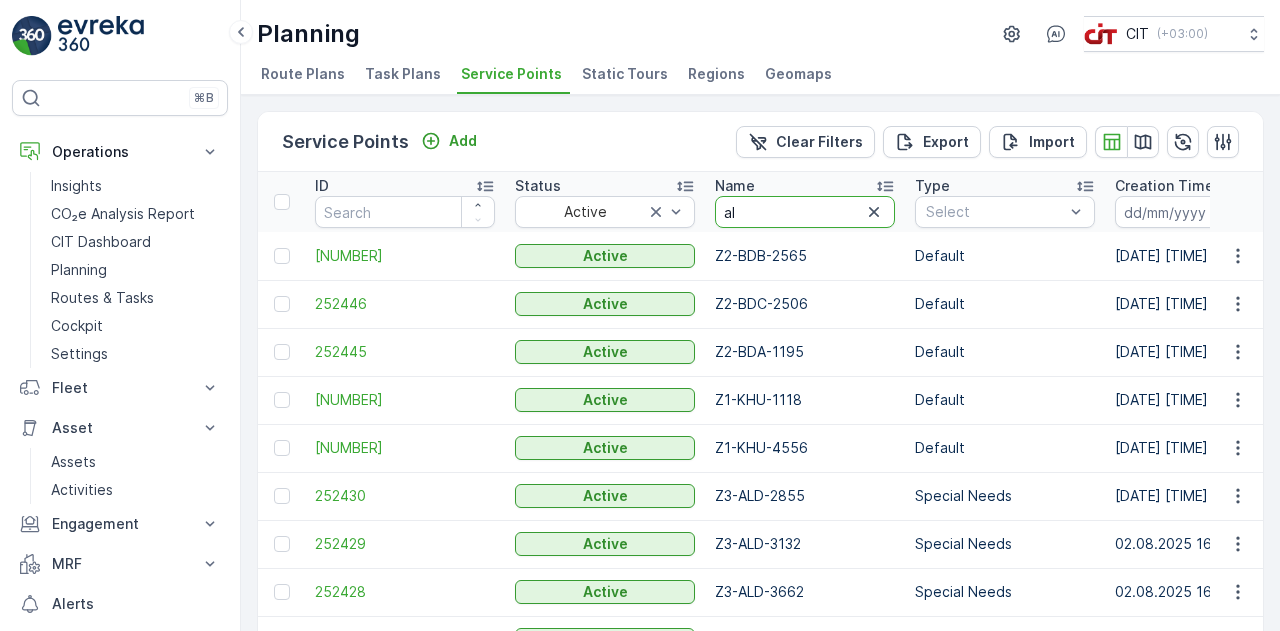 type on "ald" 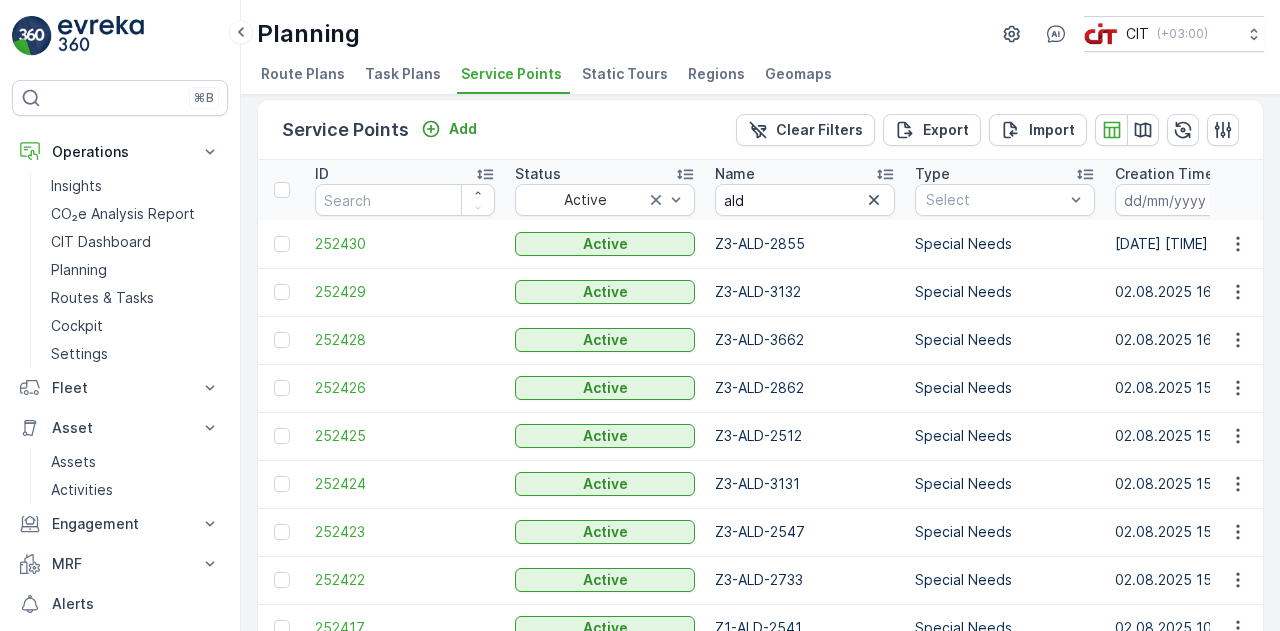 scroll, scrollTop: 13, scrollLeft: 0, axis: vertical 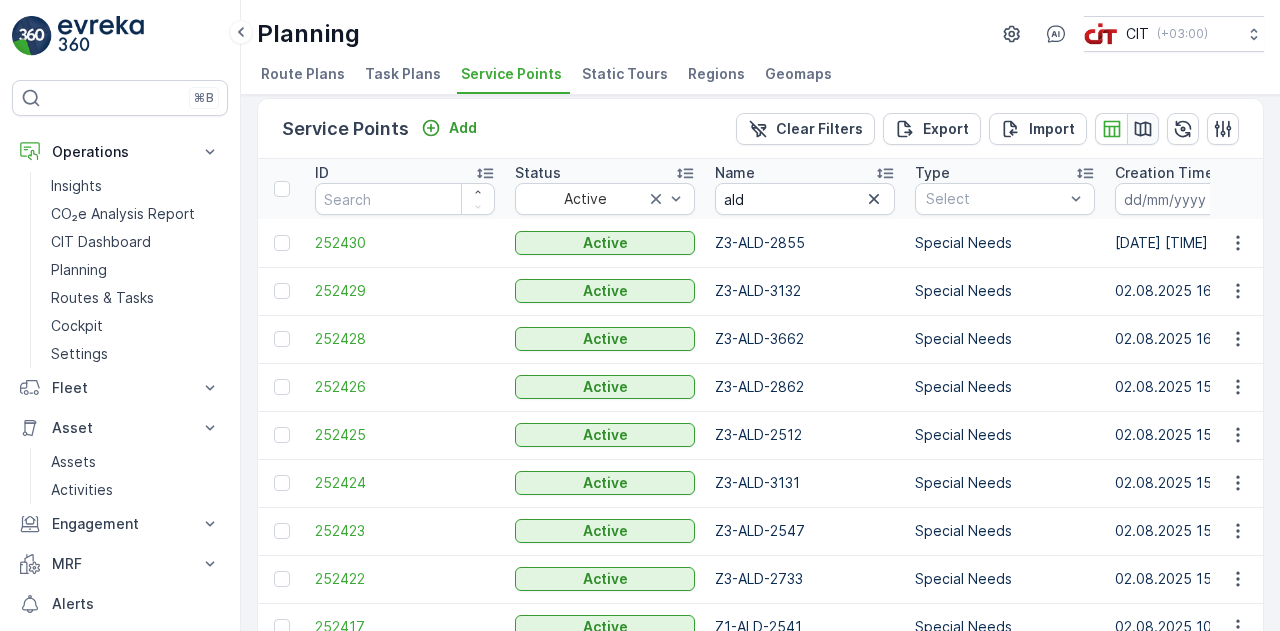 click 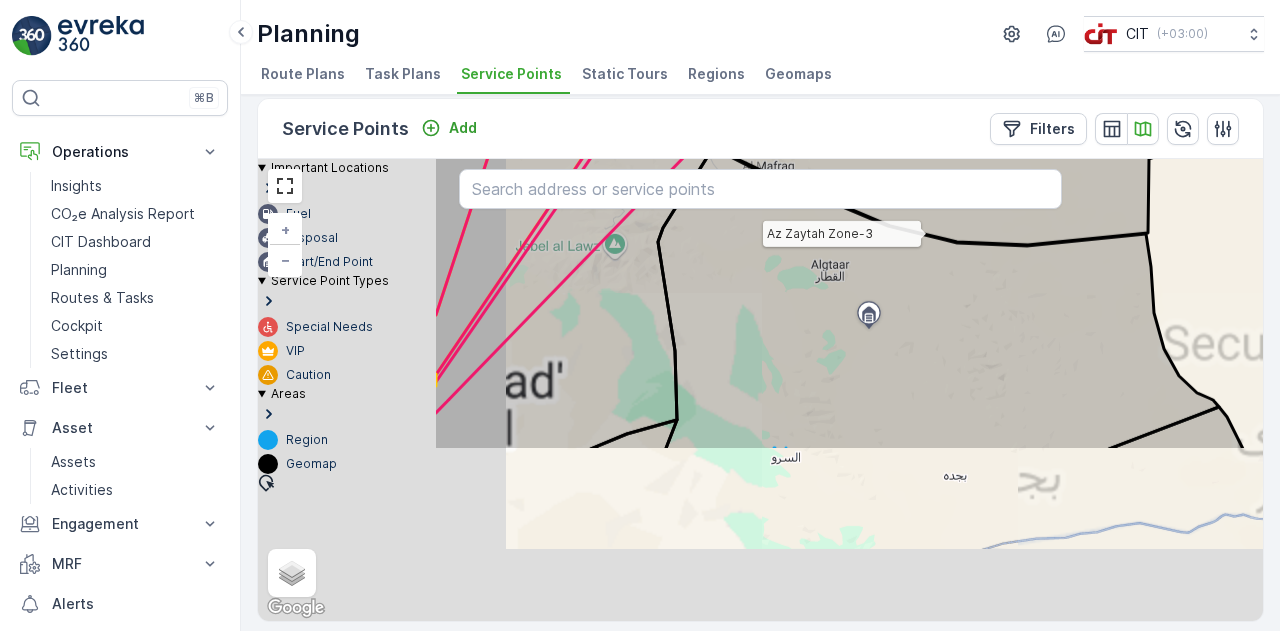 drag, startPoint x: 648, startPoint y: 454, endPoint x: 927, endPoint y: 233, distance: 355.92416 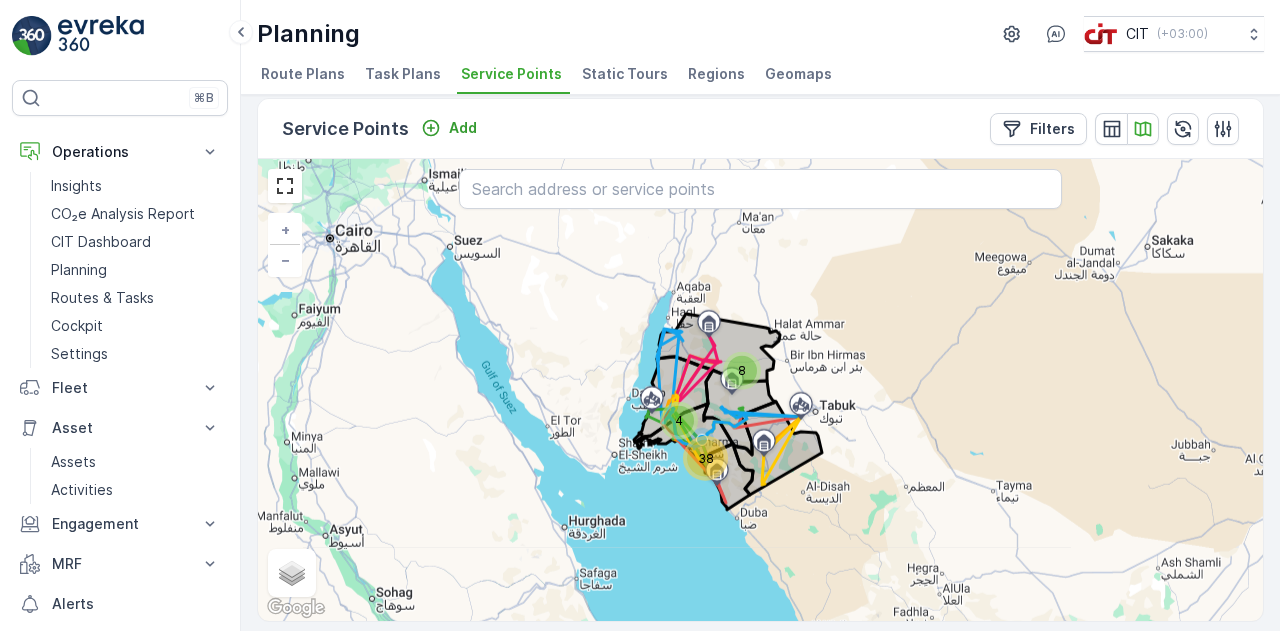 drag, startPoint x: 530, startPoint y: 437, endPoint x: 729, endPoint y: 291, distance: 246.81369 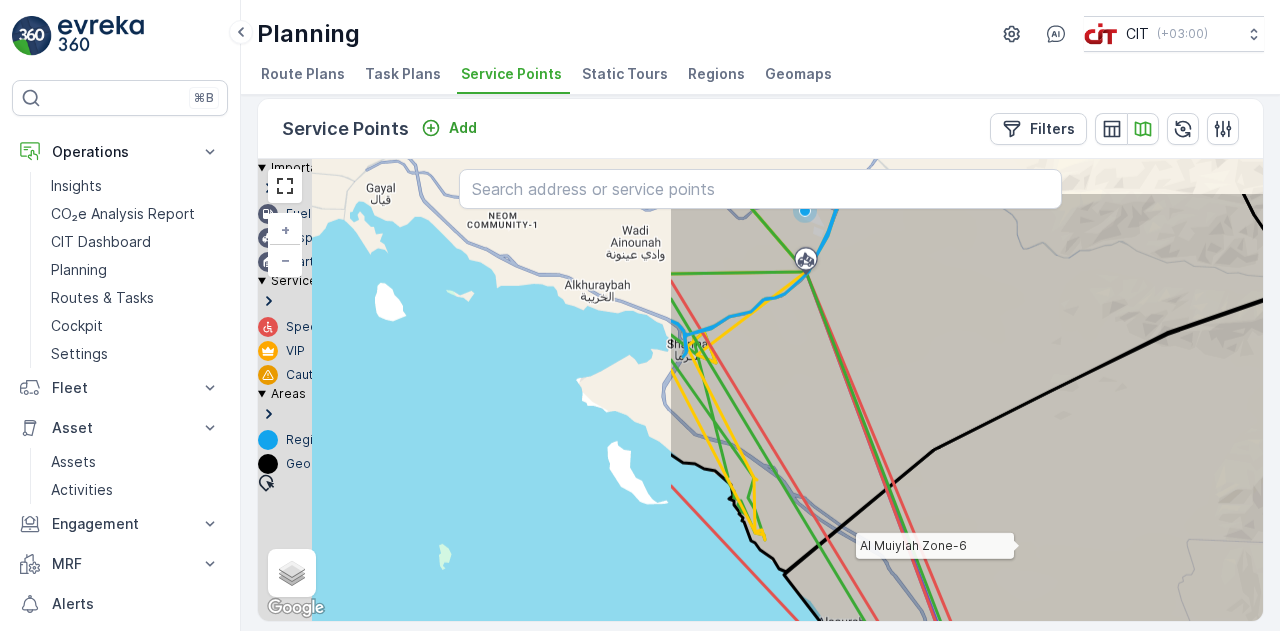 drag, startPoint x: 506, startPoint y: 463, endPoint x: 1020, endPoint y: 545, distance: 520.49976 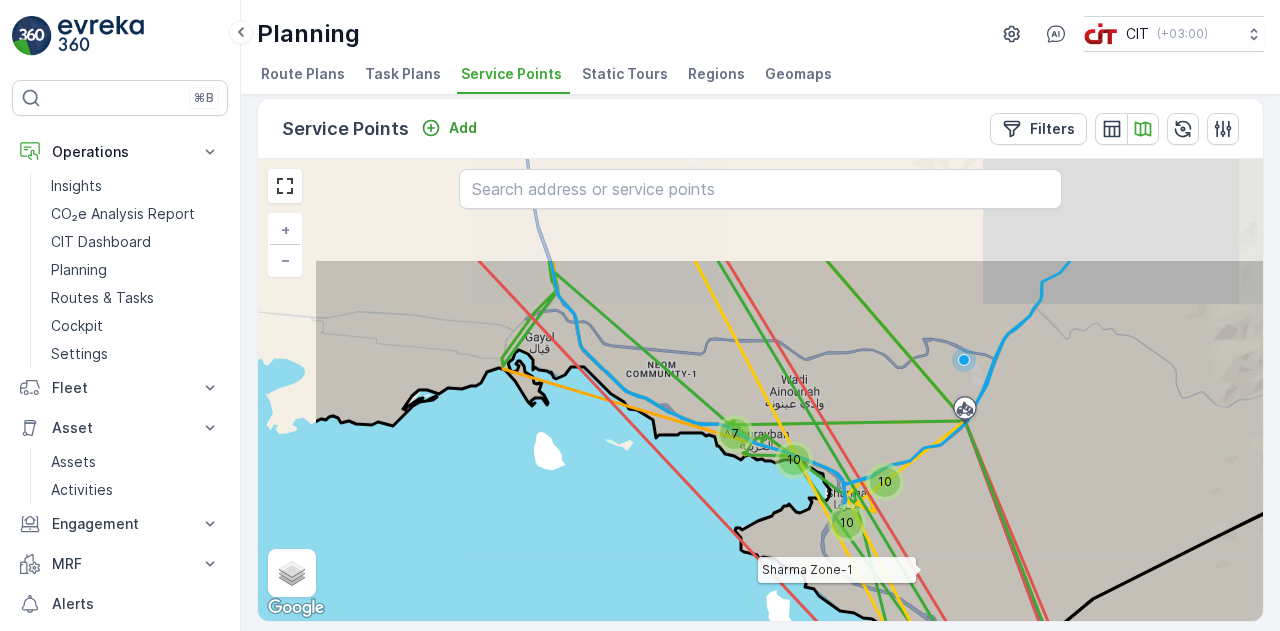 drag, startPoint x: 762, startPoint y: 420, endPoint x: 920, endPoint y: 568, distance: 216.49019 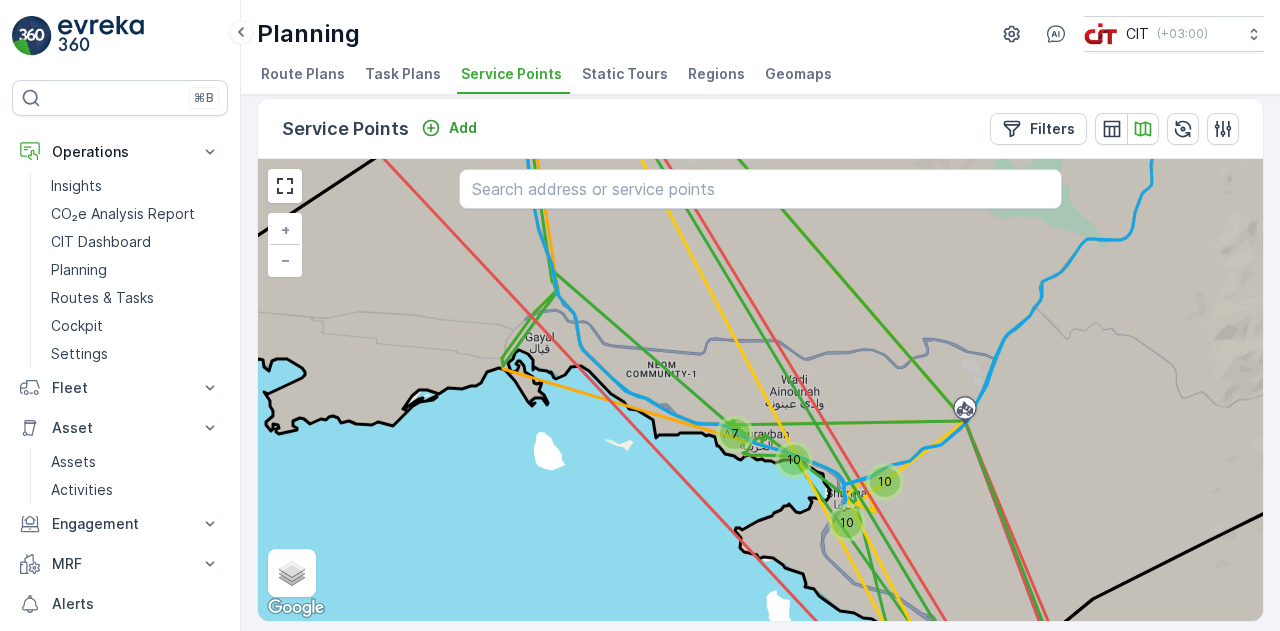 click 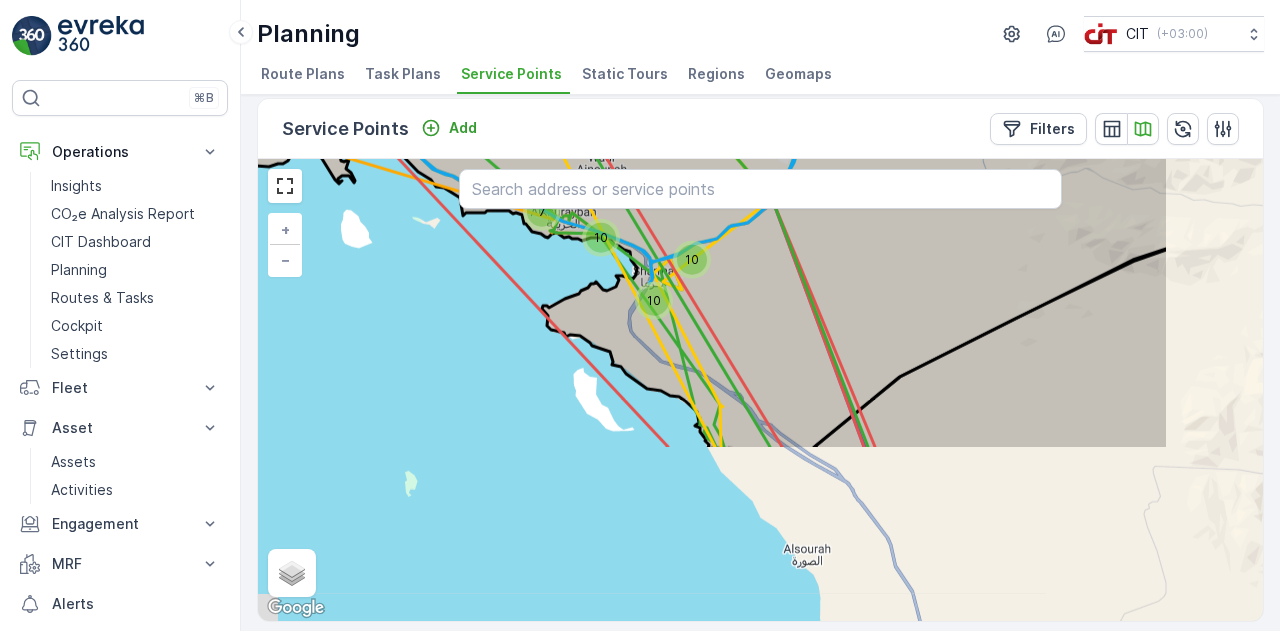 drag, startPoint x: 671, startPoint y: 473, endPoint x: 475, endPoint y: 244, distance: 301.42496 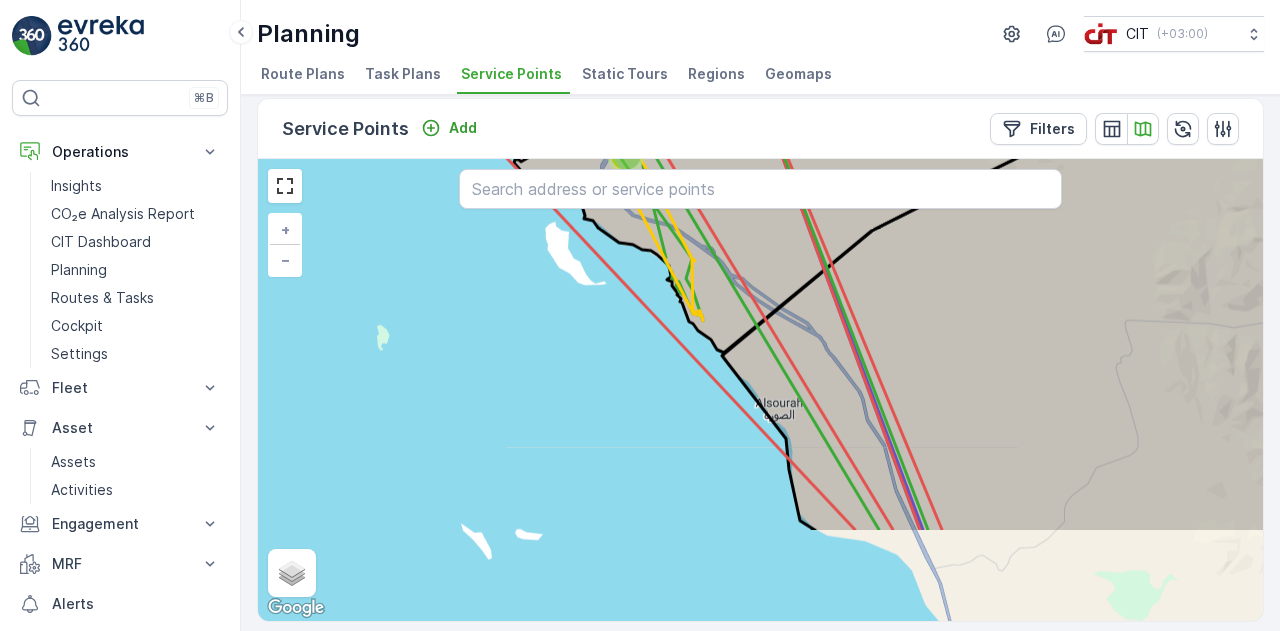 drag, startPoint x: 758, startPoint y: 483, endPoint x: 730, endPoint y: 337, distance: 148.66069 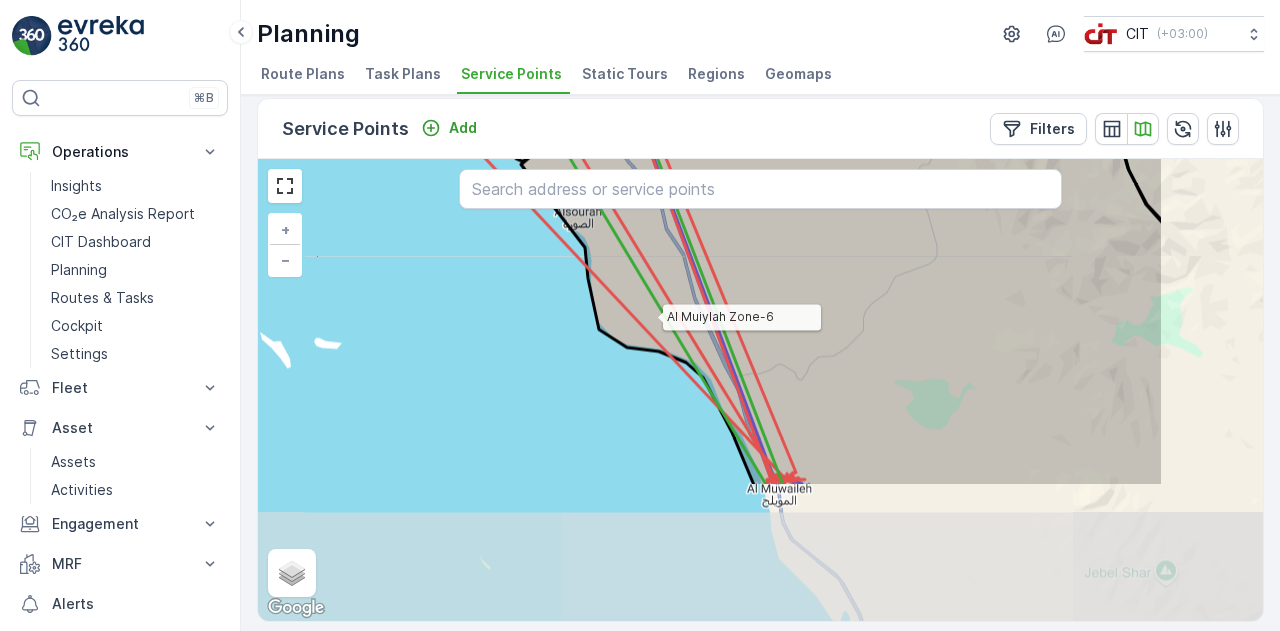 drag, startPoint x: 858, startPoint y: 503, endPoint x: 656, endPoint y: 319, distance: 273.2398 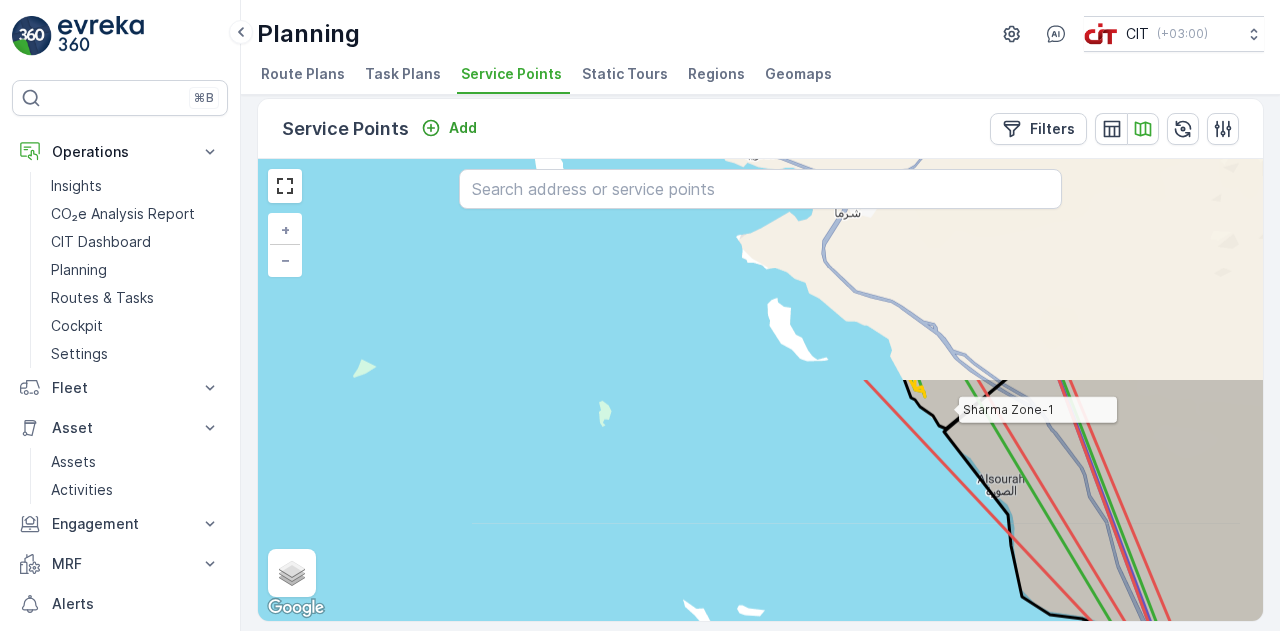 drag, startPoint x: 608, startPoint y: 411, endPoint x: 1038, endPoint y: 678, distance: 506.15115 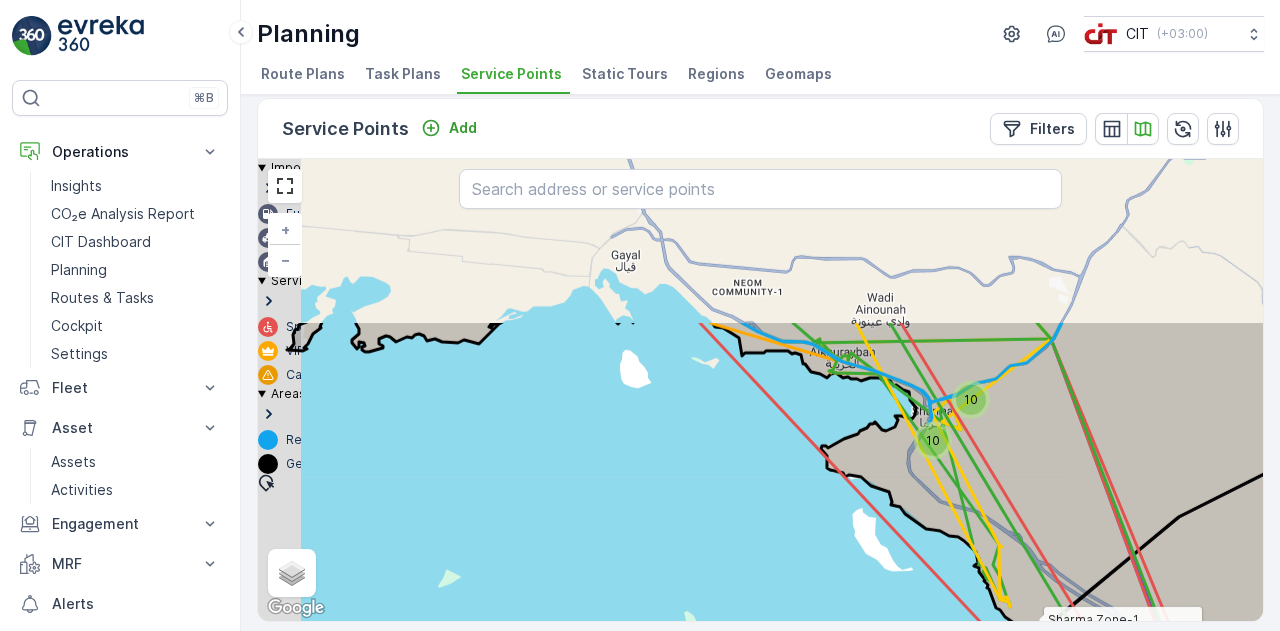 drag, startPoint x: 880, startPoint y: 468, endPoint x: 980, endPoint y: 678, distance: 232.59407 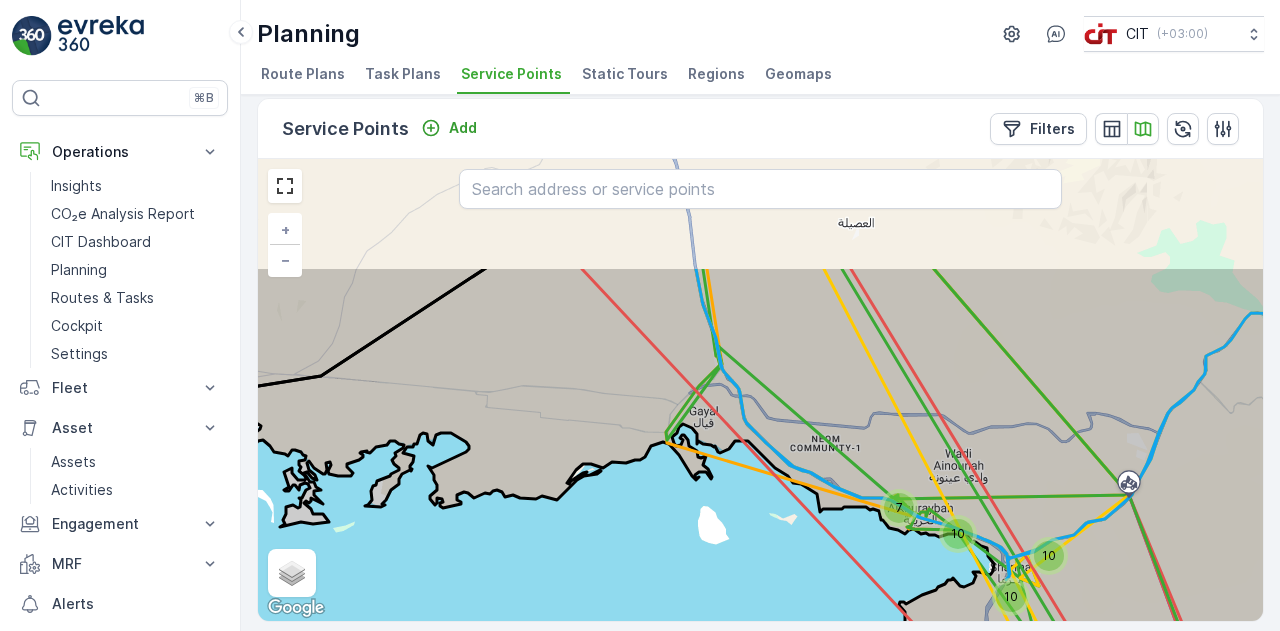 drag, startPoint x: 730, startPoint y: 503, endPoint x: 790, endPoint y: 660, distance: 168.07439 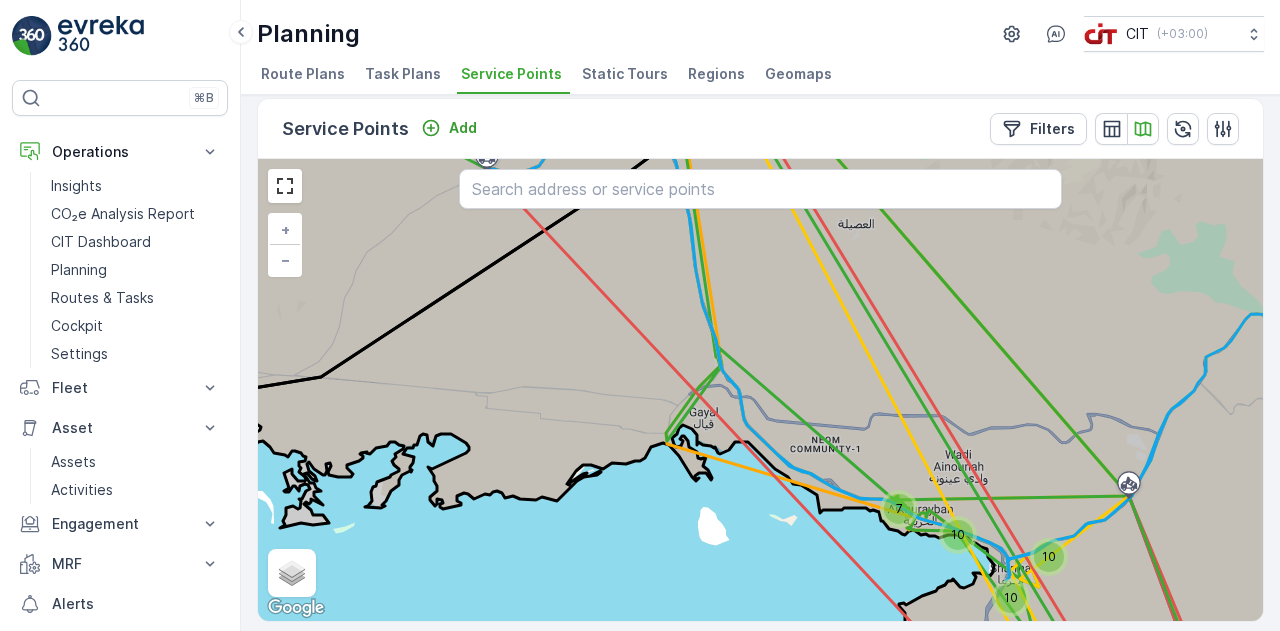 click 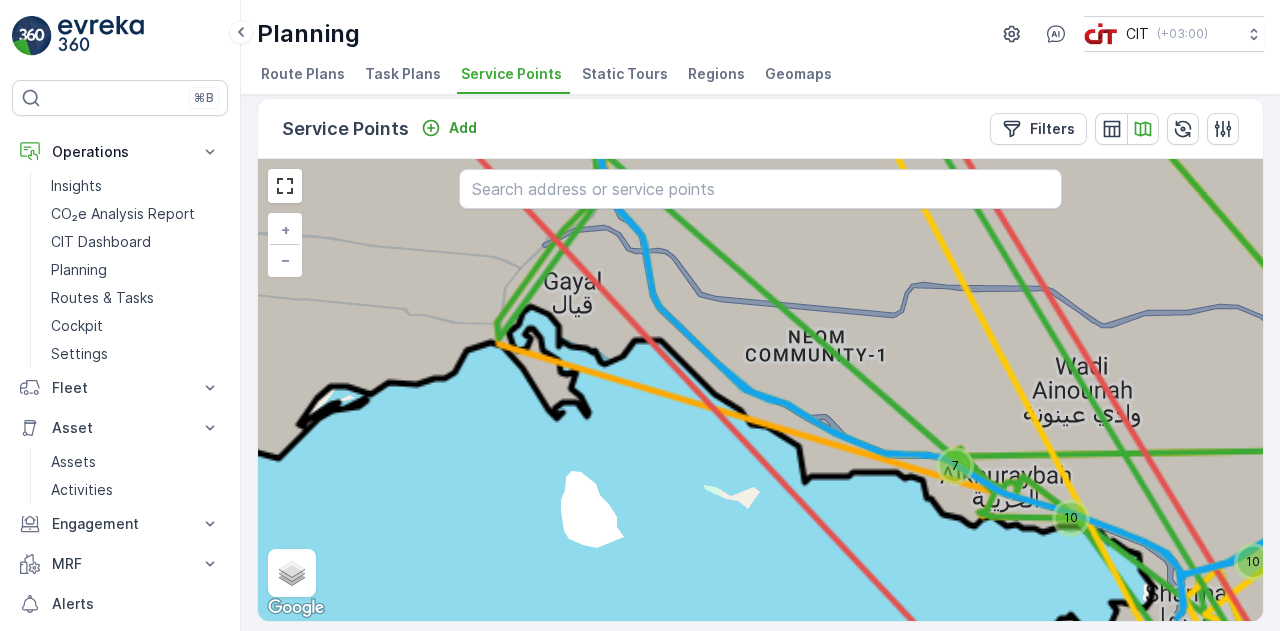 click 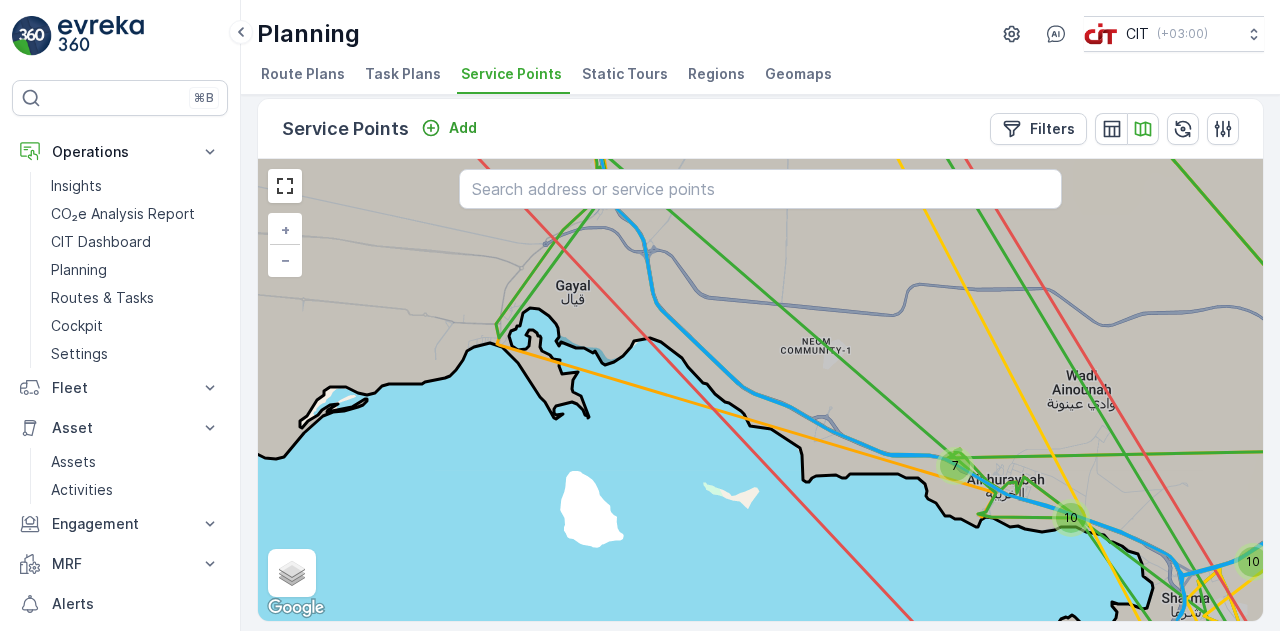 click on "10
7
10
+ −  Satellite  Roadmap  Terrain  Hybrid  Leaflet Keyboard shortcuts Map Data Map data ©2025 Mapa GISrael Map data ©2025 Mapa GISrael 2 km  Click to toggle between metric and imperial units Terms Report a map error Important Locations Fuel Disposal Start/End Point Service Point Types Special Needs VIP Caution Areas Region Geomap" at bounding box center [760, 390] 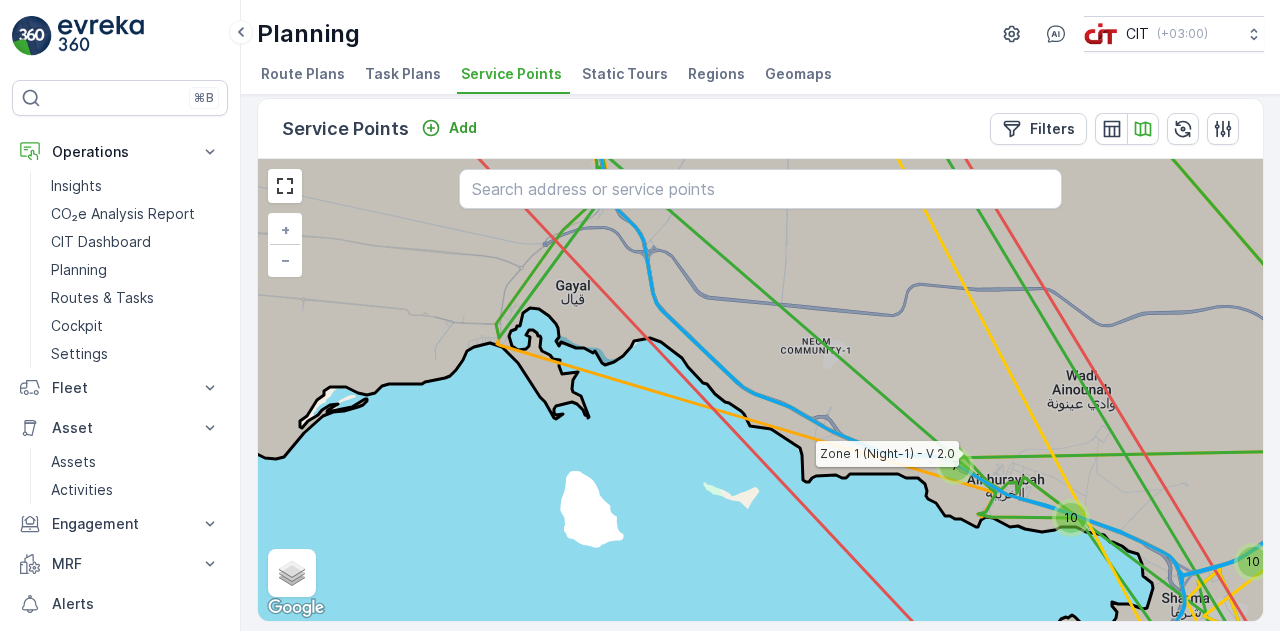 click 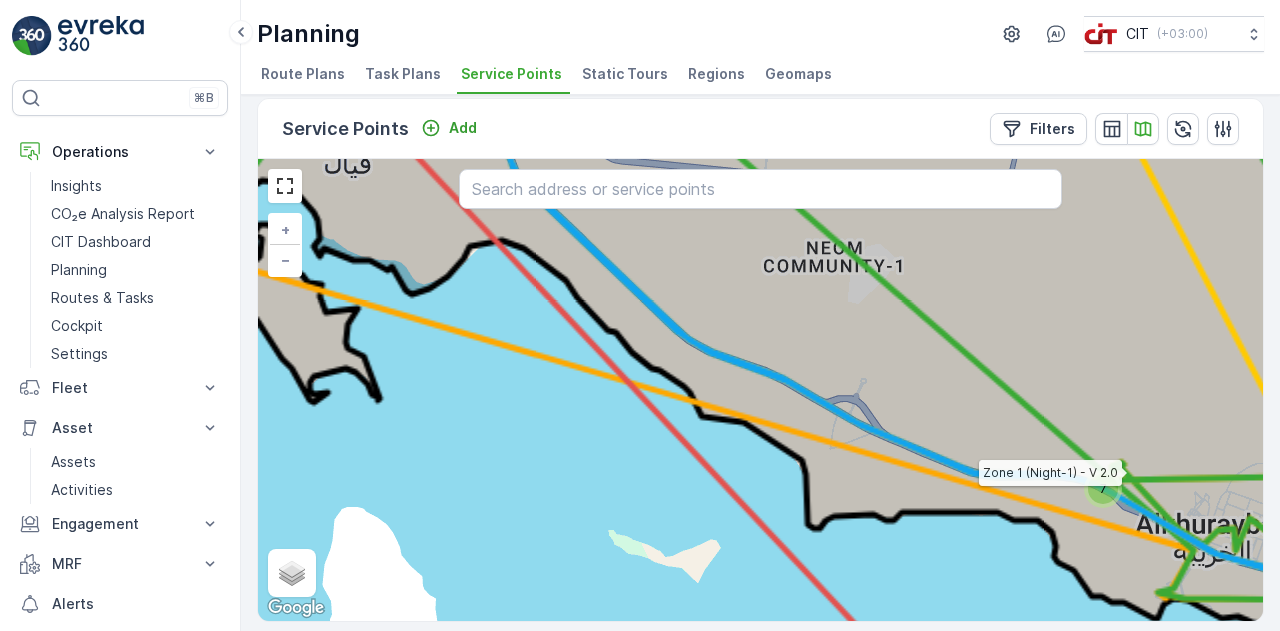 click 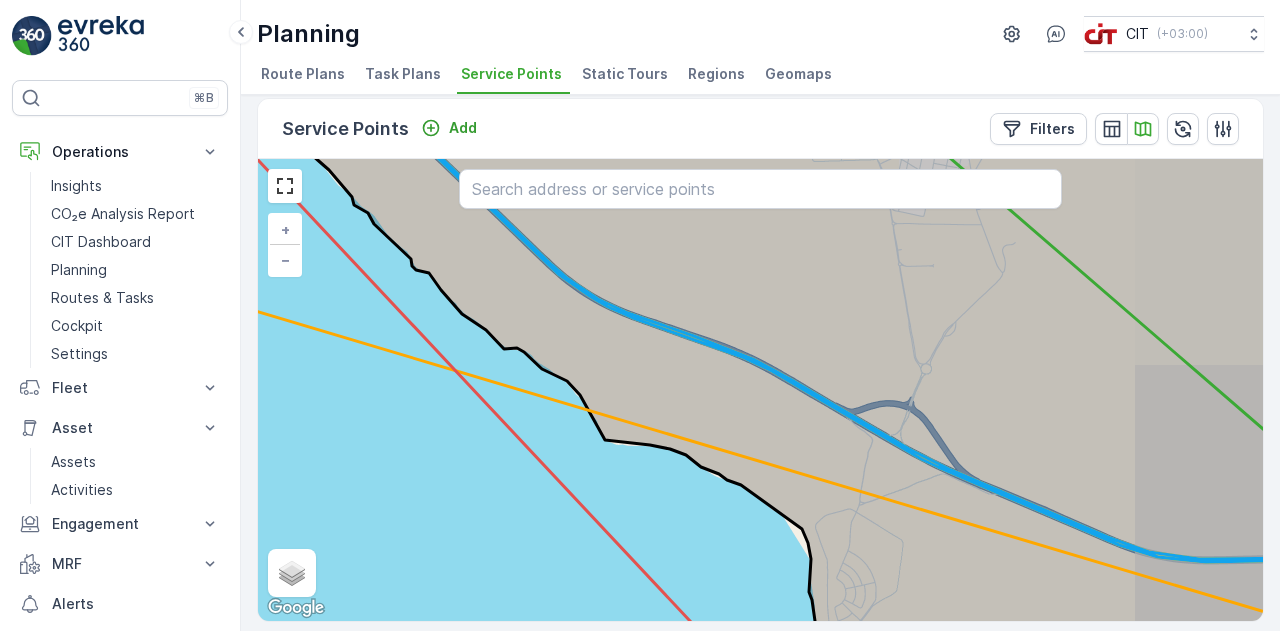 click 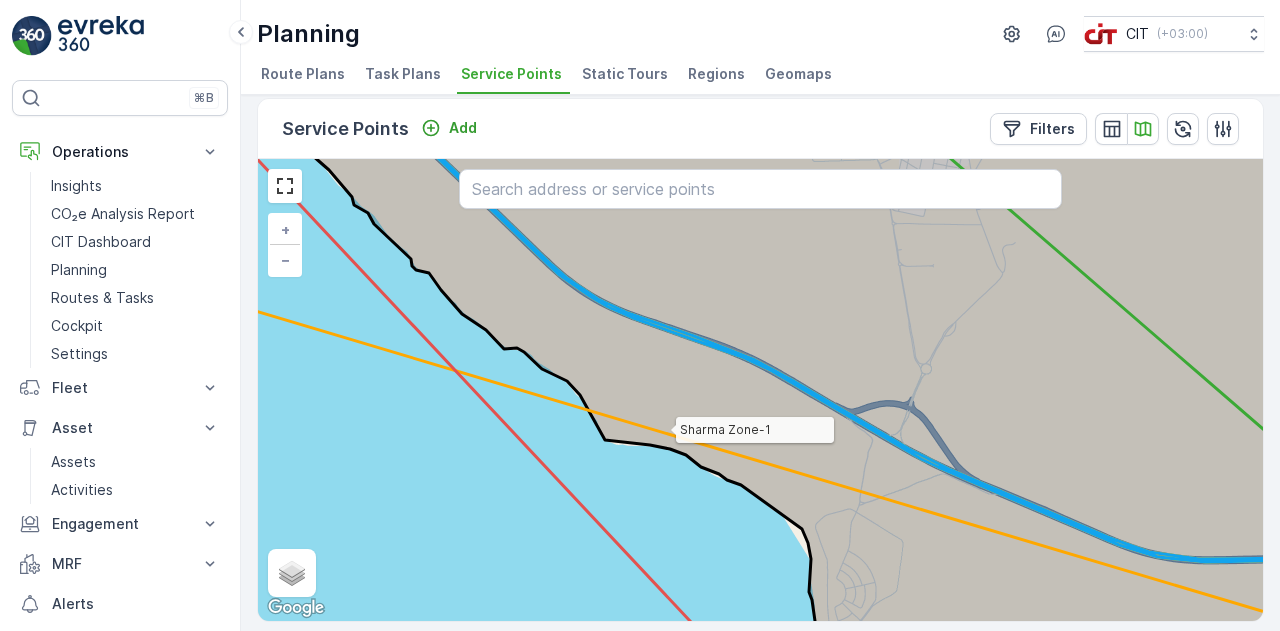 click 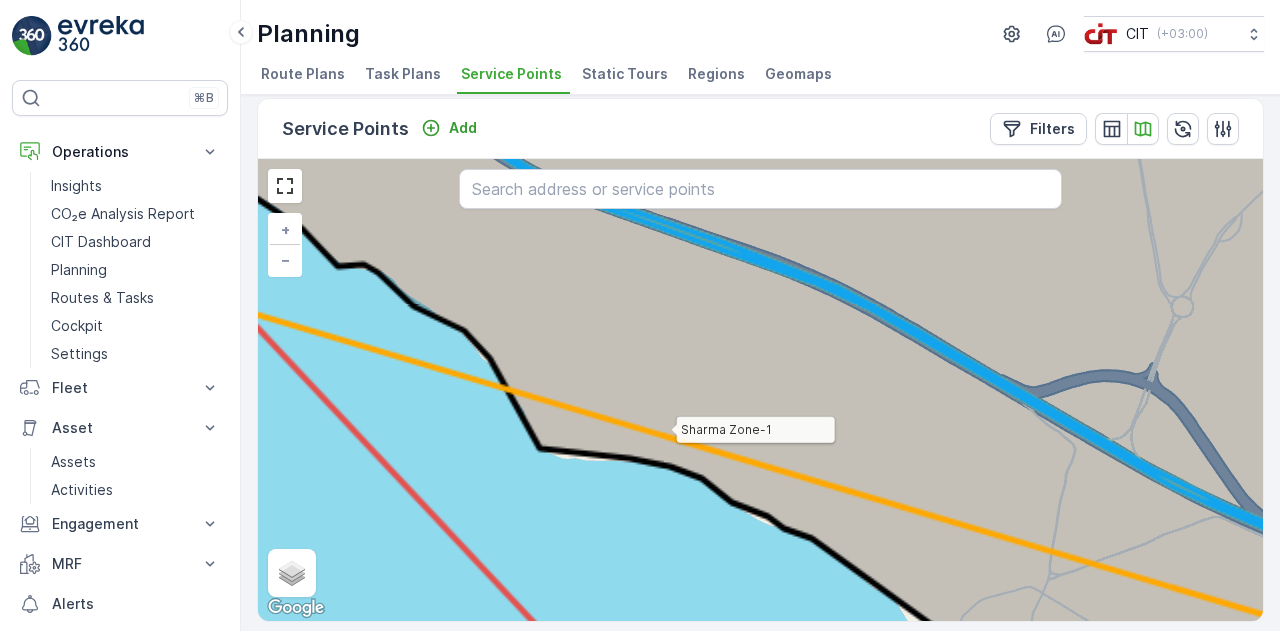 click 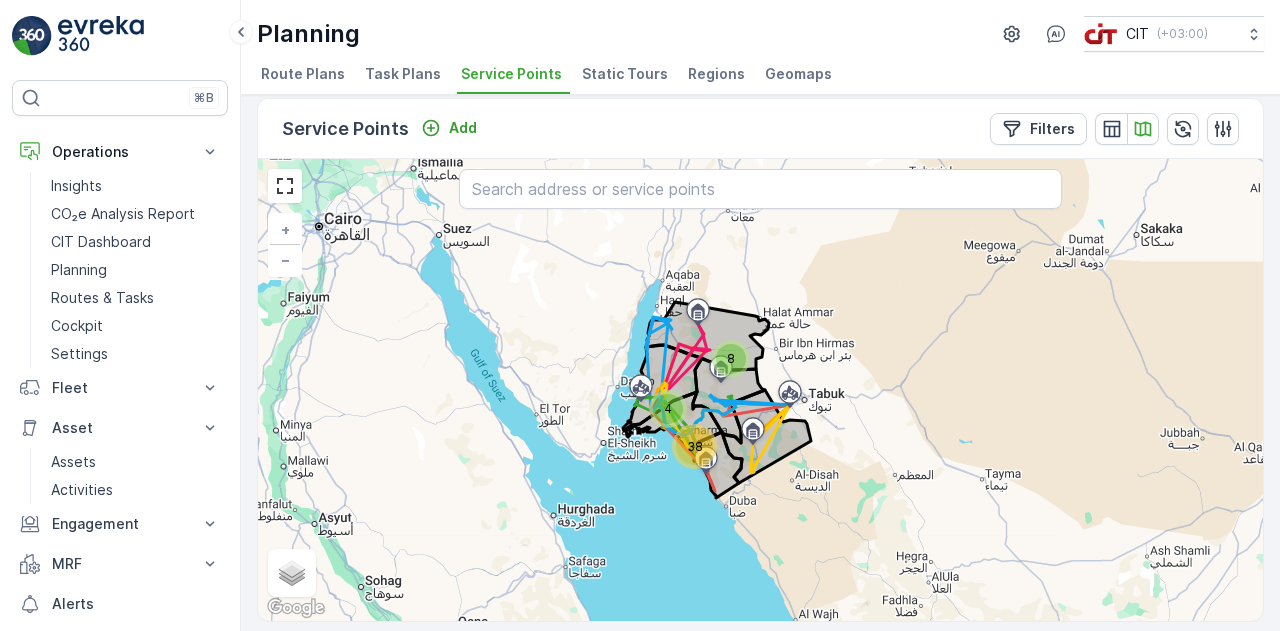 click on "Service Points" at bounding box center (511, 74) 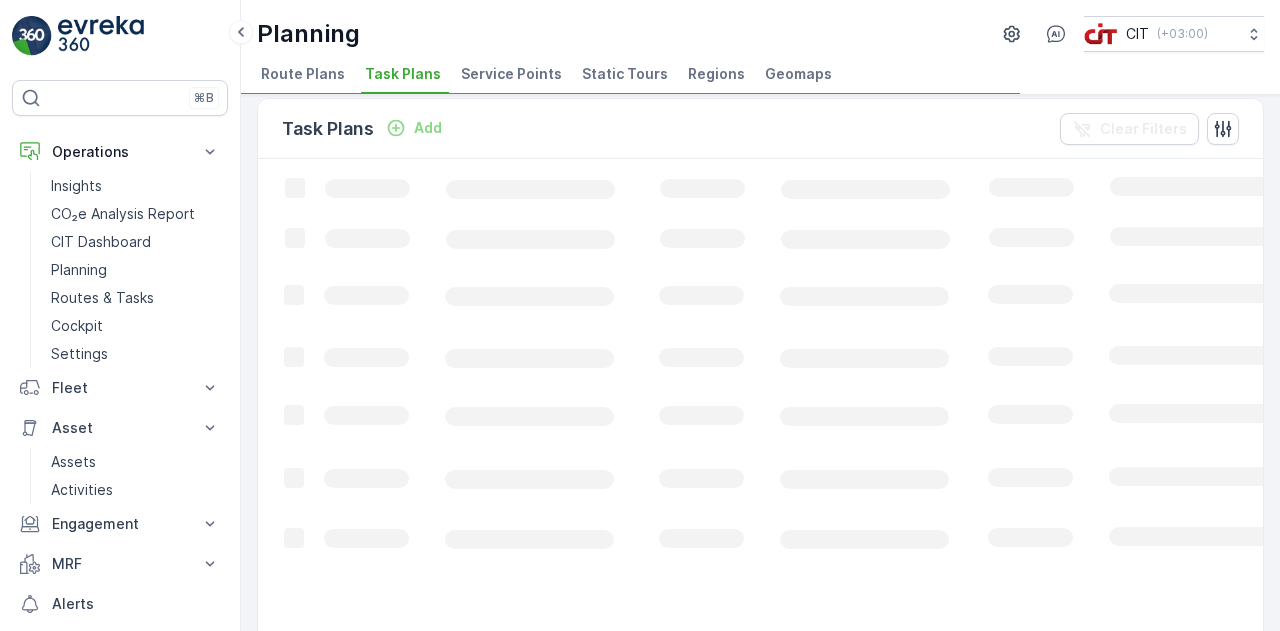click on "Service Points" at bounding box center [511, 74] 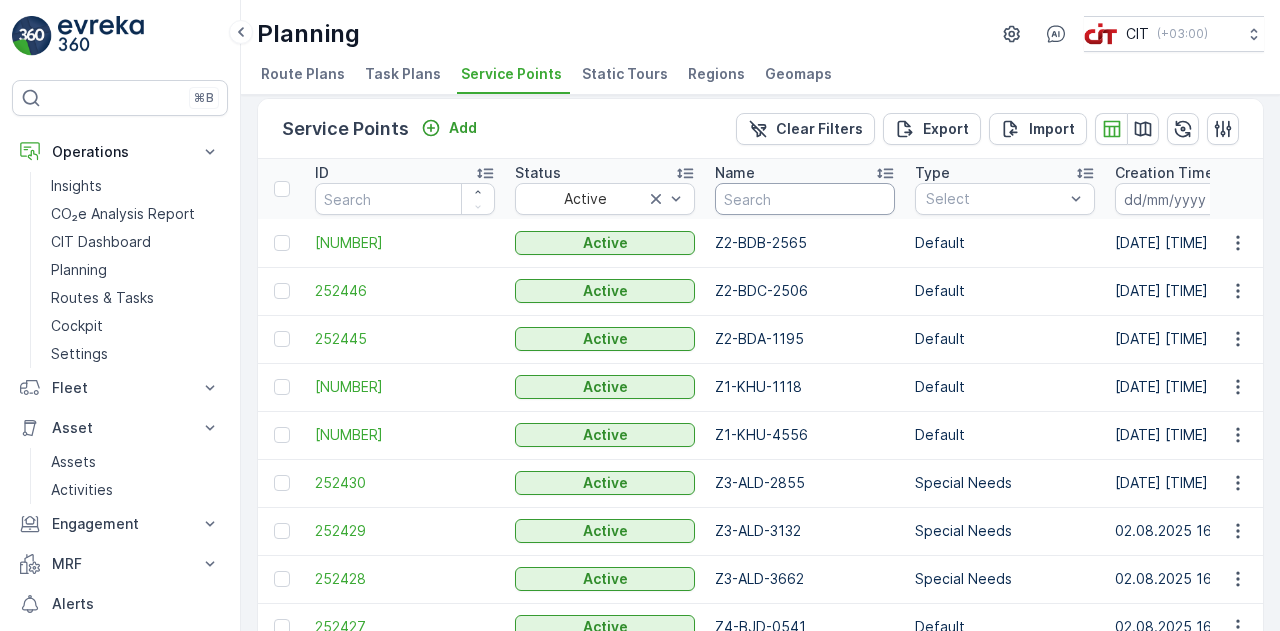 click at bounding box center (805, 199) 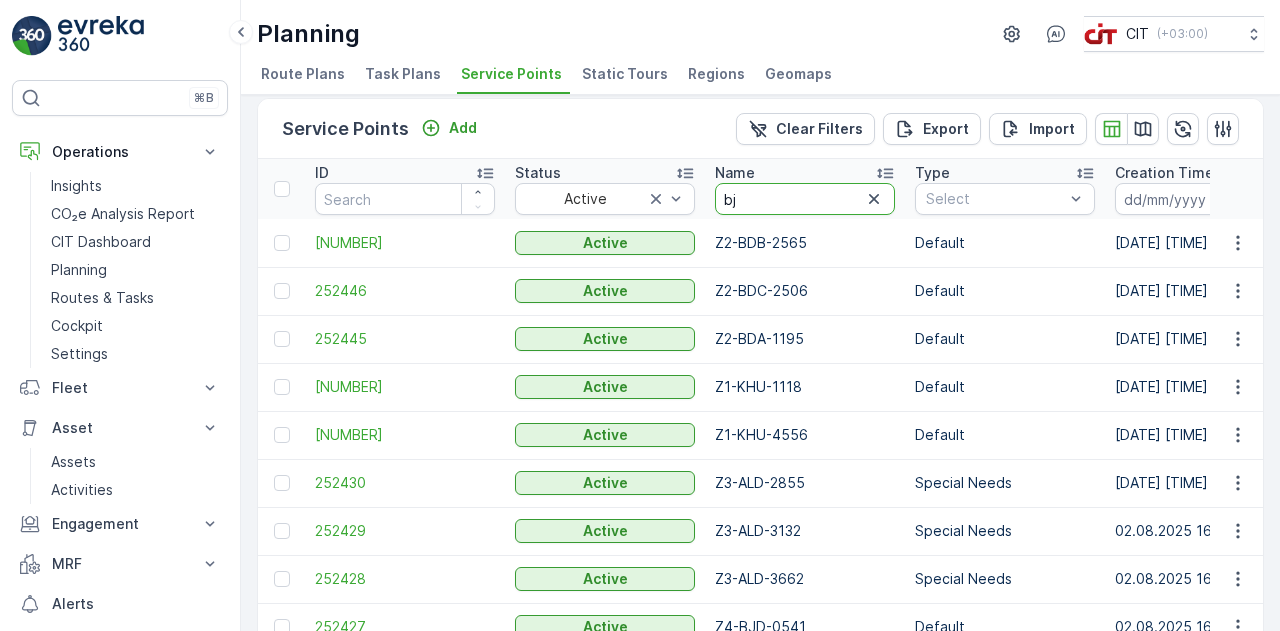 type on "bjd" 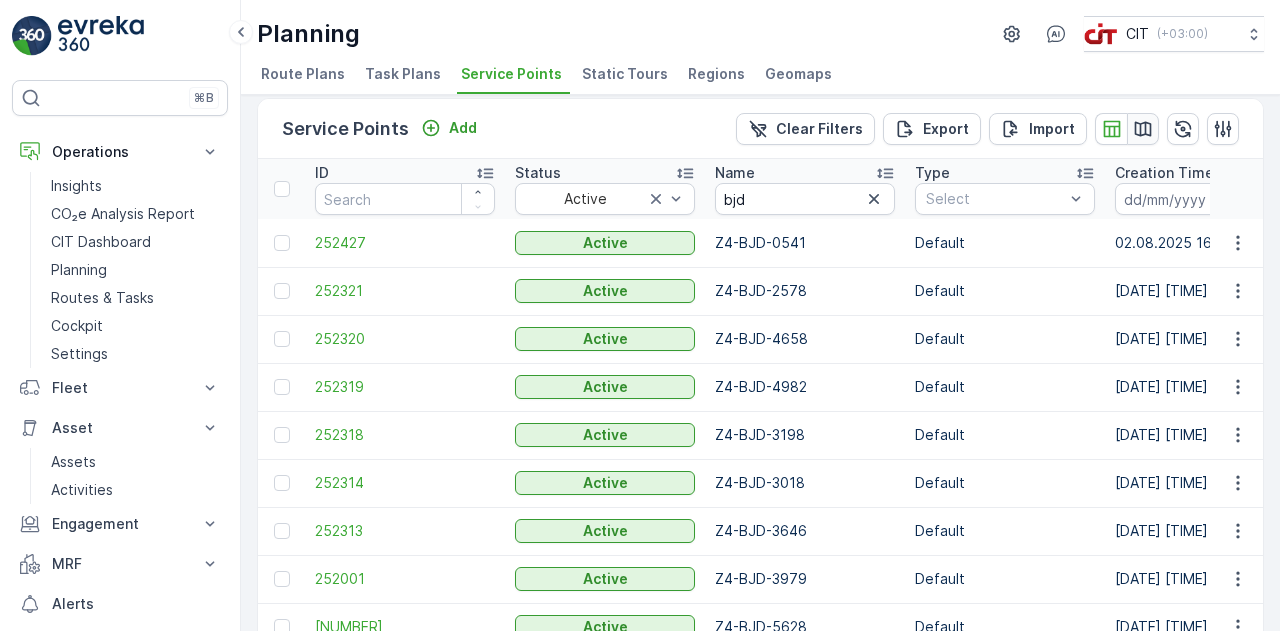 click 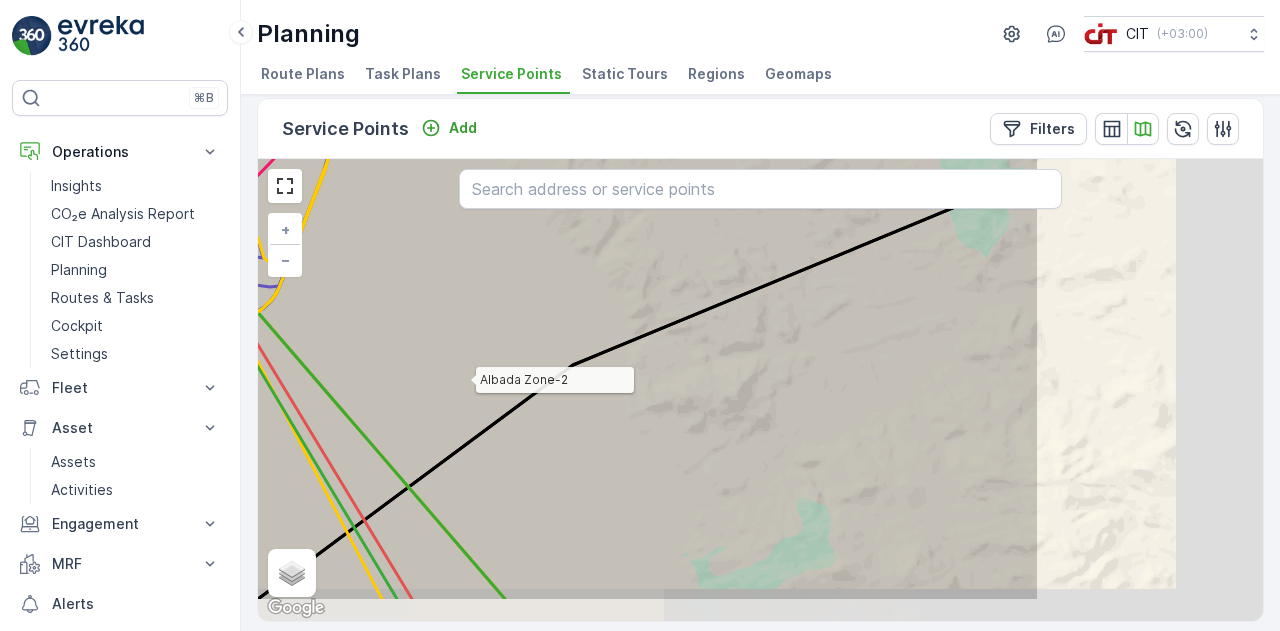drag, startPoint x: 832, startPoint y: 453, endPoint x: 358, endPoint y: 370, distance: 481.212 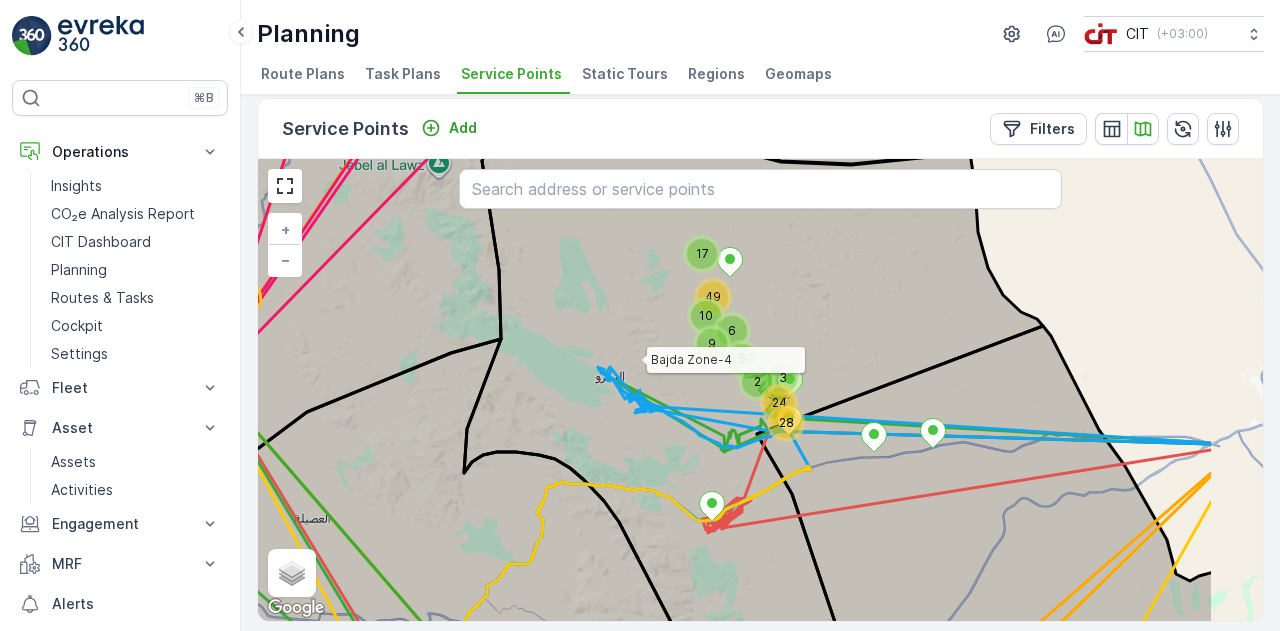drag, startPoint x: 790, startPoint y: 335, endPoint x: 640, endPoint y: 358, distance: 151.75308 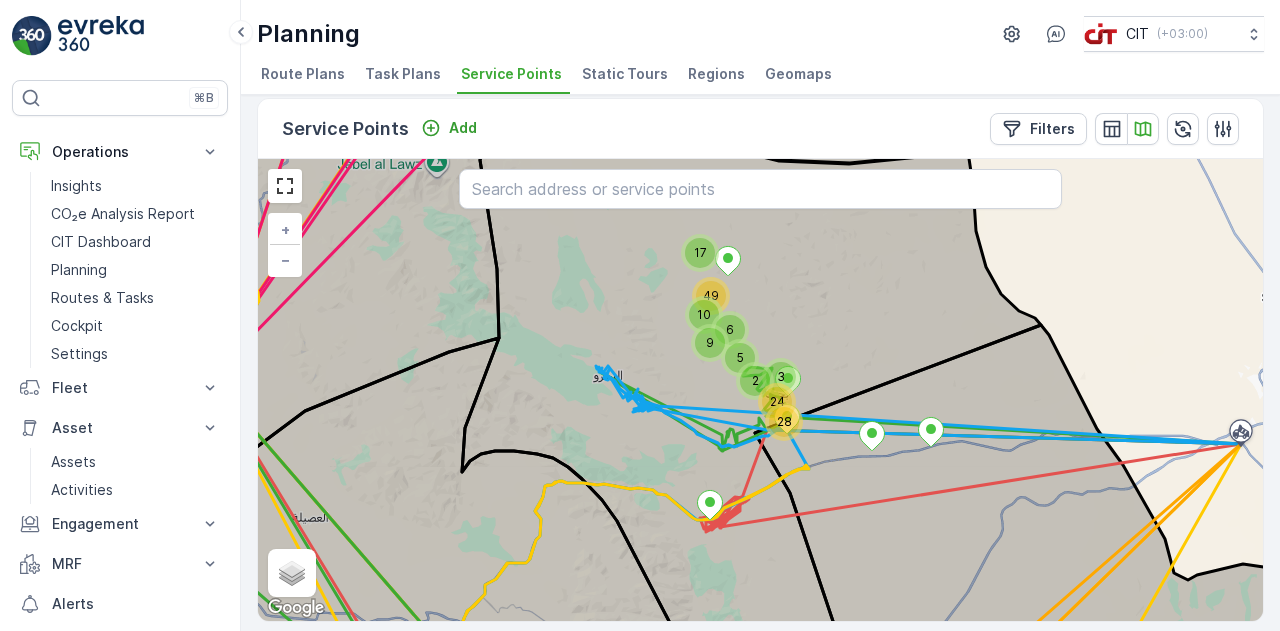 click on "Service Points" at bounding box center (511, 74) 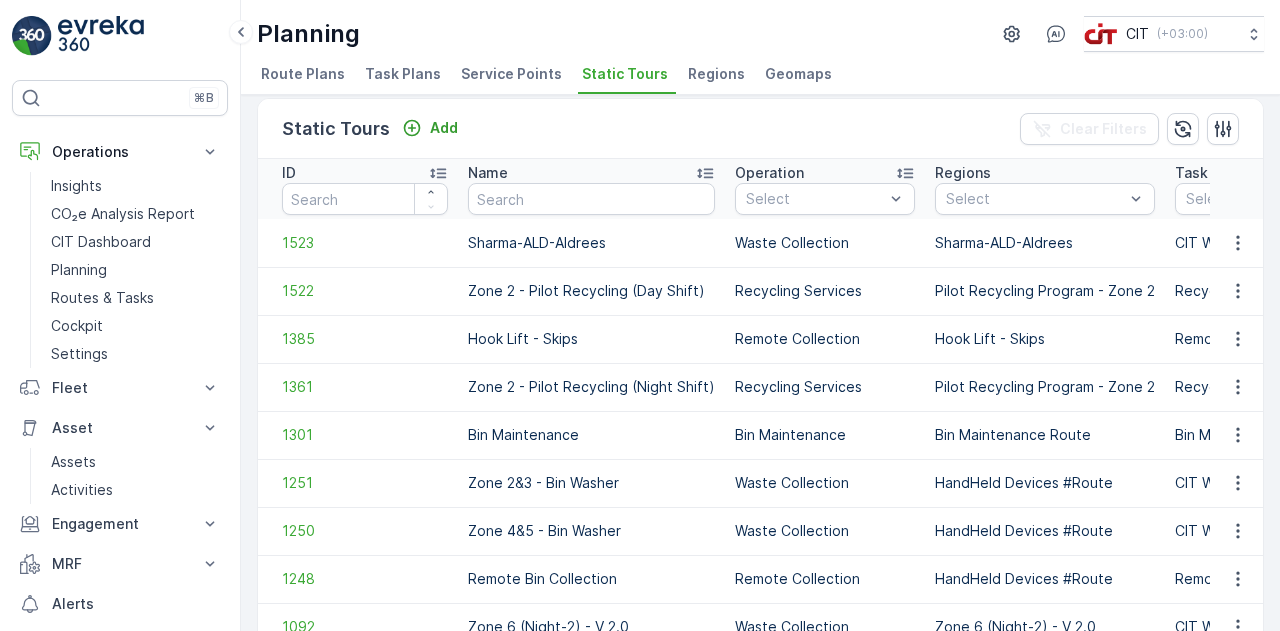 click on "Regions" at bounding box center (716, 74) 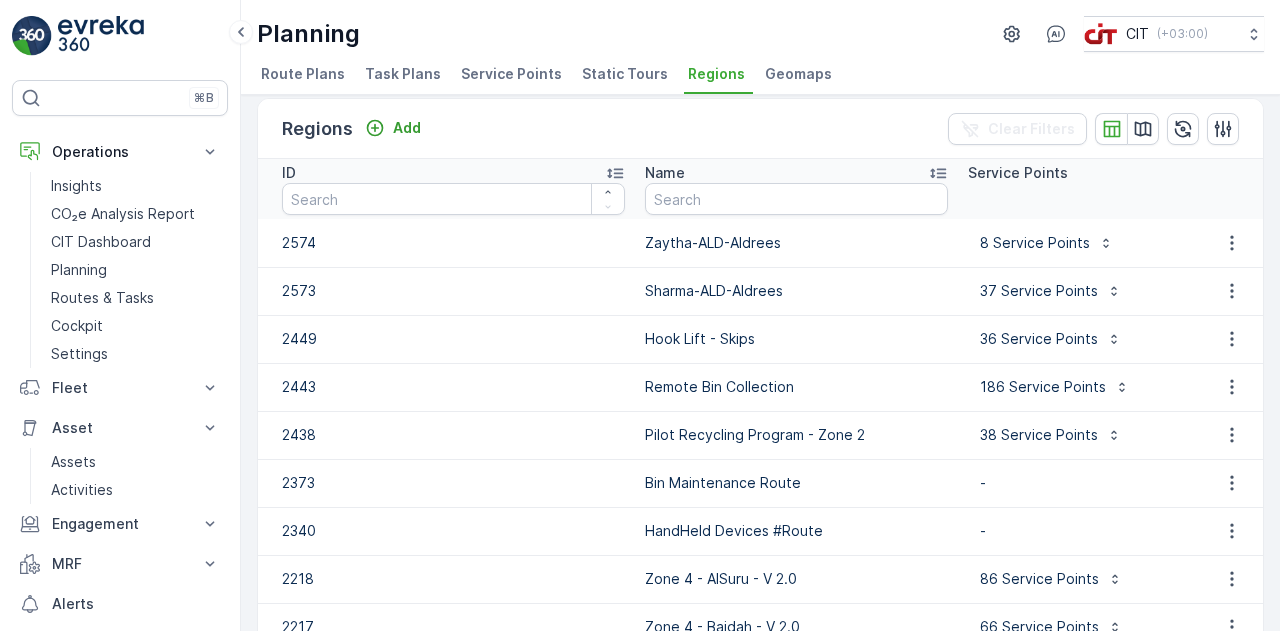scroll, scrollTop: 153, scrollLeft: 0, axis: vertical 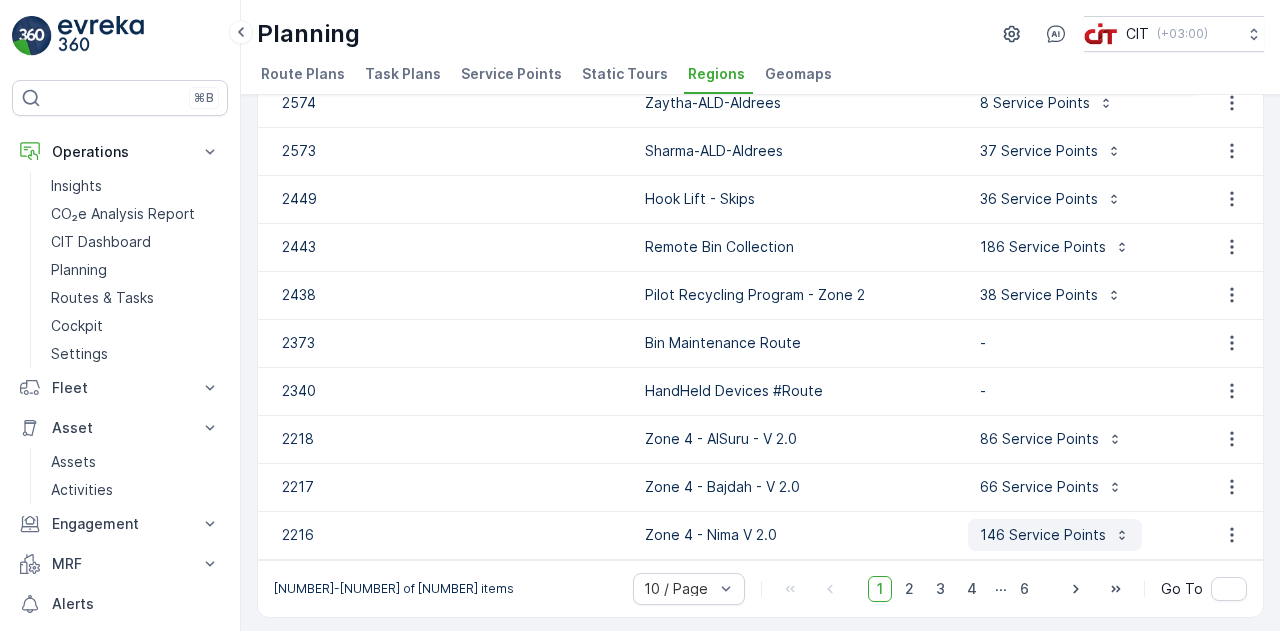 click 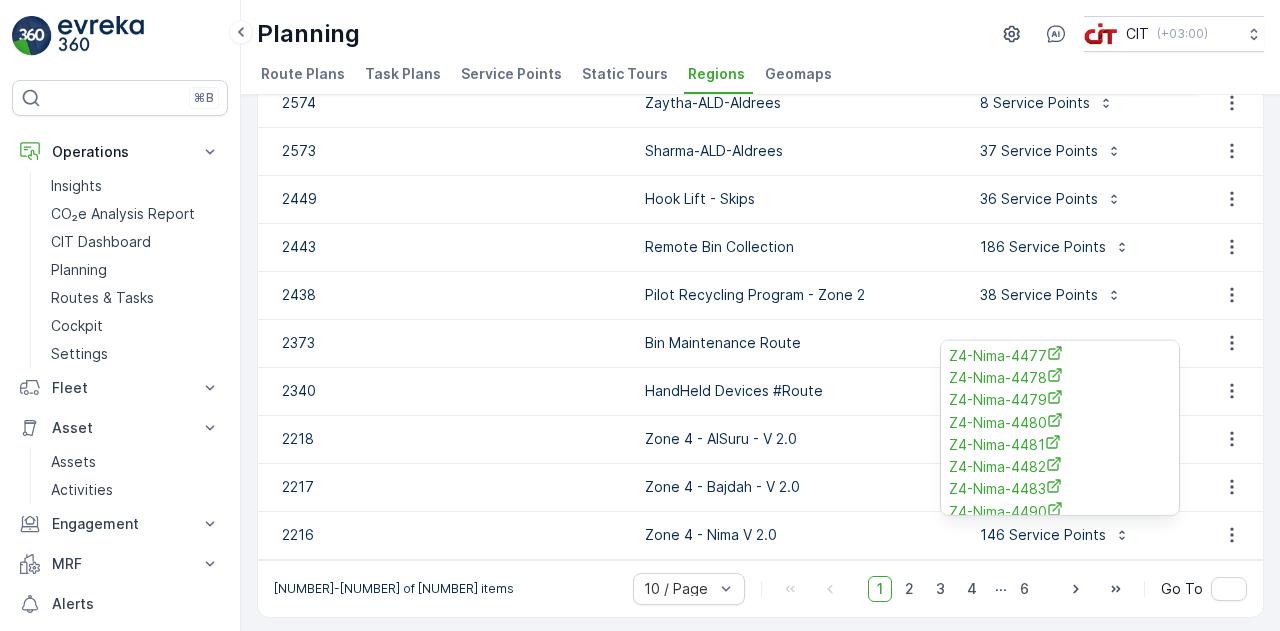 scroll, scrollTop: 3137, scrollLeft: 0, axis: vertical 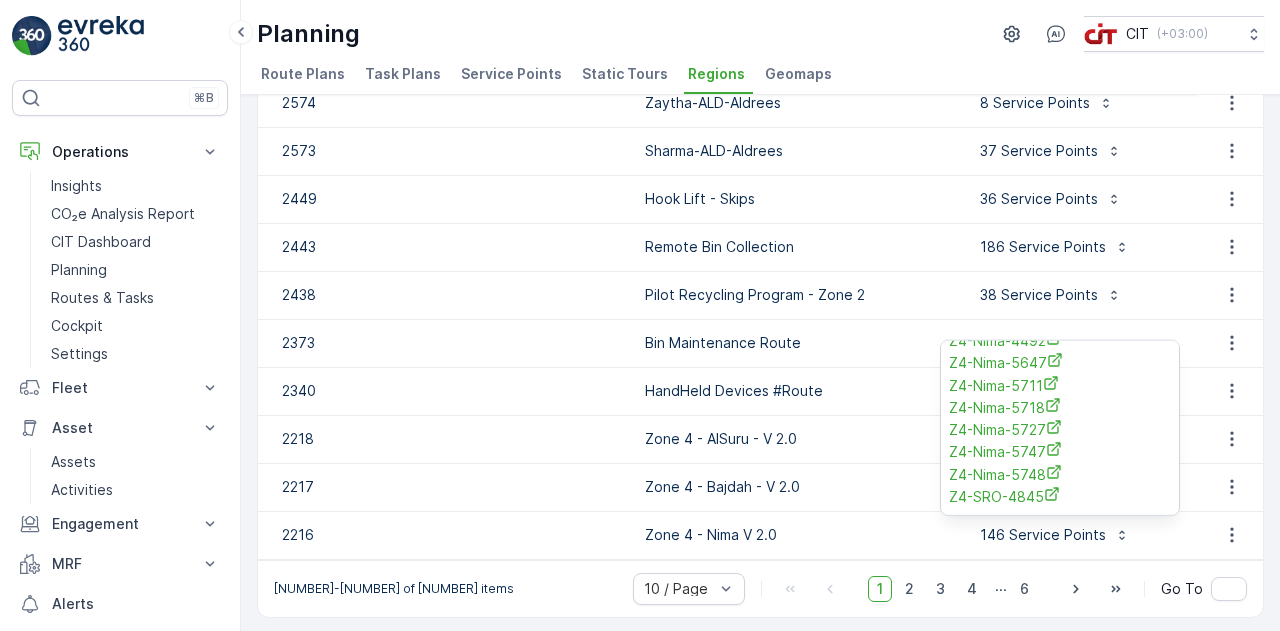 click on "Zone 4 - AlSuru - V 2.0" at bounding box center [796, 439] 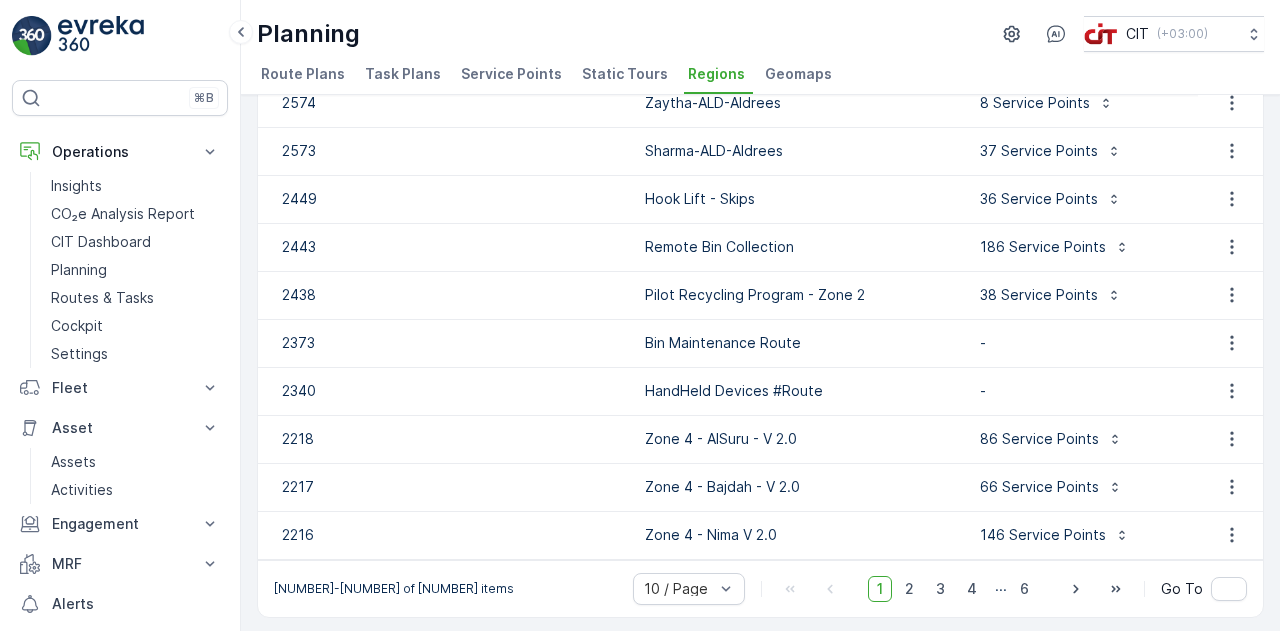 scroll, scrollTop: 0, scrollLeft: 0, axis: both 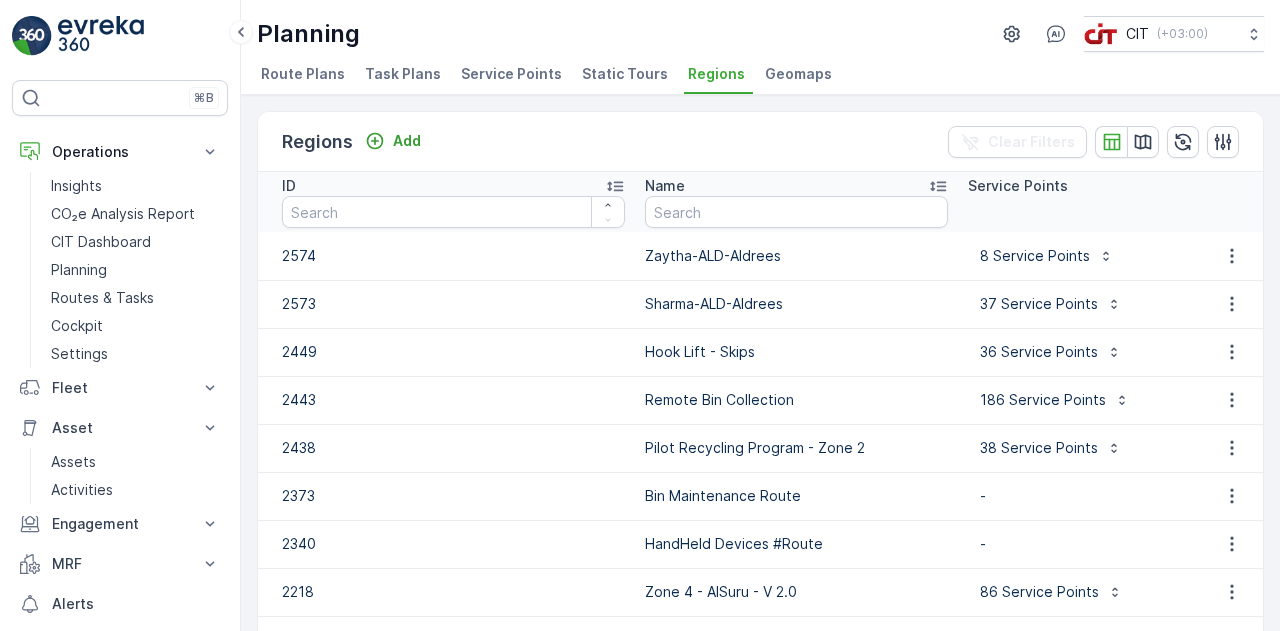 click on "Geomaps" at bounding box center [798, 74] 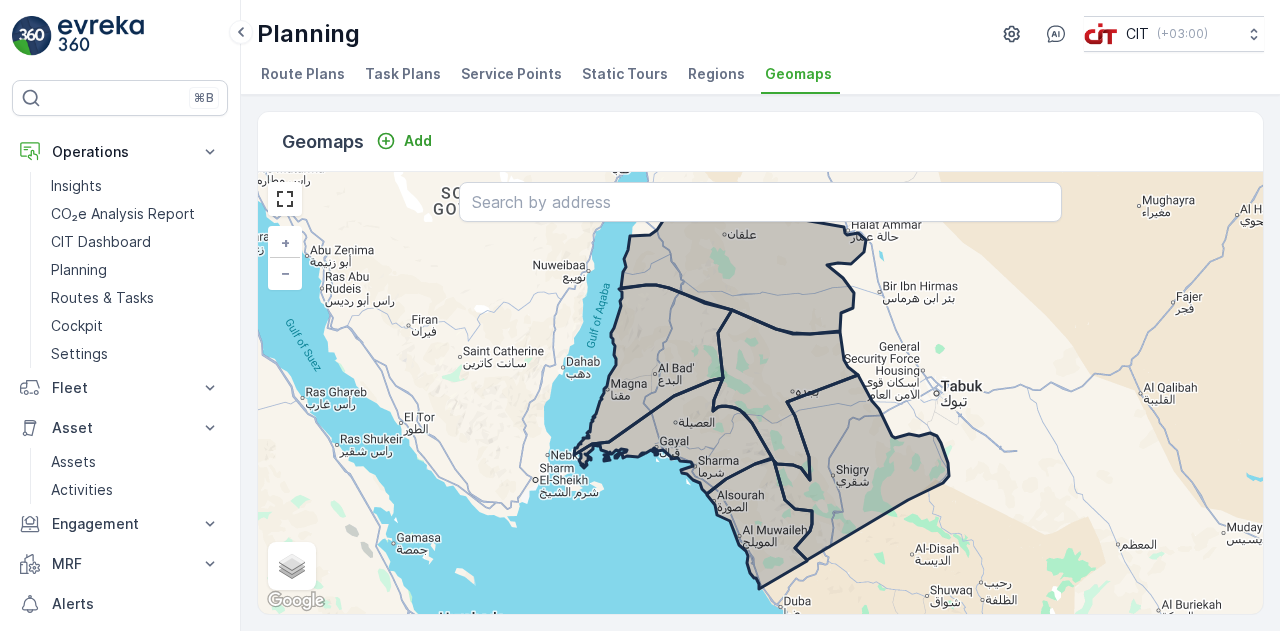 click on "Regions" at bounding box center (716, 74) 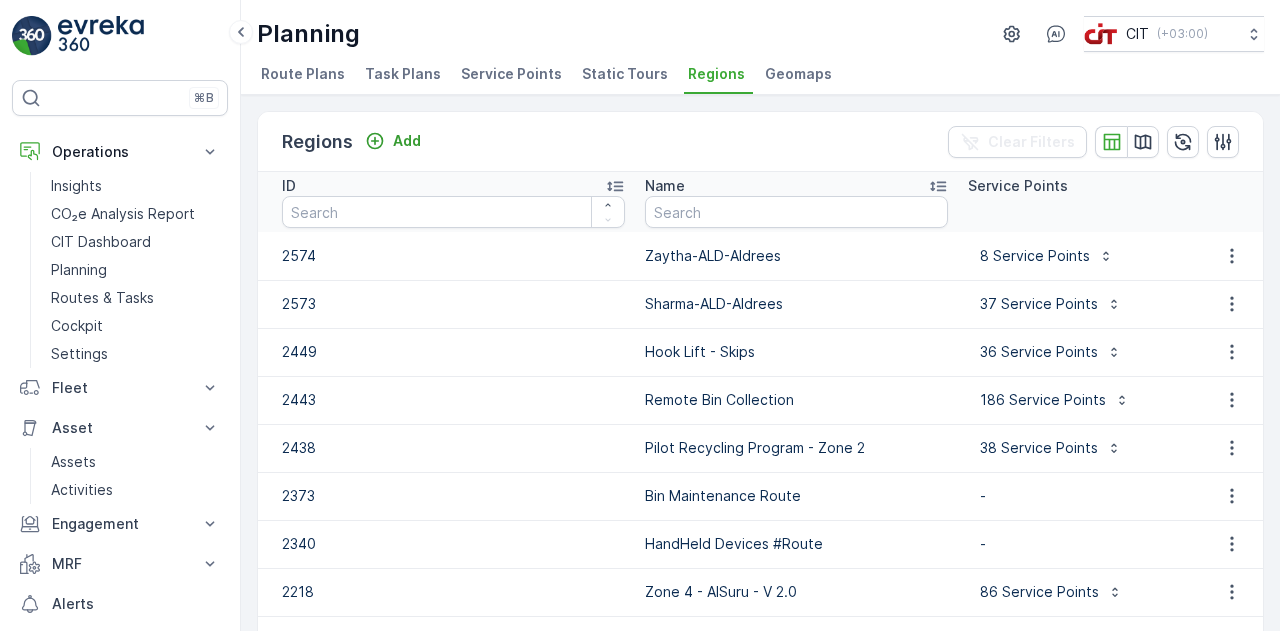 click on "Geomaps" at bounding box center [798, 74] 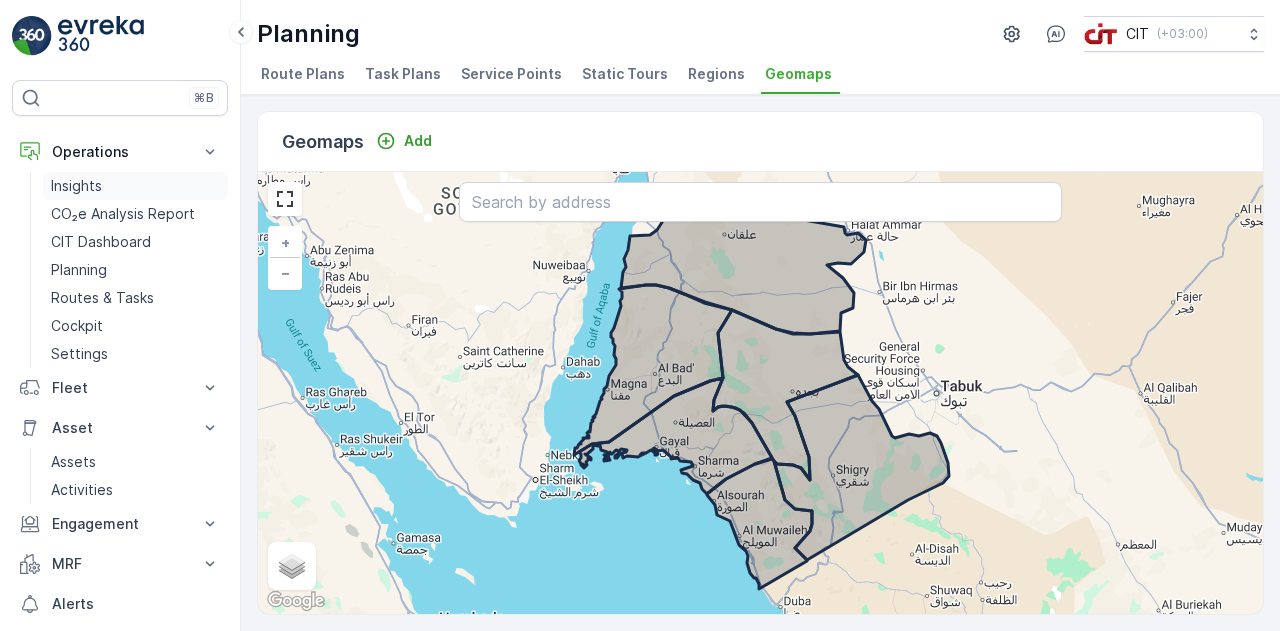 click on "Insights" at bounding box center [76, 186] 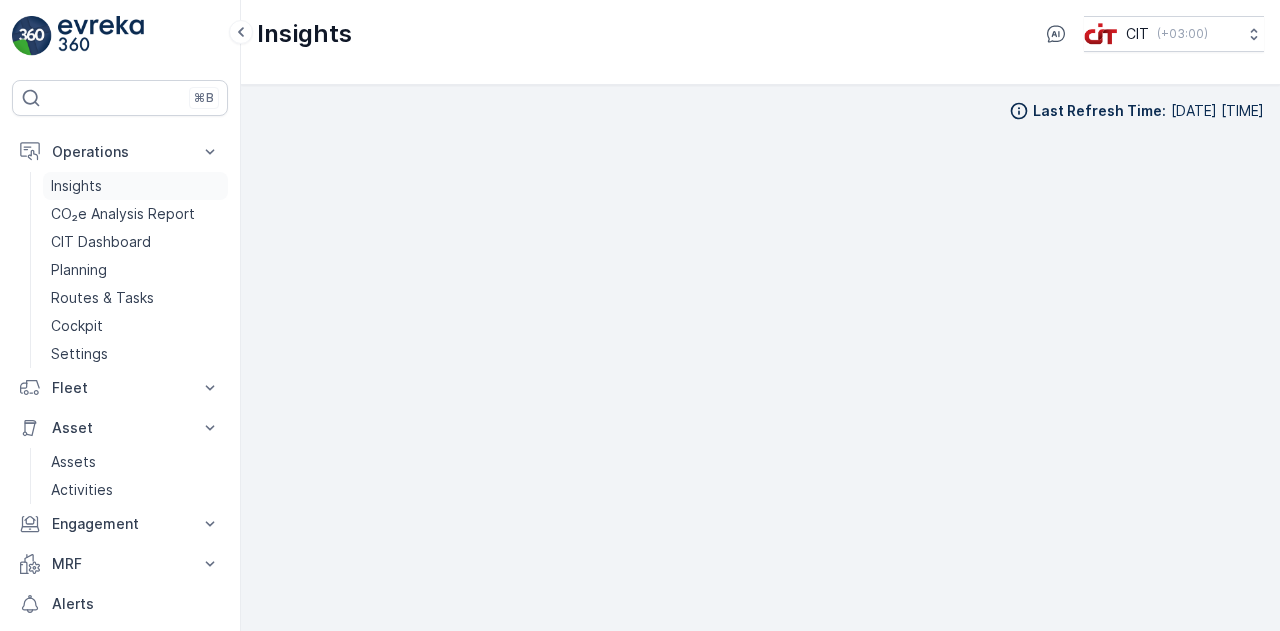 click on "Insights" at bounding box center [76, 186] 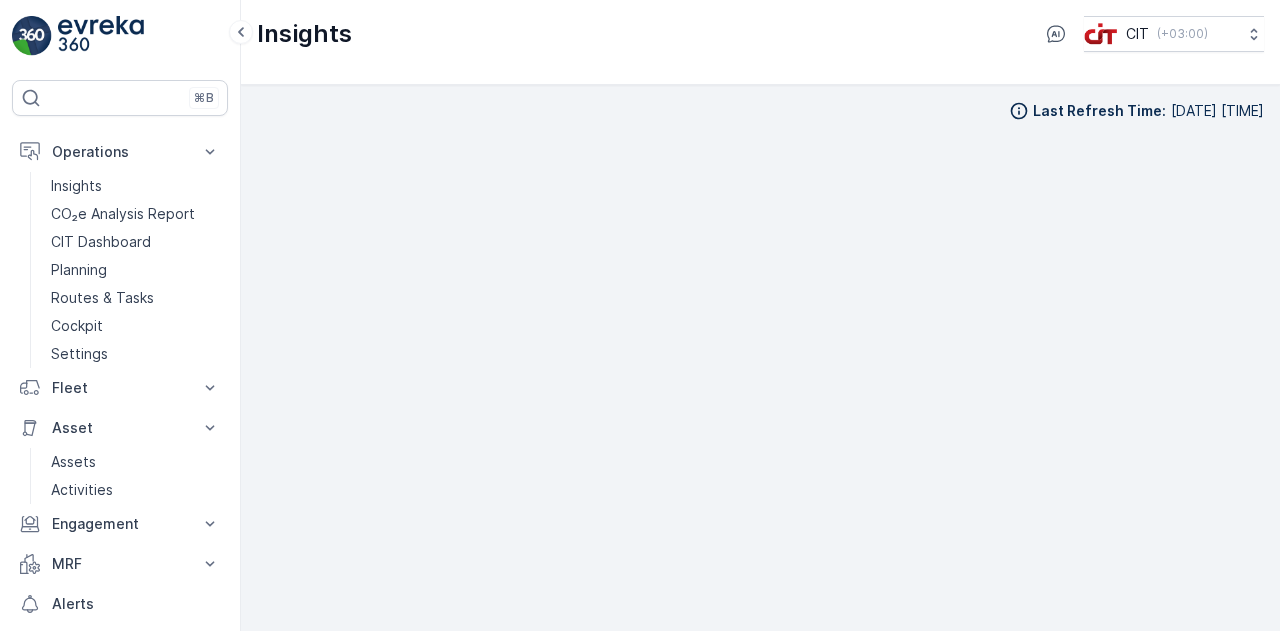 scroll, scrollTop: 14, scrollLeft: 0, axis: vertical 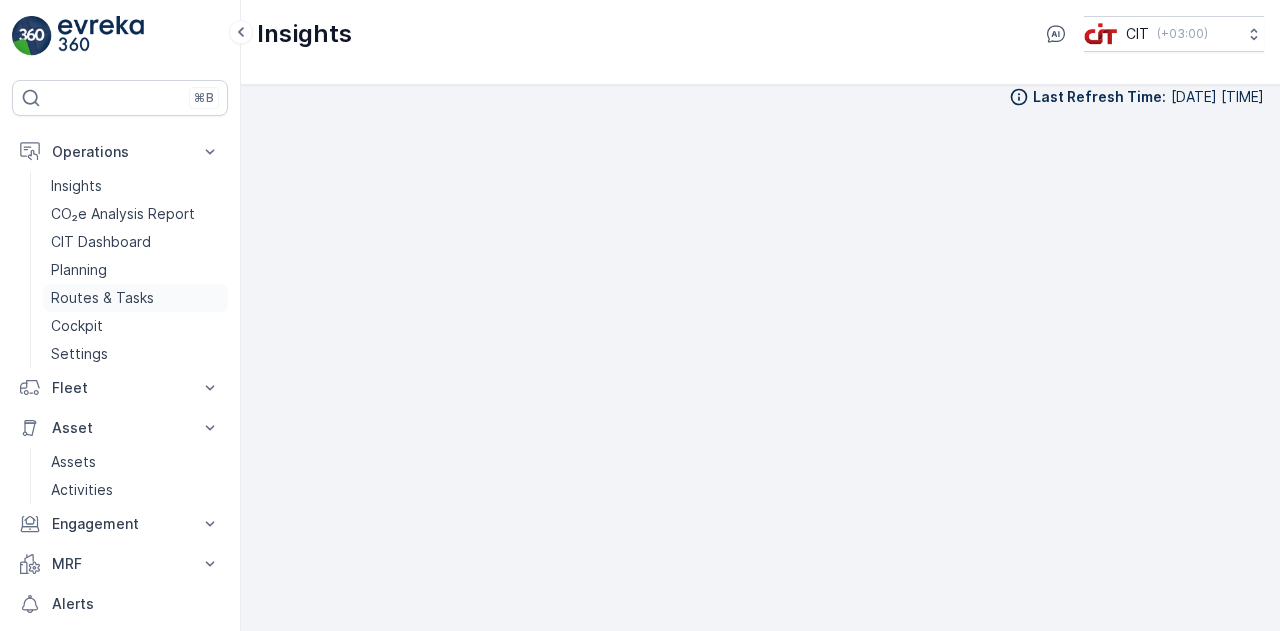 click on "Routes & Tasks" at bounding box center [102, 298] 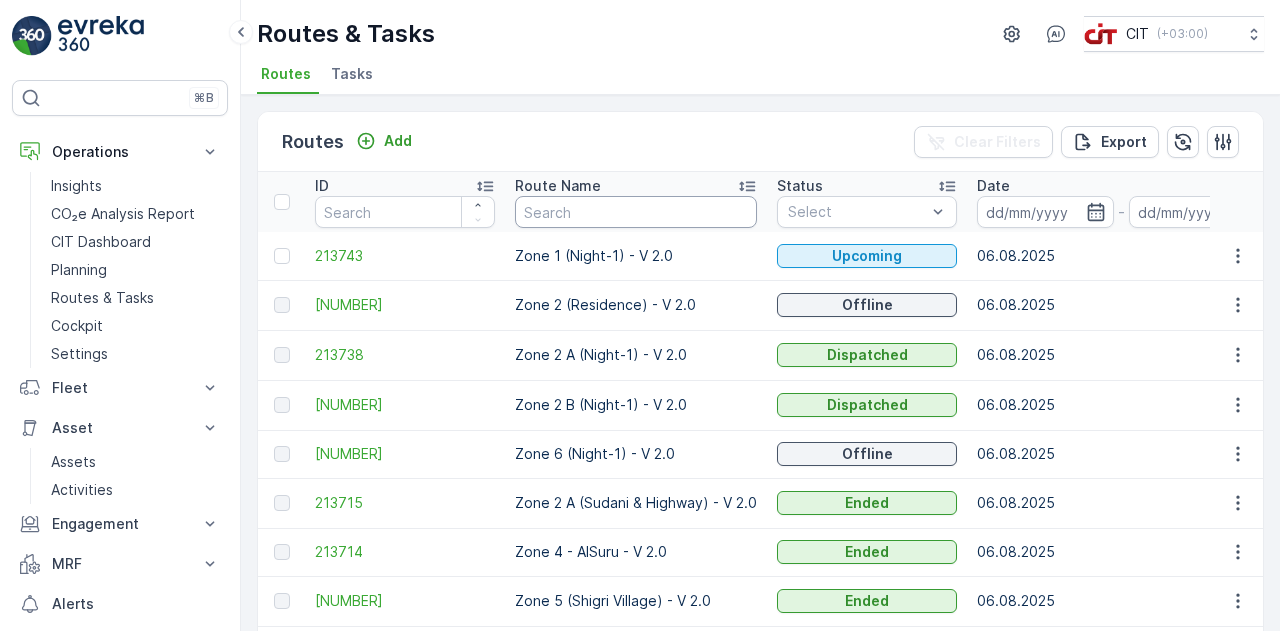 click at bounding box center [636, 212] 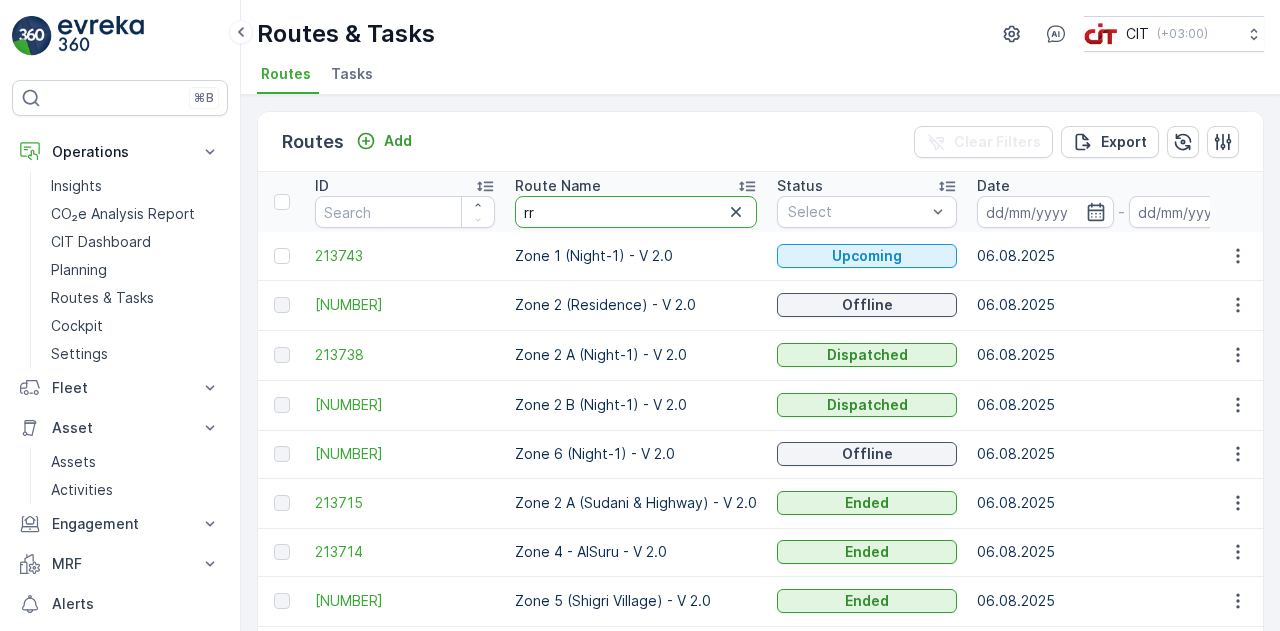 type on "r" 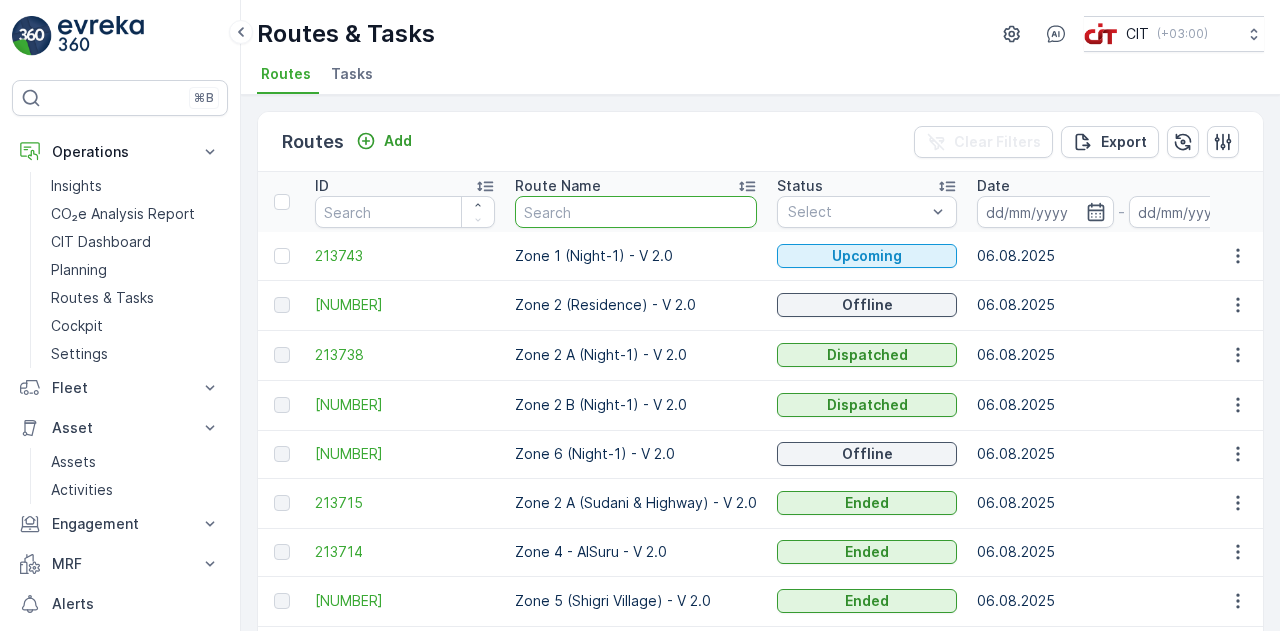 click at bounding box center (636, 212) 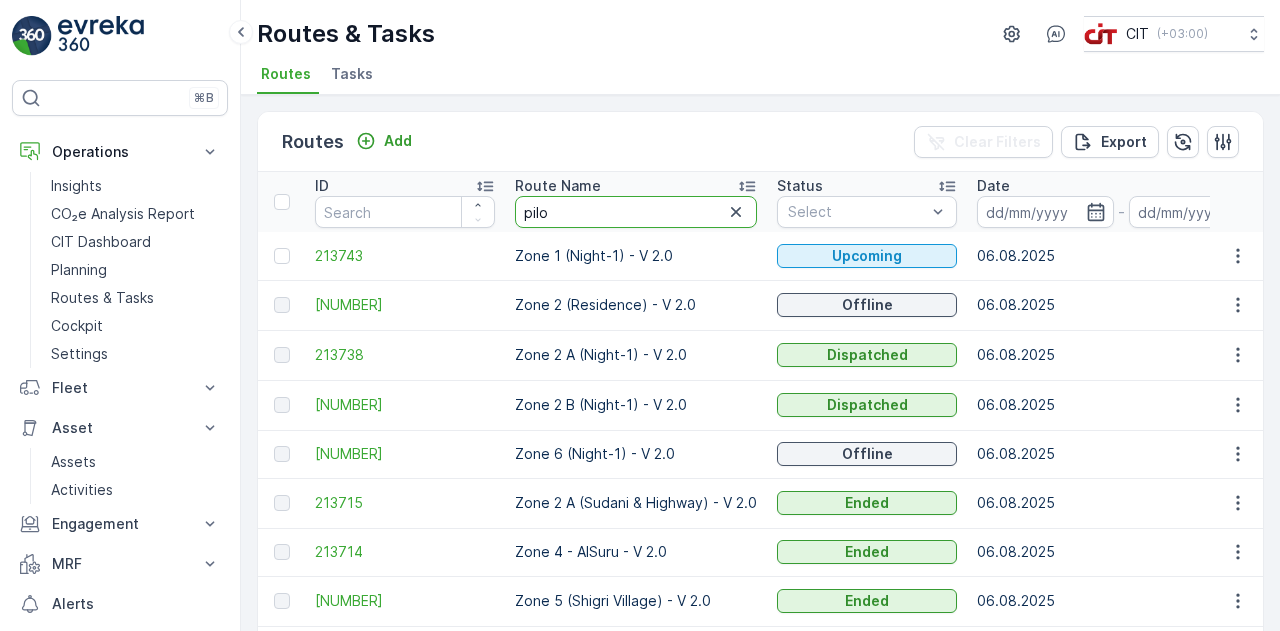 type on "pilot" 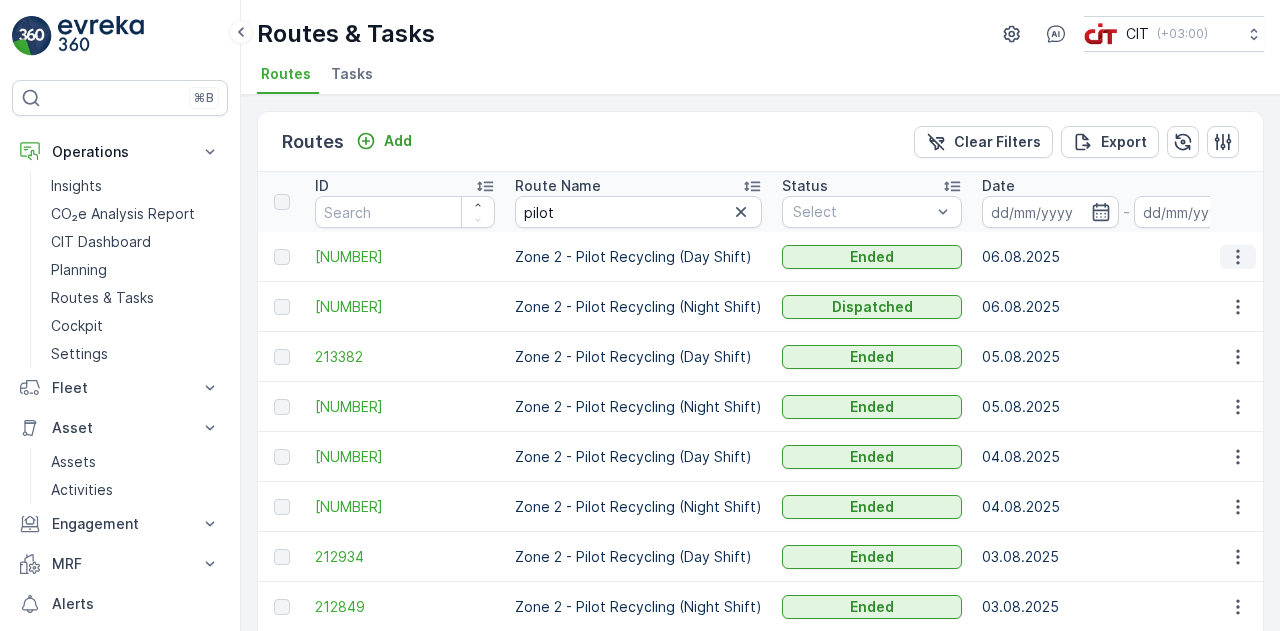 click 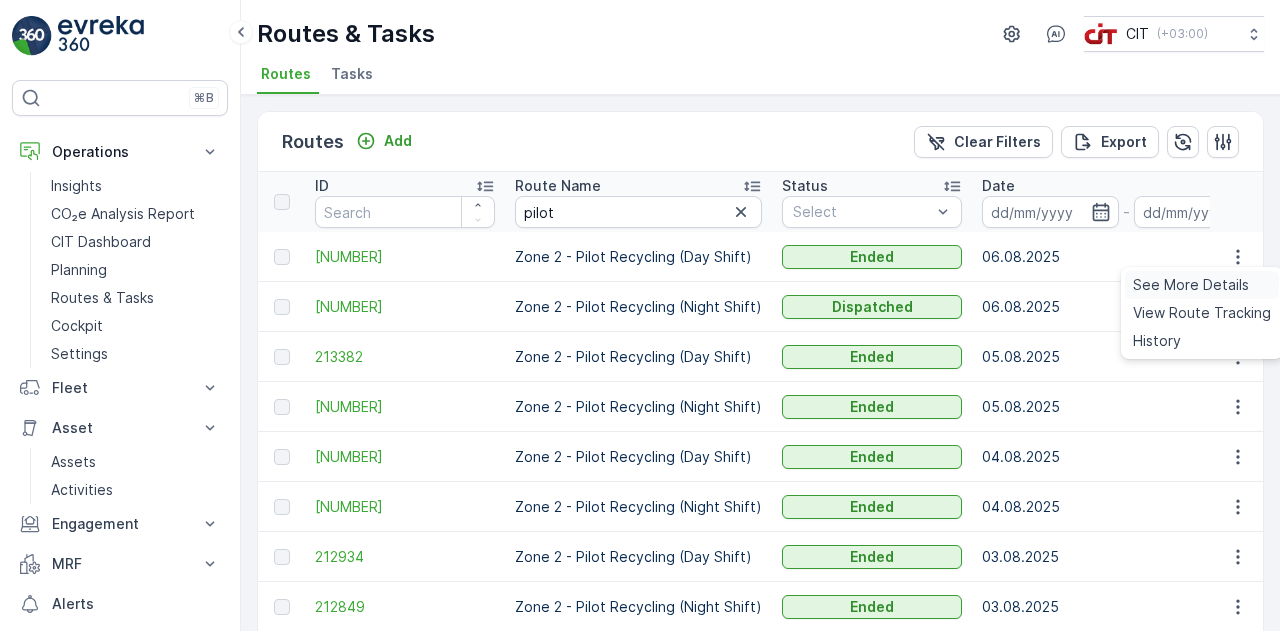click on "See More Details" at bounding box center [1191, 285] 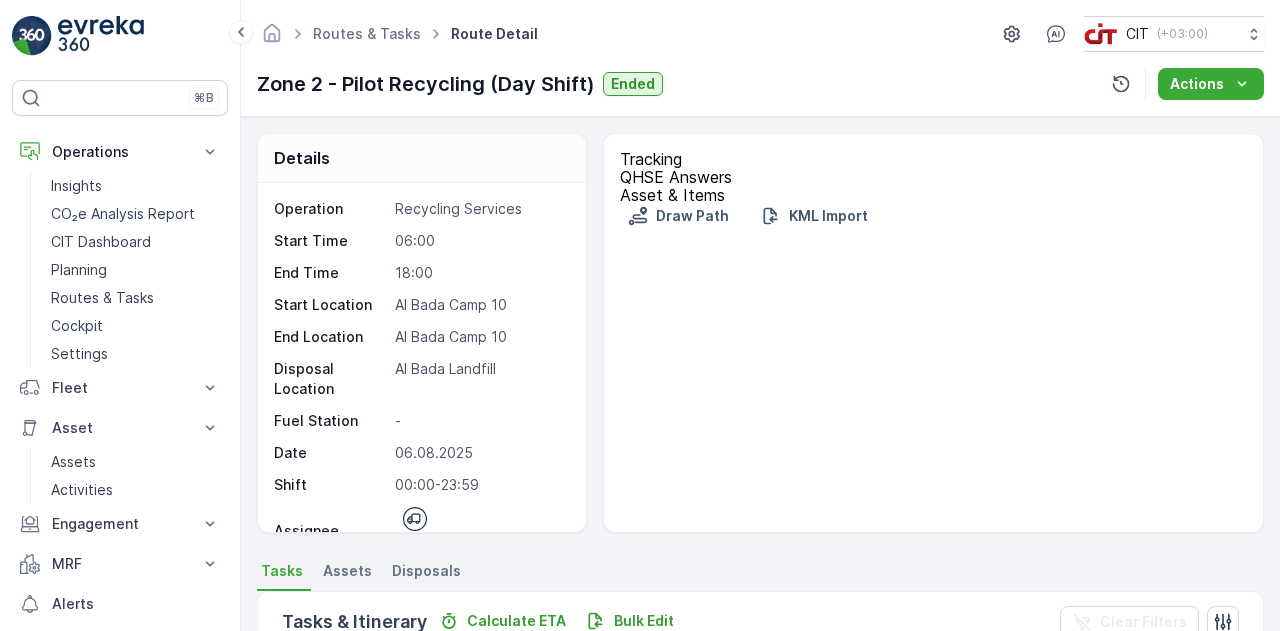 scroll, scrollTop: 82, scrollLeft: 0, axis: vertical 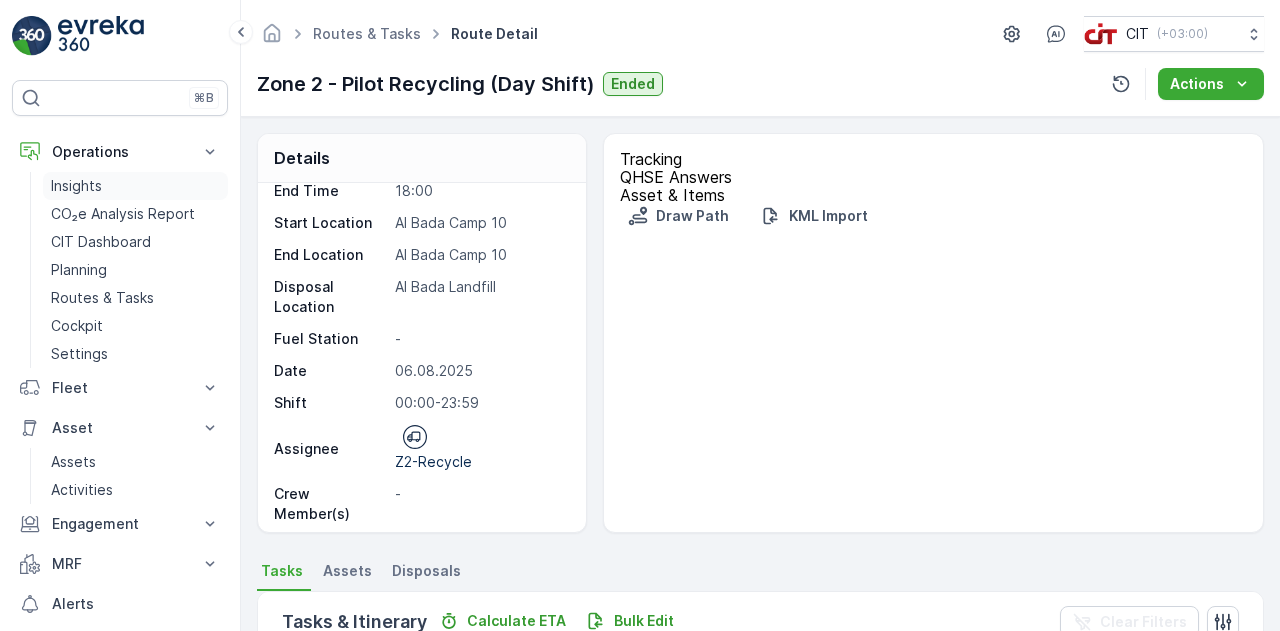 click on "Insights" at bounding box center (76, 186) 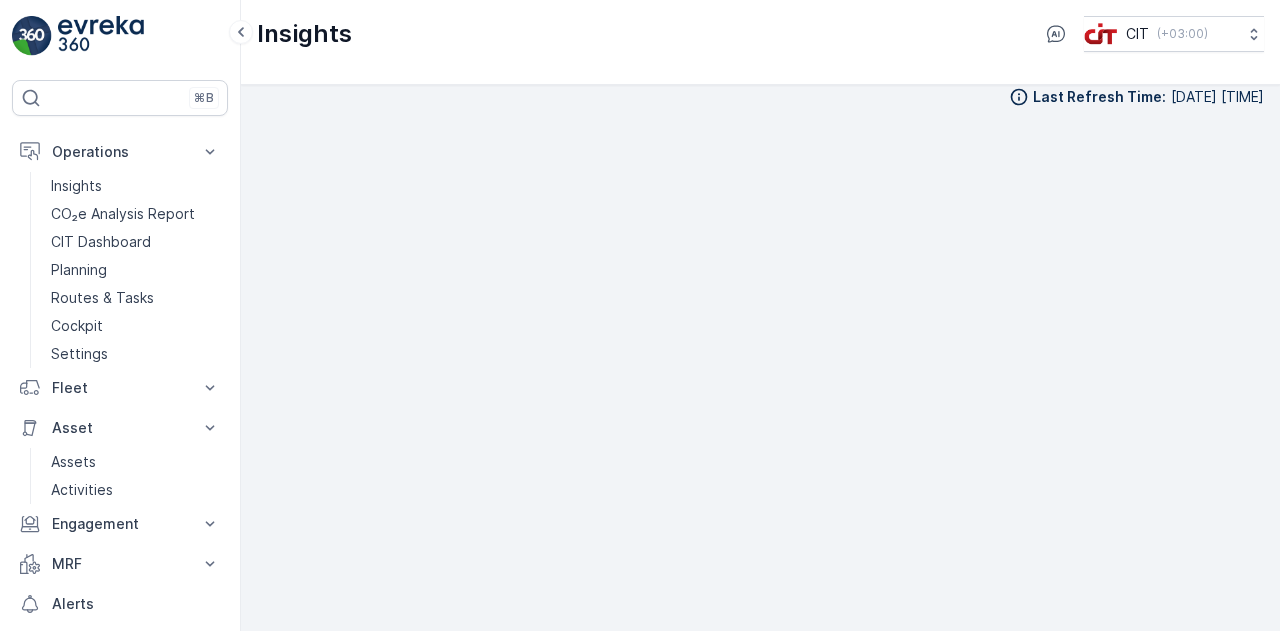 scroll, scrollTop: 17, scrollLeft: 0, axis: vertical 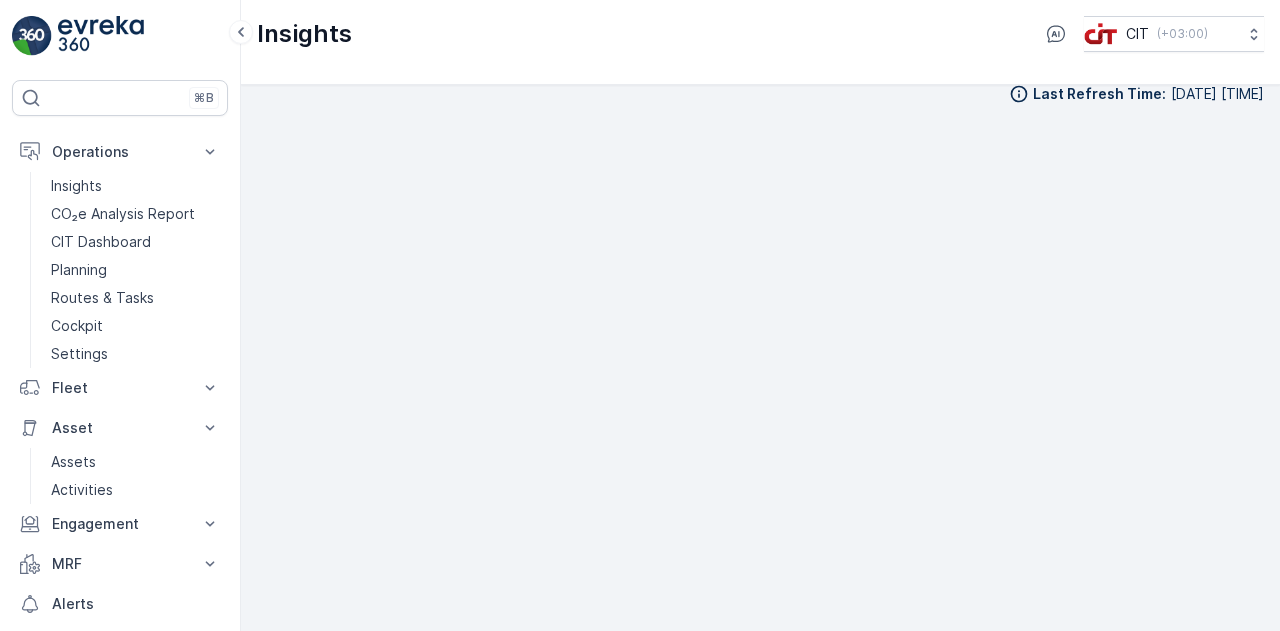 click on "Last Refresh Time : [DATE] [TIME]" at bounding box center (760, 341) 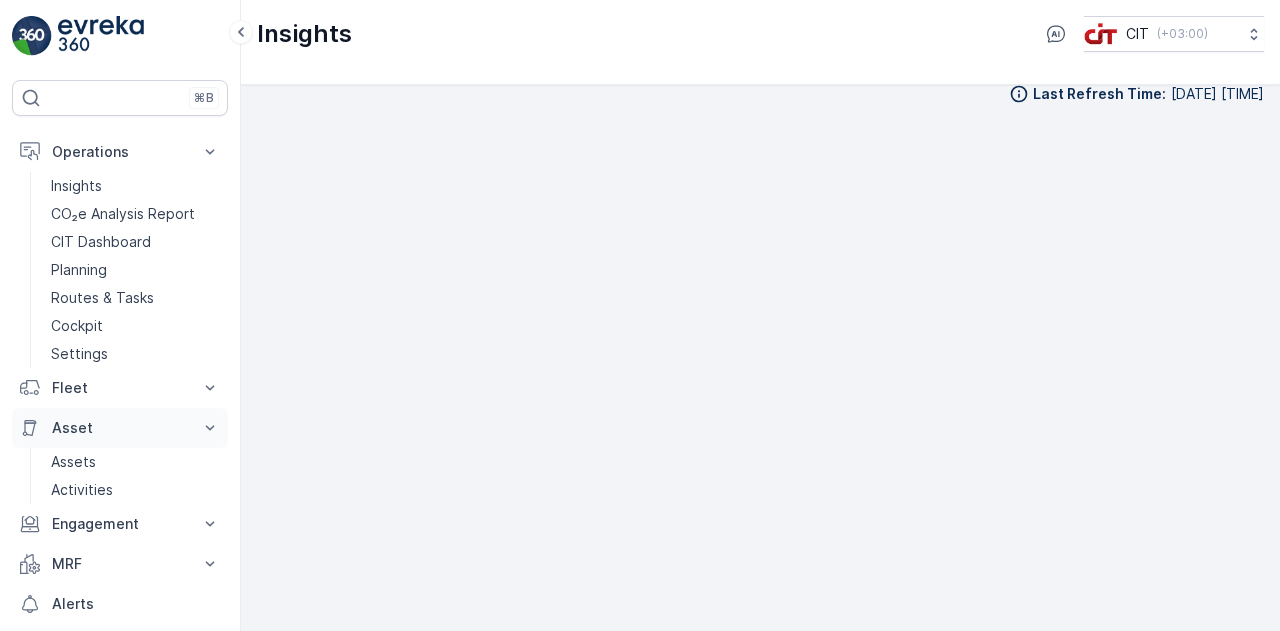 click on "Asset" at bounding box center (120, 428) 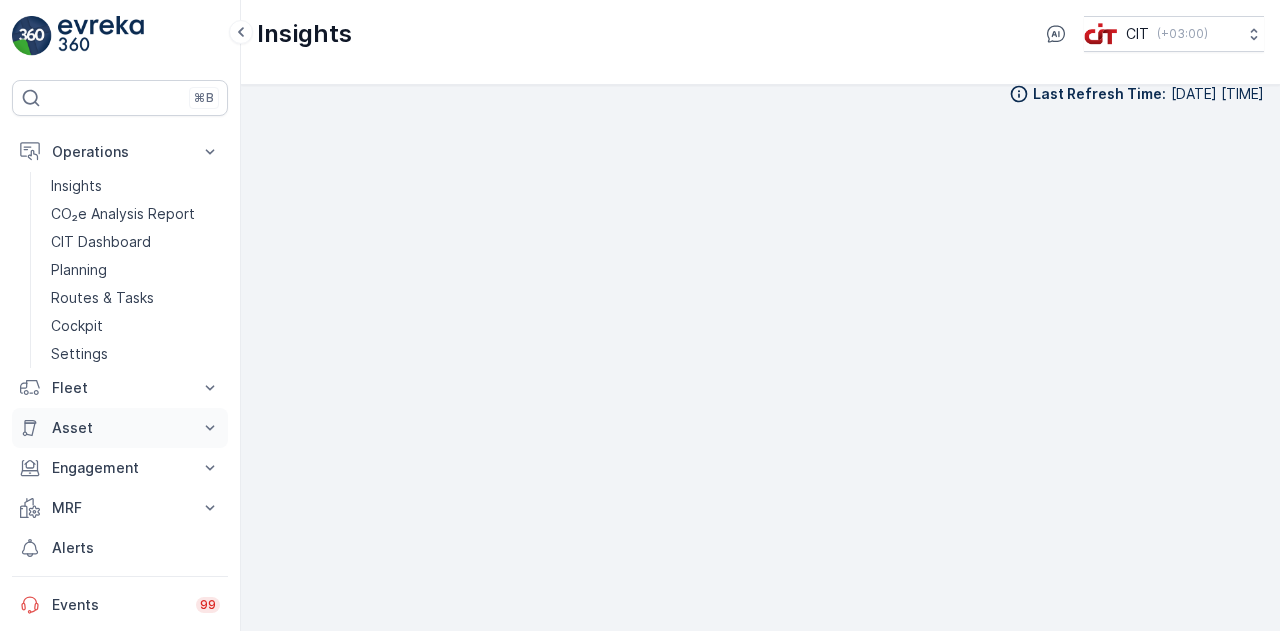 click on "Asset" at bounding box center (120, 428) 